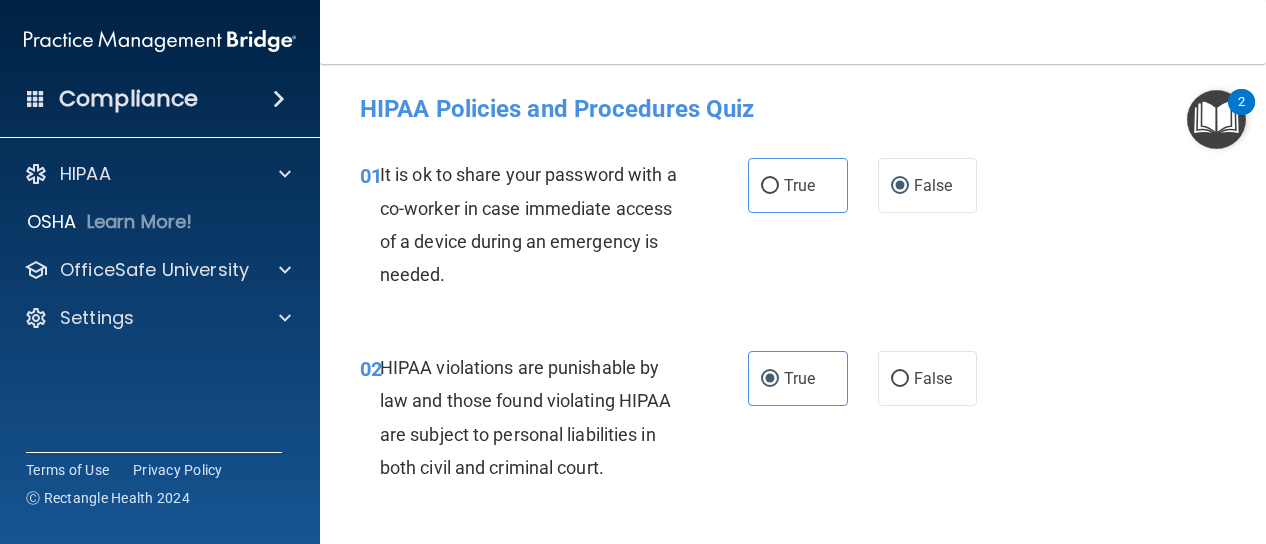 scroll, scrollTop: 0, scrollLeft: 0, axis: both 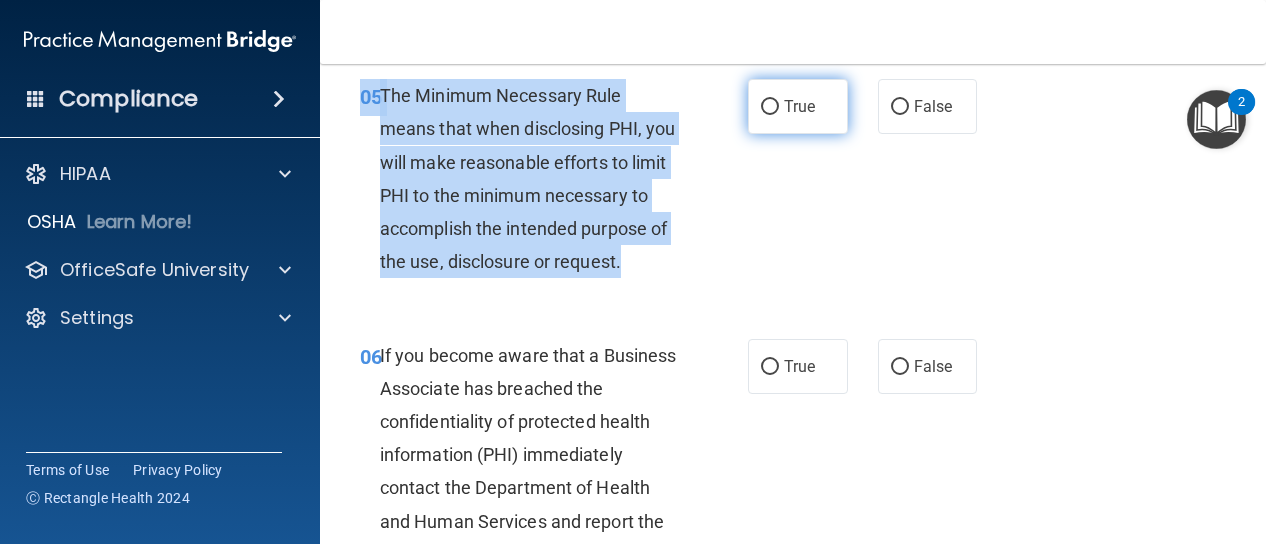 click on "True" at bounding box center (770, 107) 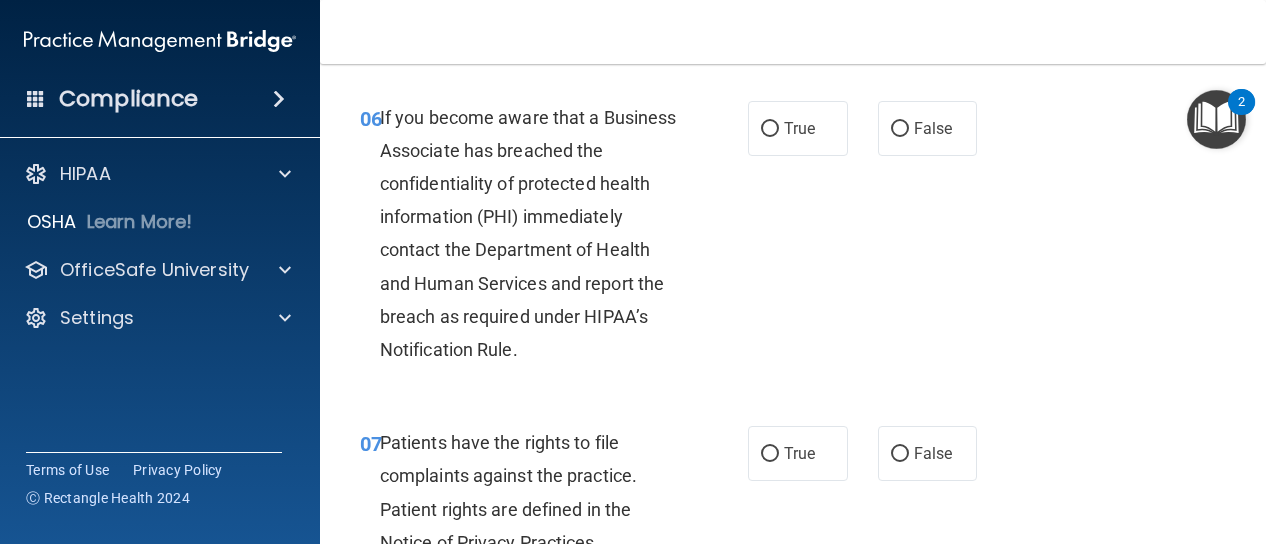 scroll, scrollTop: 1286, scrollLeft: 0, axis: vertical 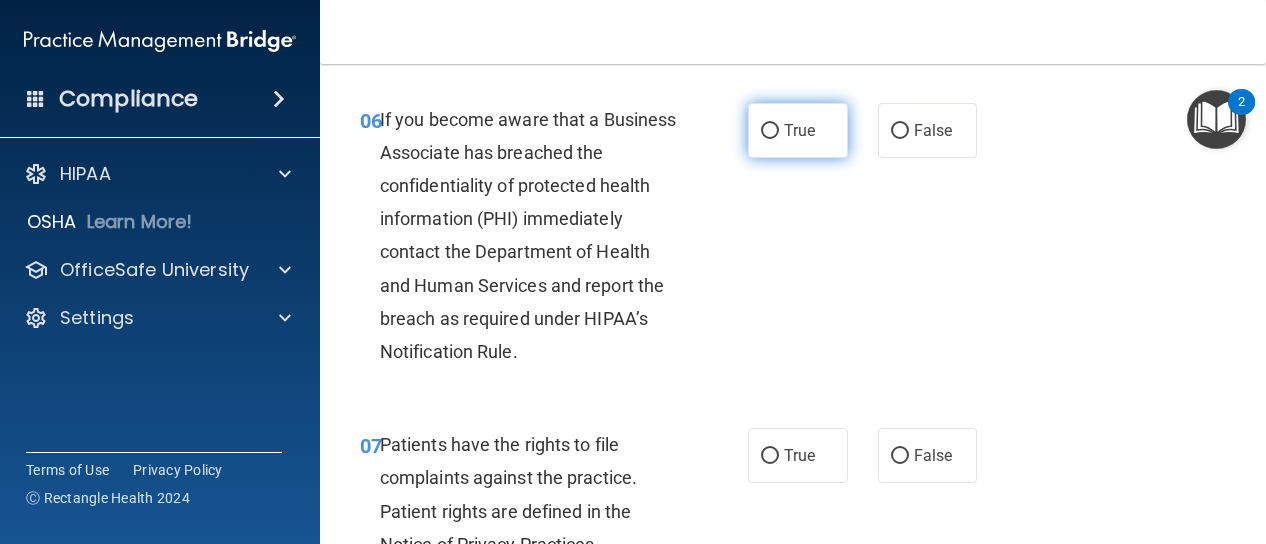 click on "True" at bounding box center (798, 130) 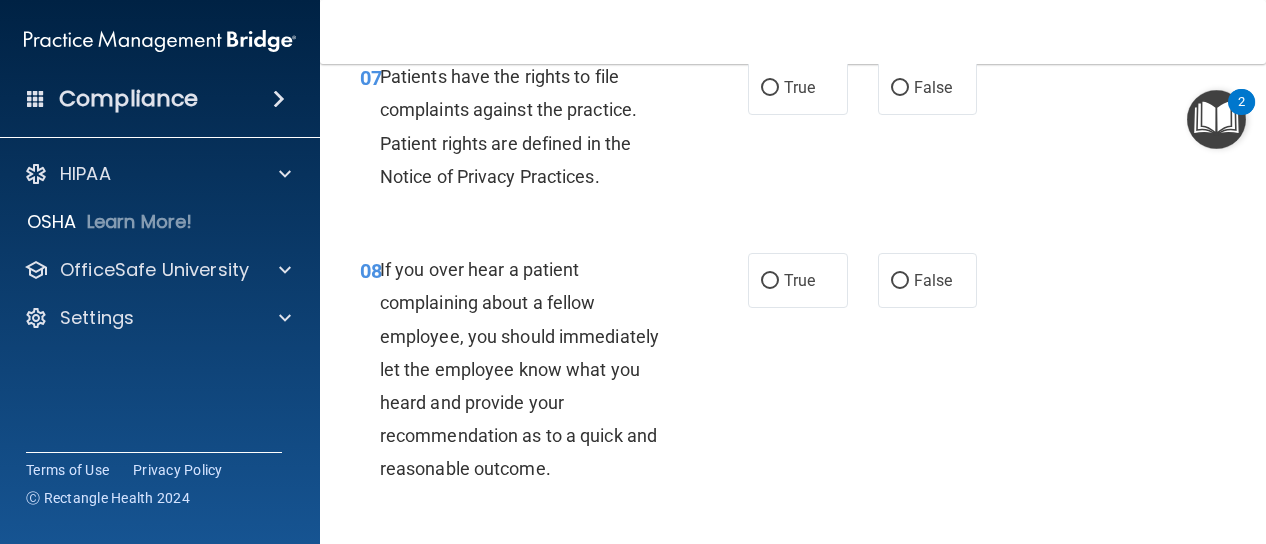scroll, scrollTop: 1654, scrollLeft: 0, axis: vertical 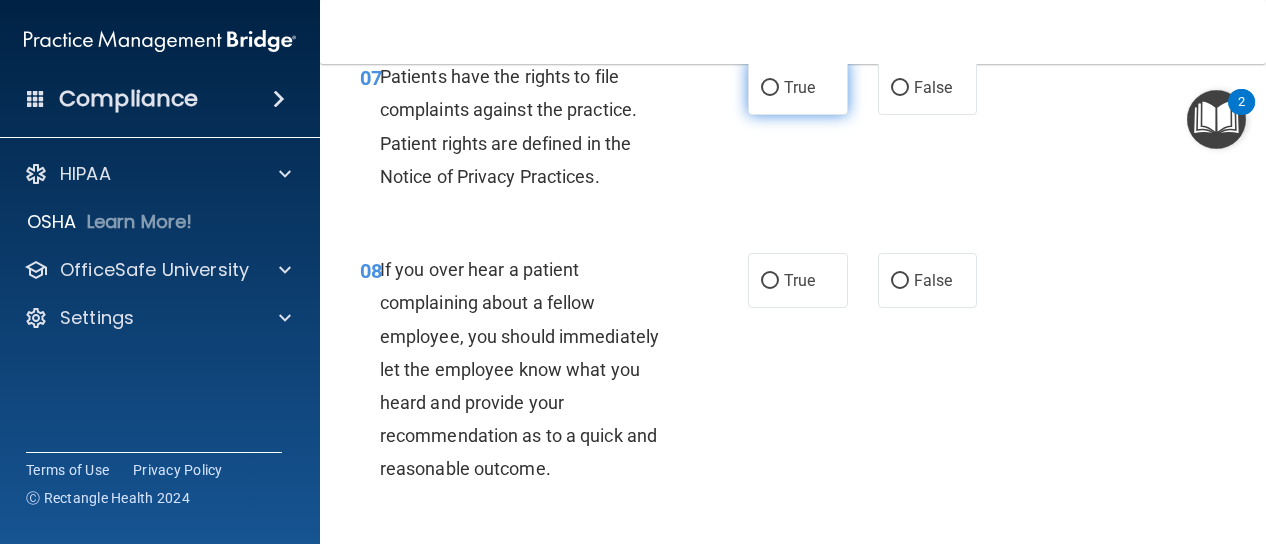 click on "True" at bounding box center (798, 87) 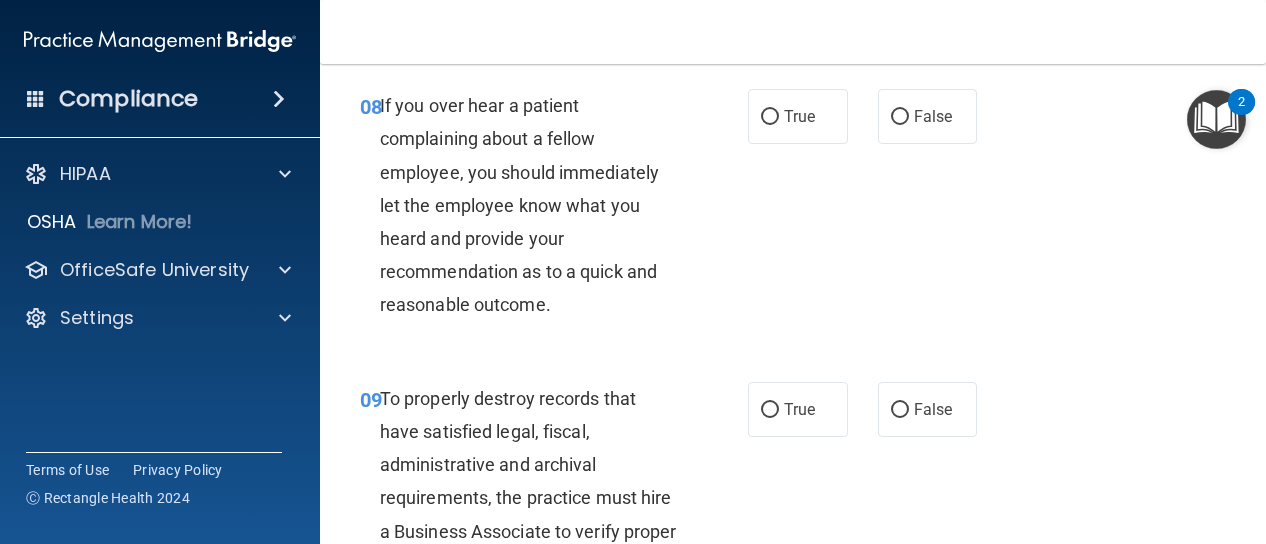 scroll, scrollTop: 1816, scrollLeft: 0, axis: vertical 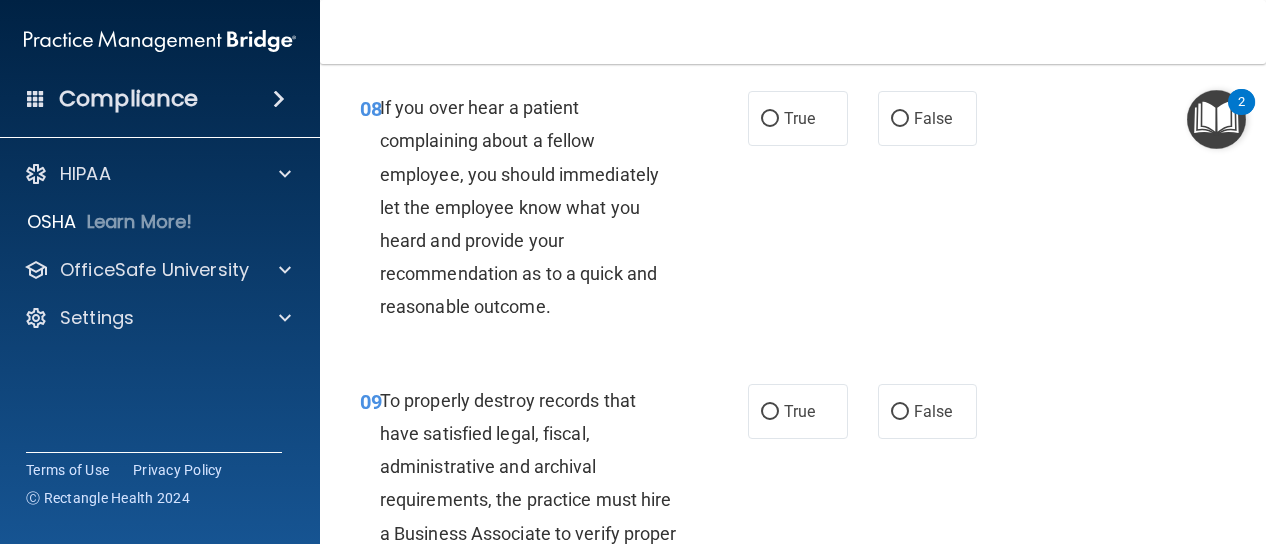 click on "08       If you over hear a patient complaining about a fellow employee, you should immediately let the employee know what you heard and provide your recommendation as to a quick and reasonable outcome.                  True           False" at bounding box center (793, 212) 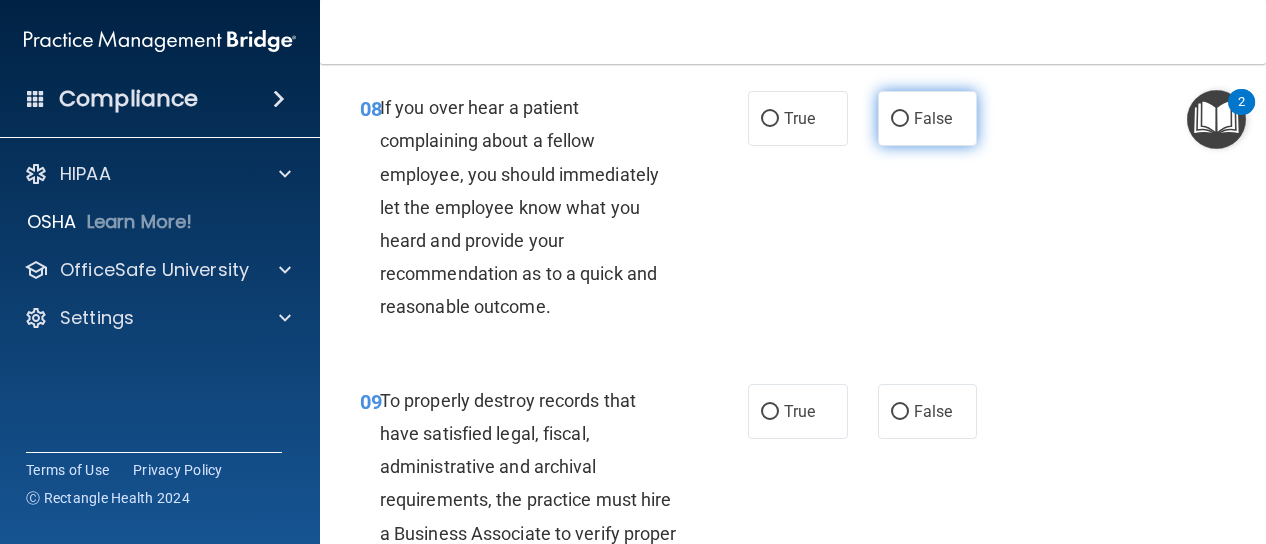click on "False" at bounding box center (900, 119) 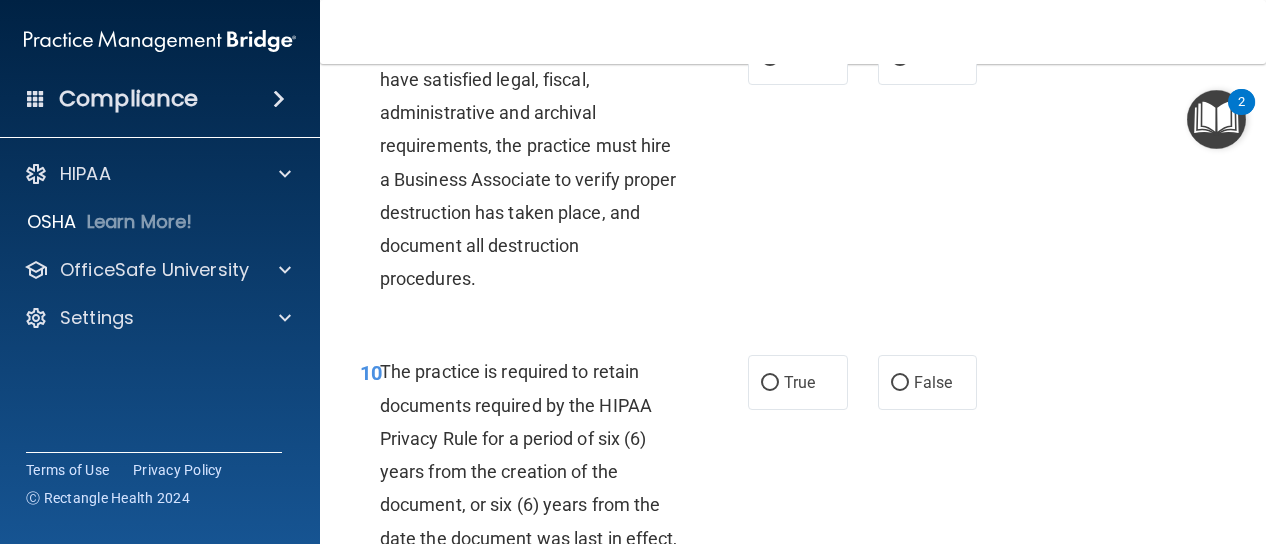 scroll, scrollTop: 2170, scrollLeft: 0, axis: vertical 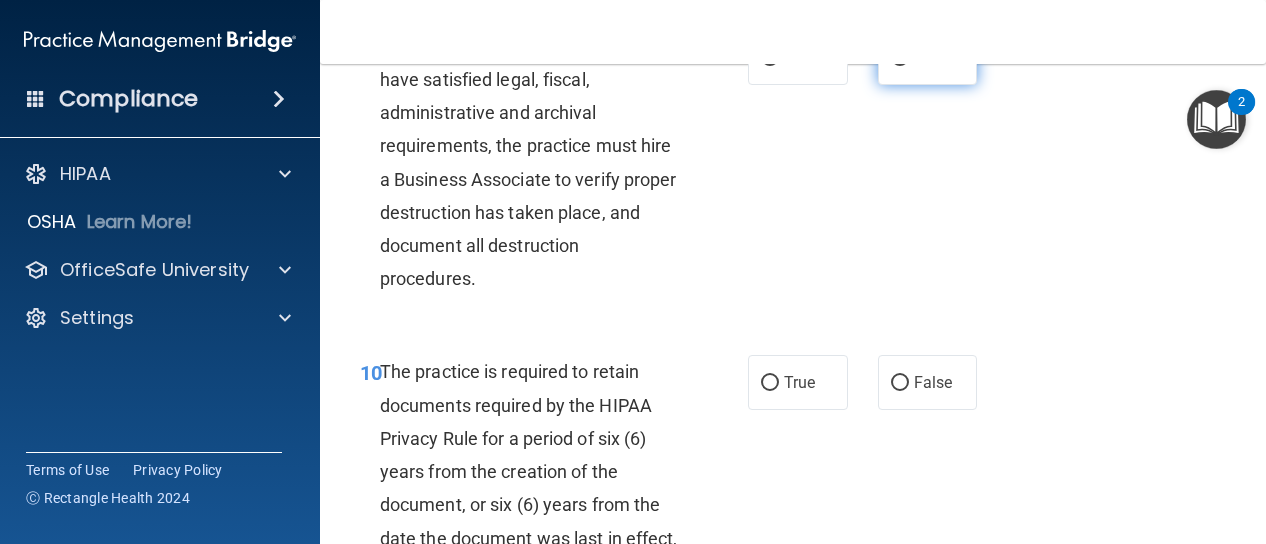 click on "False" at bounding box center (900, 58) 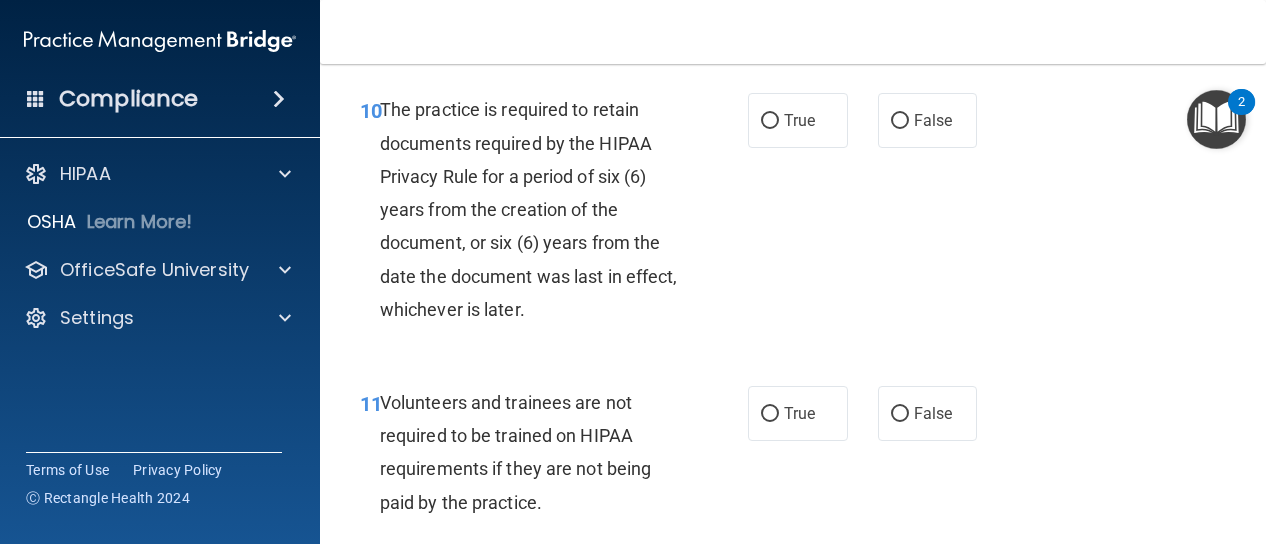scroll, scrollTop: 2470, scrollLeft: 0, axis: vertical 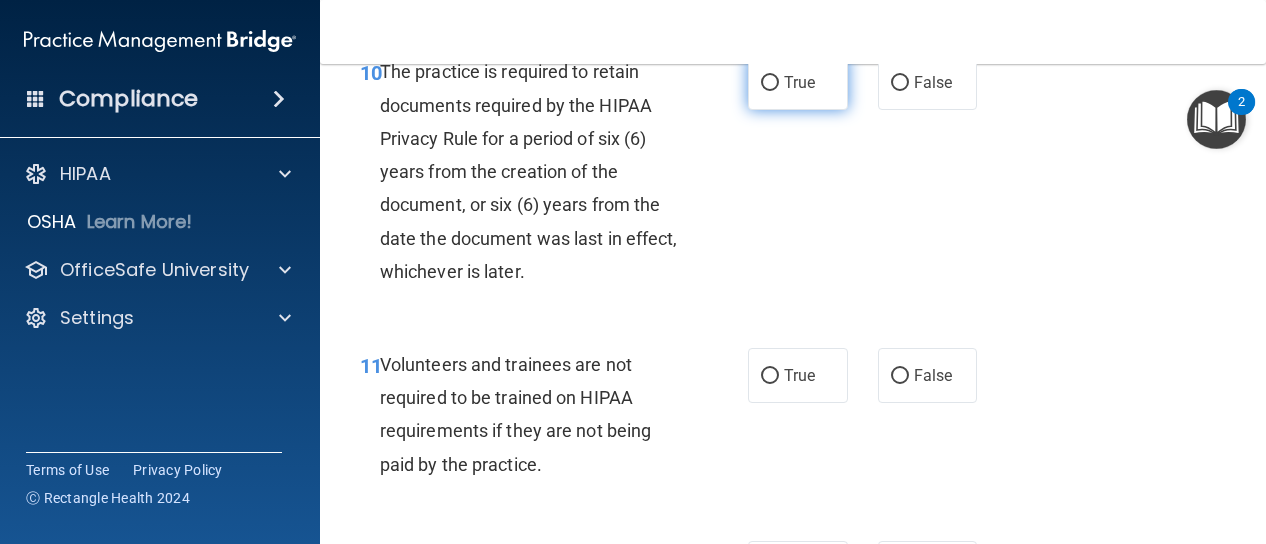 click on "True" at bounding box center [799, 82] 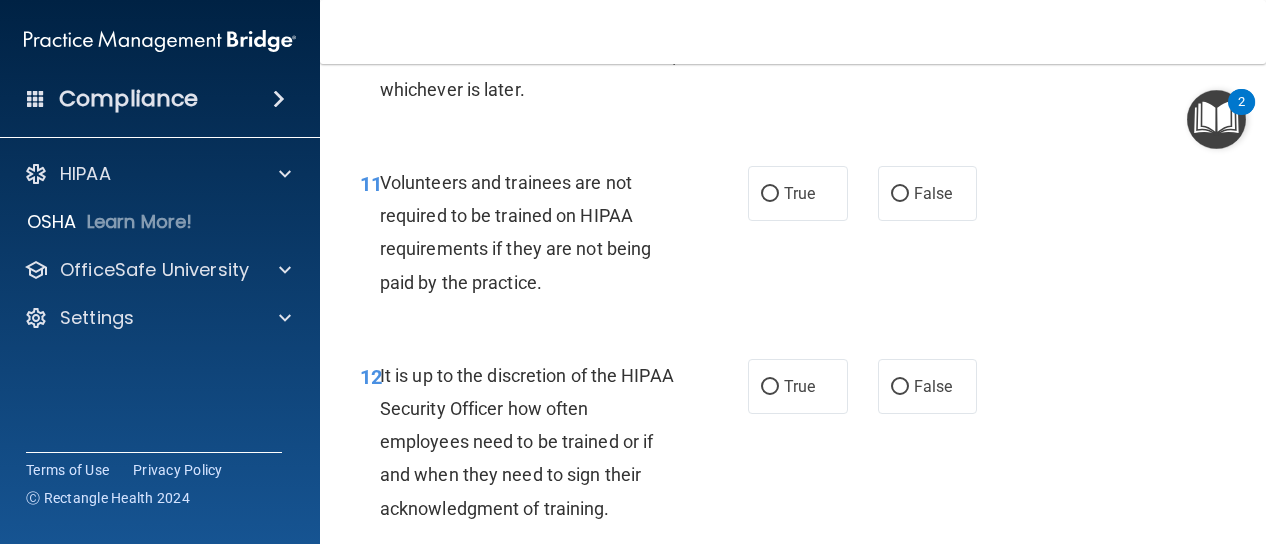 scroll, scrollTop: 2650, scrollLeft: 0, axis: vertical 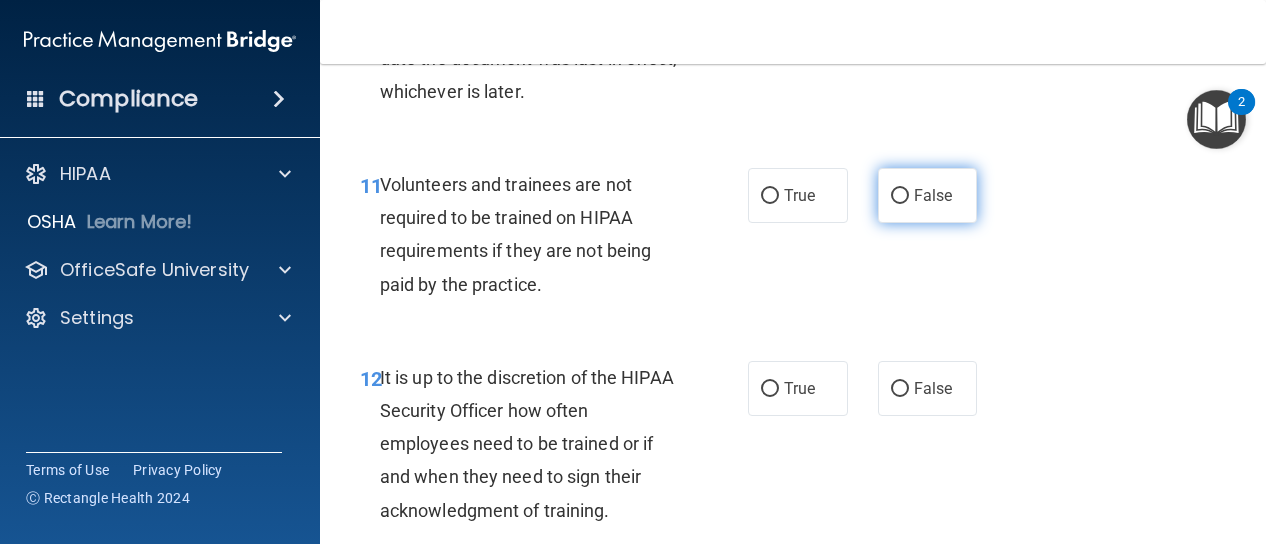 click on "False" at bounding box center (928, 195) 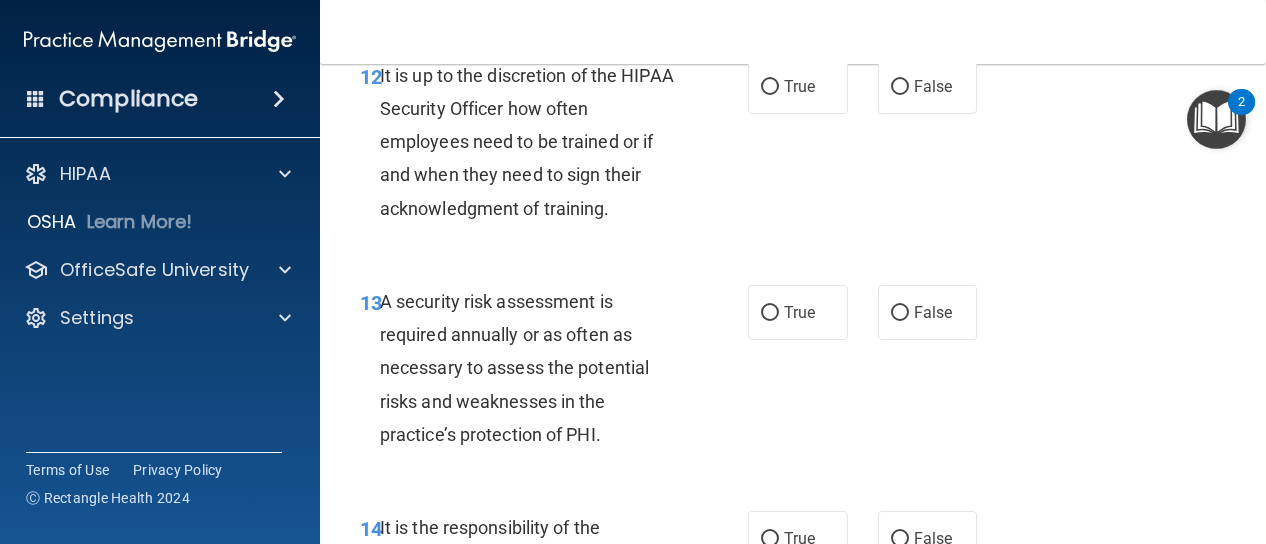 scroll, scrollTop: 2978, scrollLeft: 0, axis: vertical 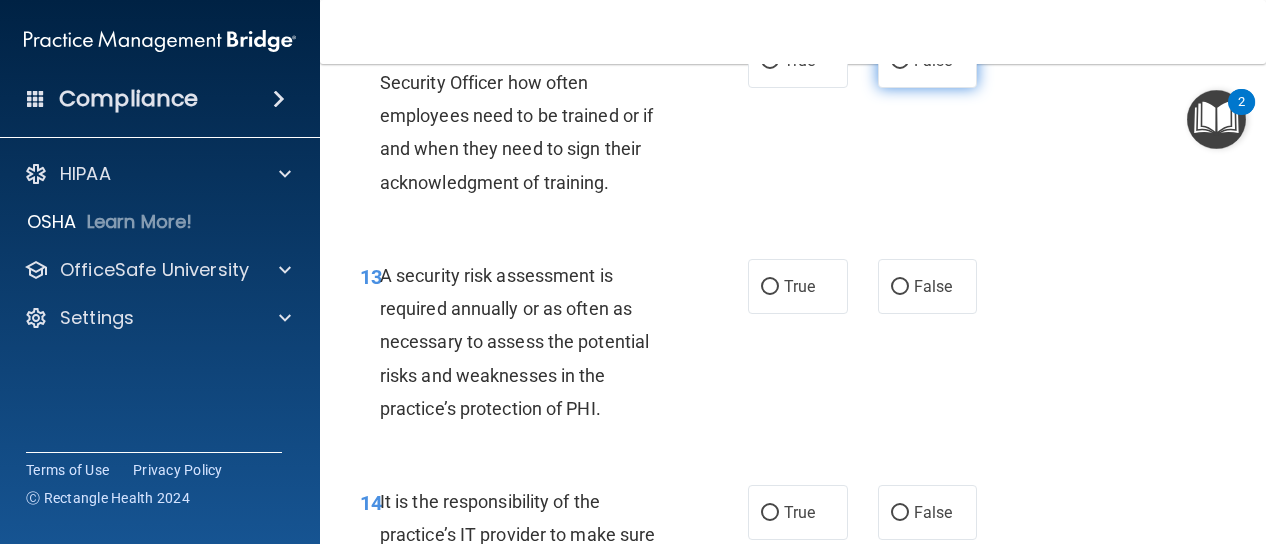 click on "False" at bounding box center [900, 61] 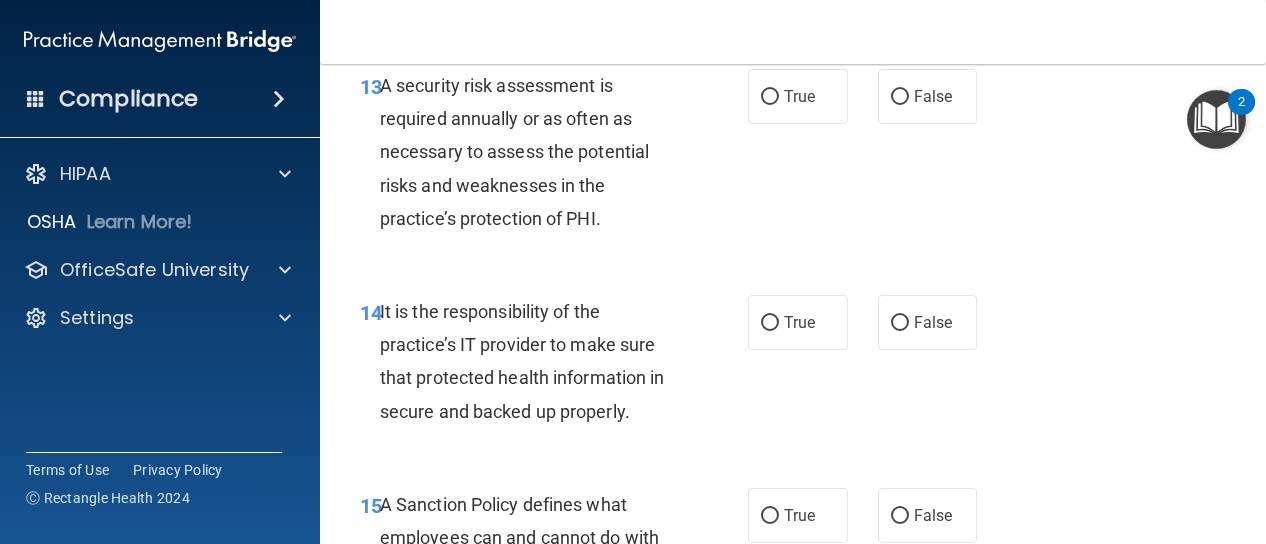 scroll, scrollTop: 3170, scrollLeft: 0, axis: vertical 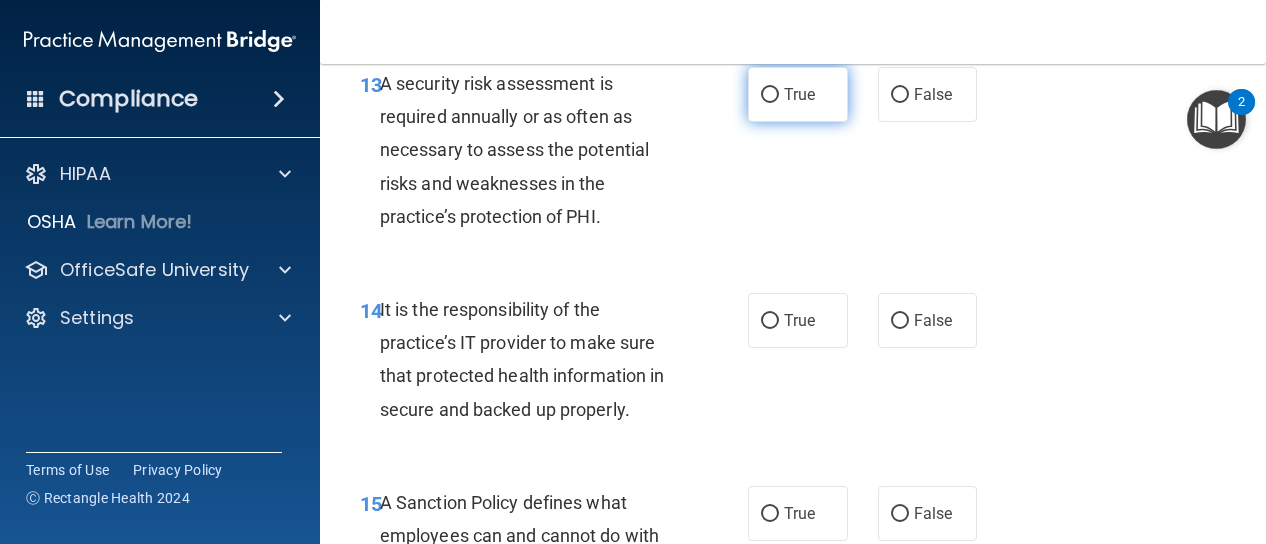 click on "True" at bounding box center [798, 94] 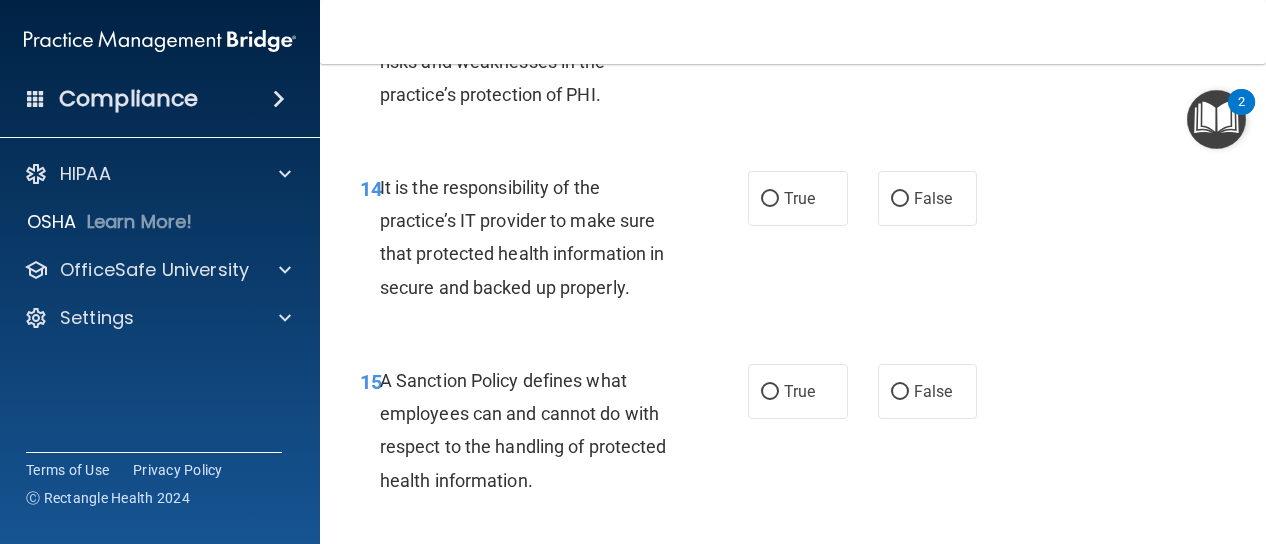 scroll, scrollTop: 3298, scrollLeft: 0, axis: vertical 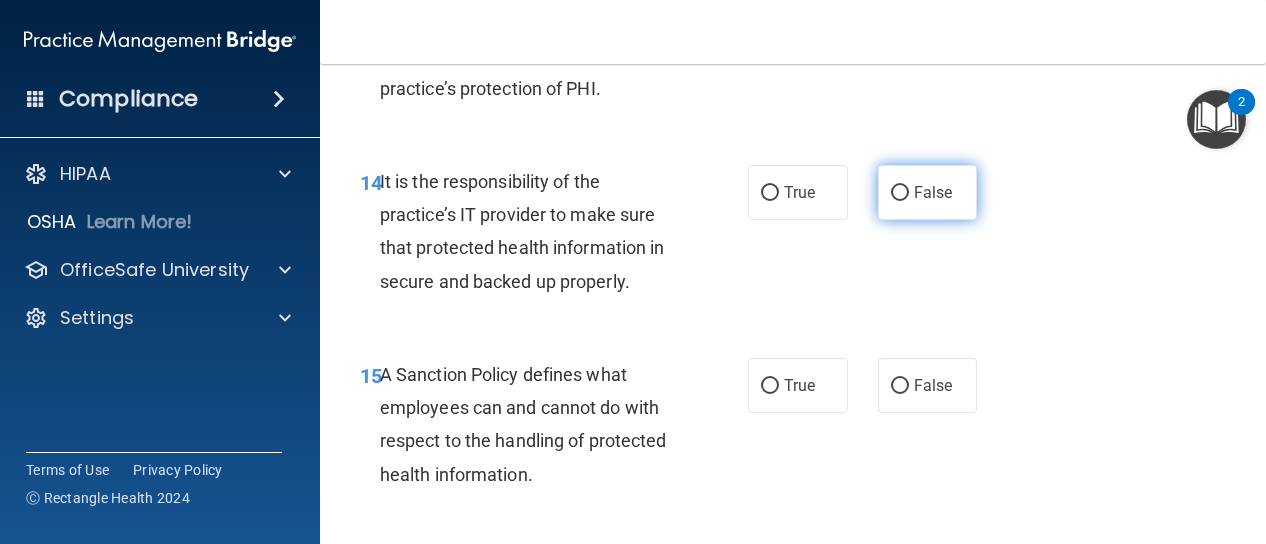 click on "False" at bounding box center (928, 192) 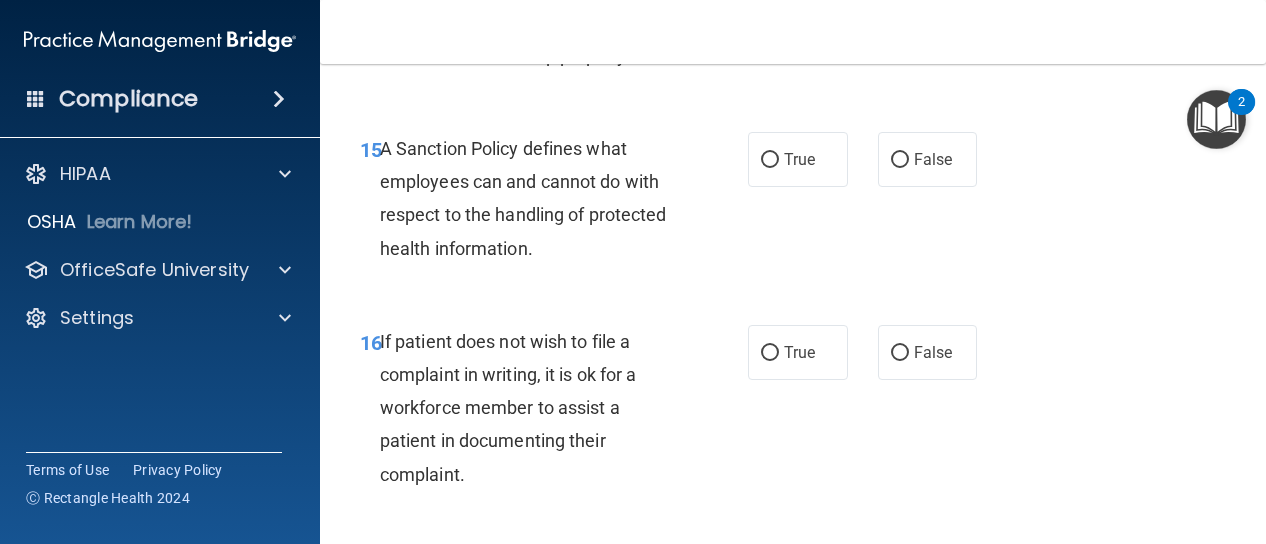 scroll, scrollTop: 3520, scrollLeft: 0, axis: vertical 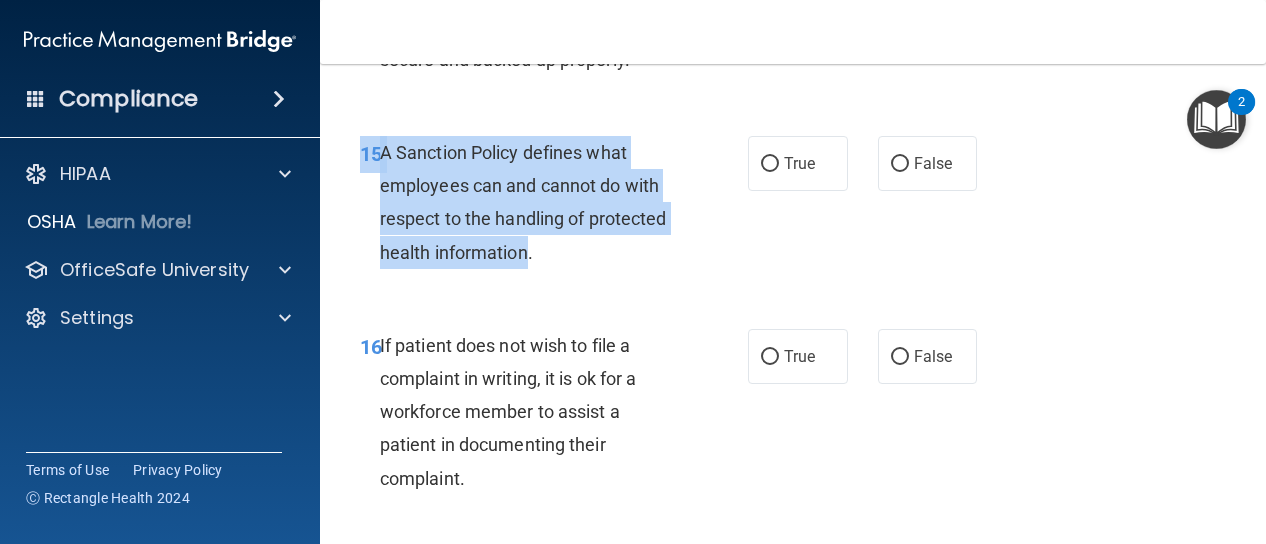 drag, startPoint x: 529, startPoint y: 365, endPoint x: 389, endPoint y: 230, distance: 194.4865 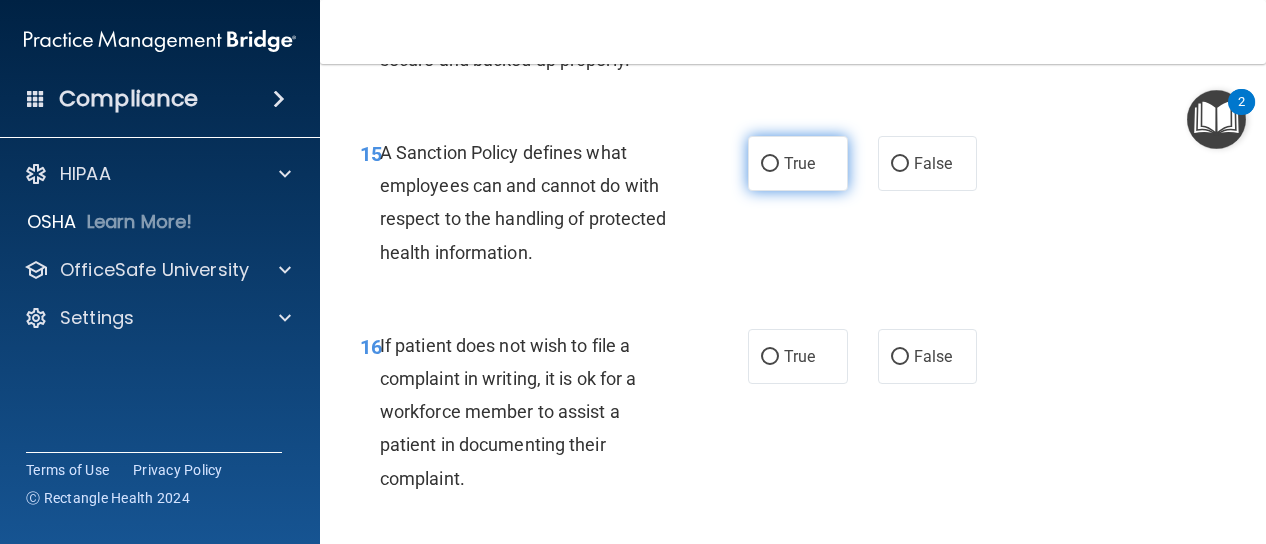 click on "True" at bounding box center (799, 163) 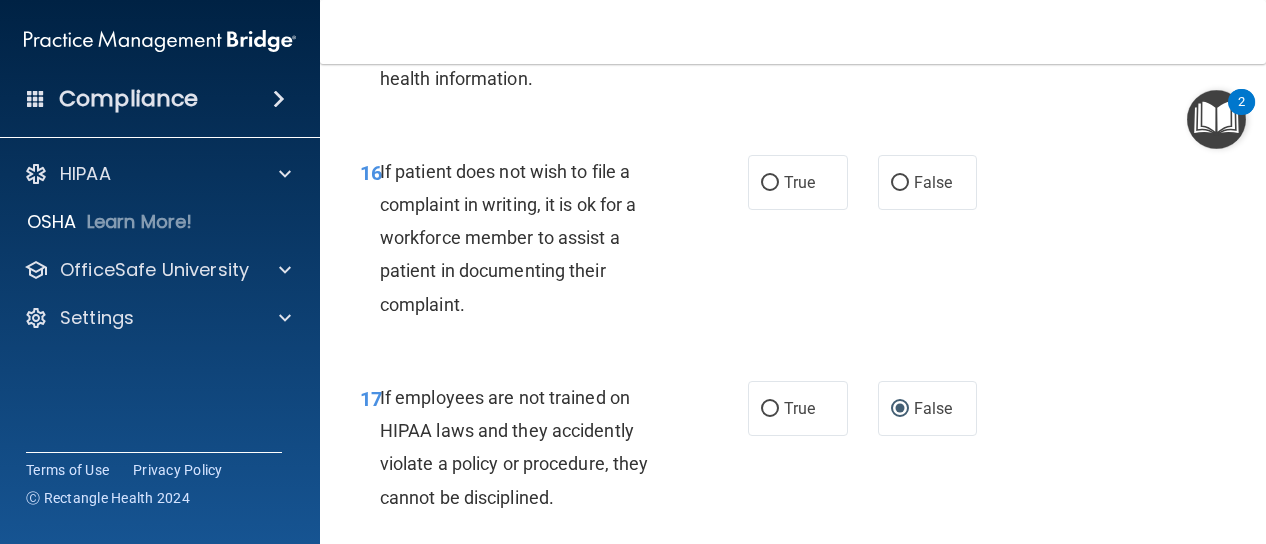scroll, scrollTop: 3692, scrollLeft: 0, axis: vertical 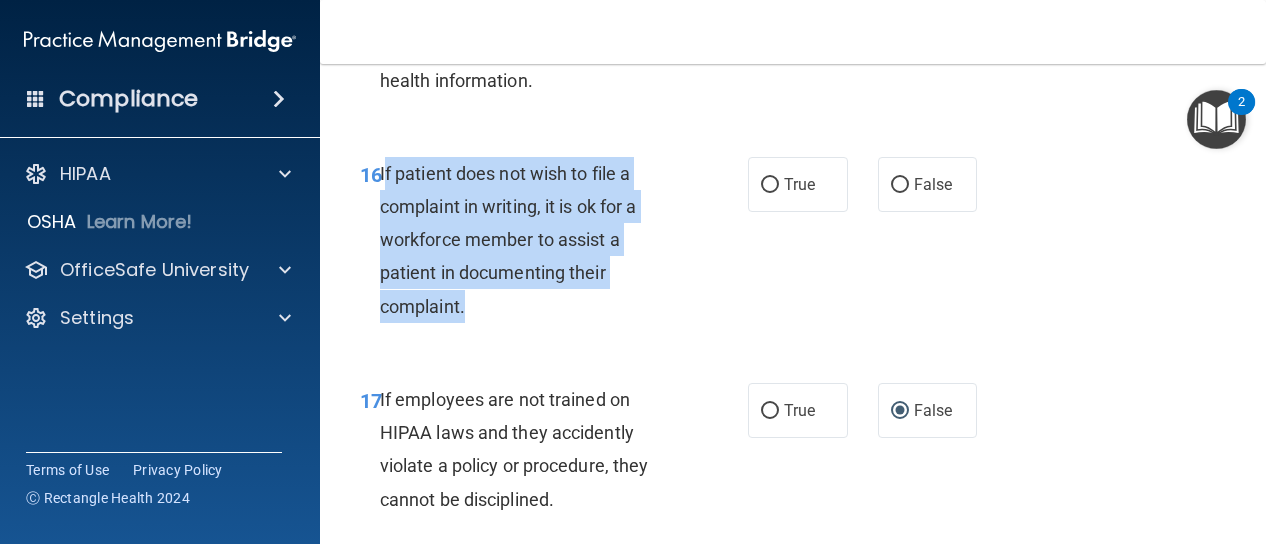 drag, startPoint x: 494, startPoint y: 391, endPoint x: 385, endPoint y: 270, distance: 162.85576 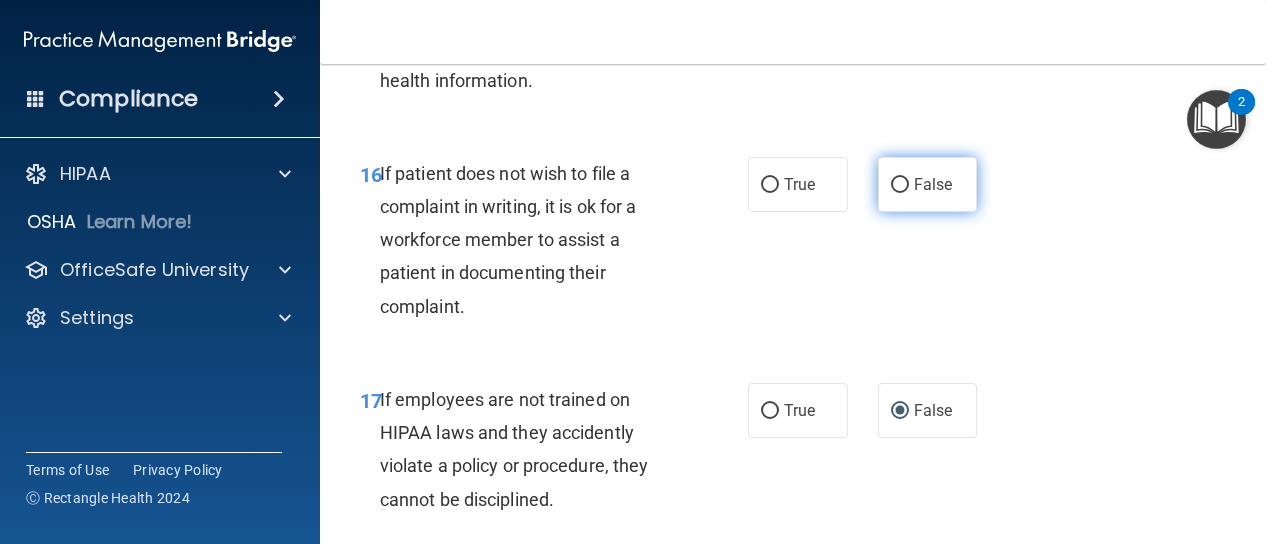 click on "False" at bounding box center [928, 184] 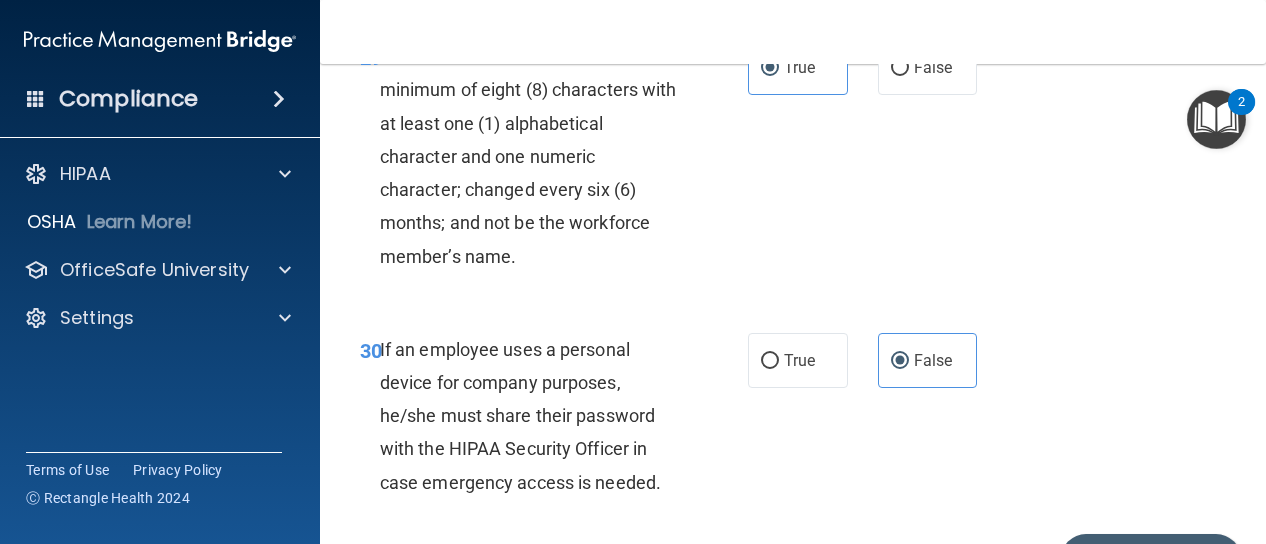 scroll, scrollTop: 6734, scrollLeft: 0, axis: vertical 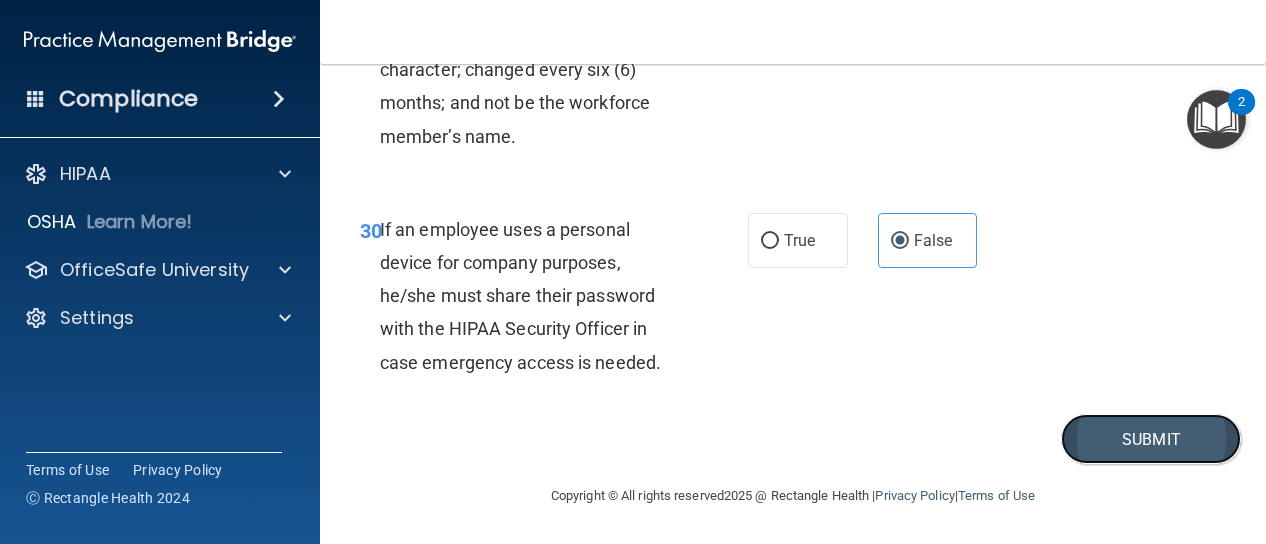 click on "Submit" at bounding box center (1151, 439) 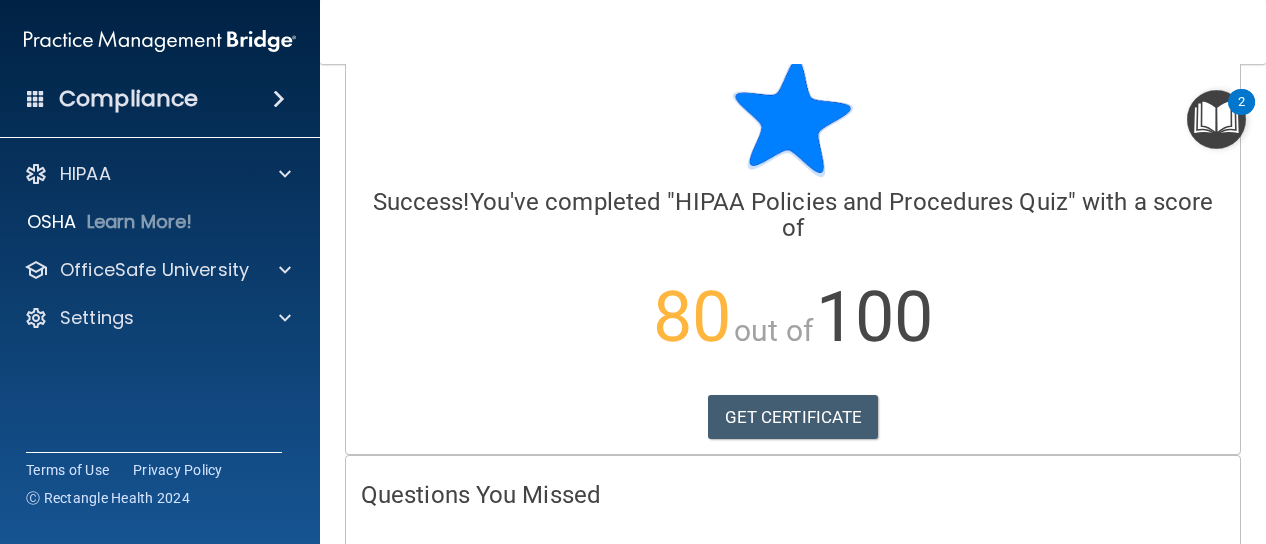 scroll, scrollTop: 0, scrollLeft: 0, axis: both 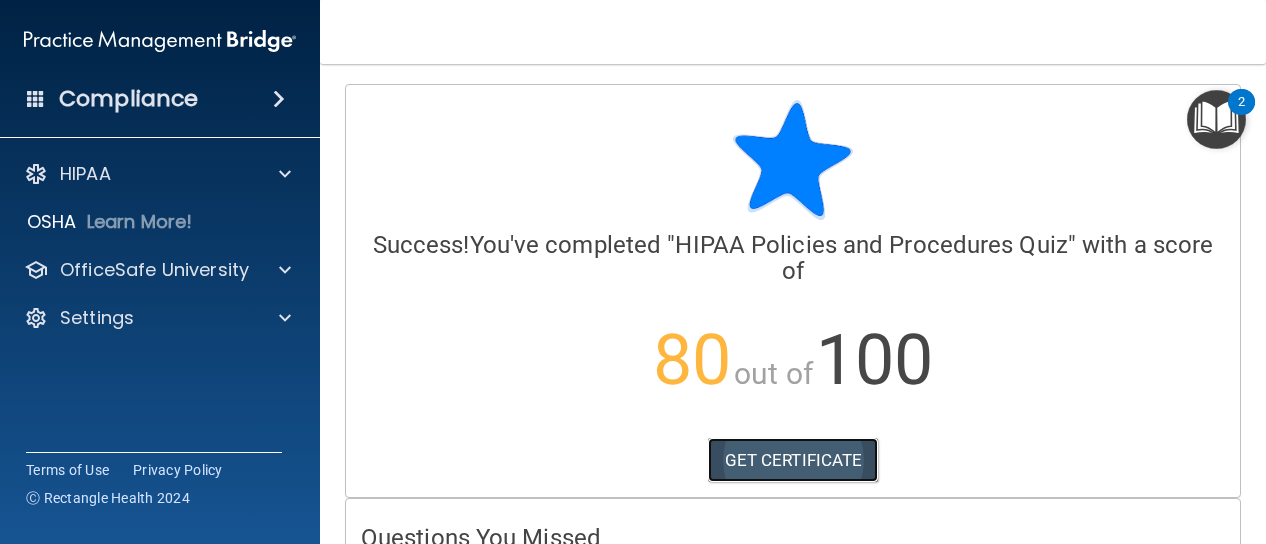 click on "GET CERTIFICATE" at bounding box center [793, 460] 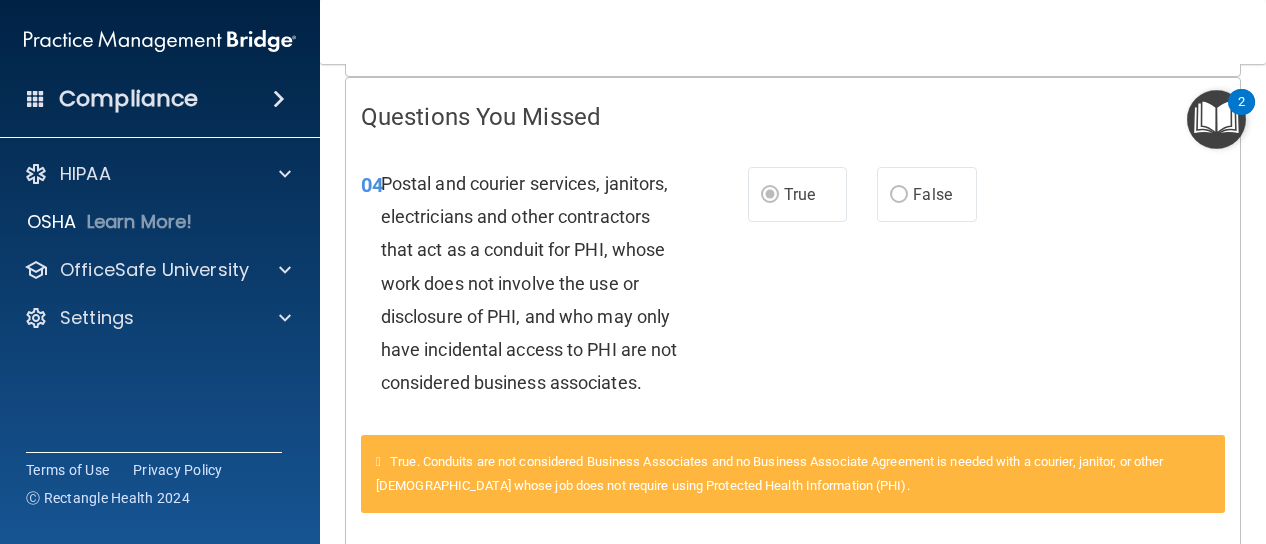scroll, scrollTop: 0, scrollLeft: 0, axis: both 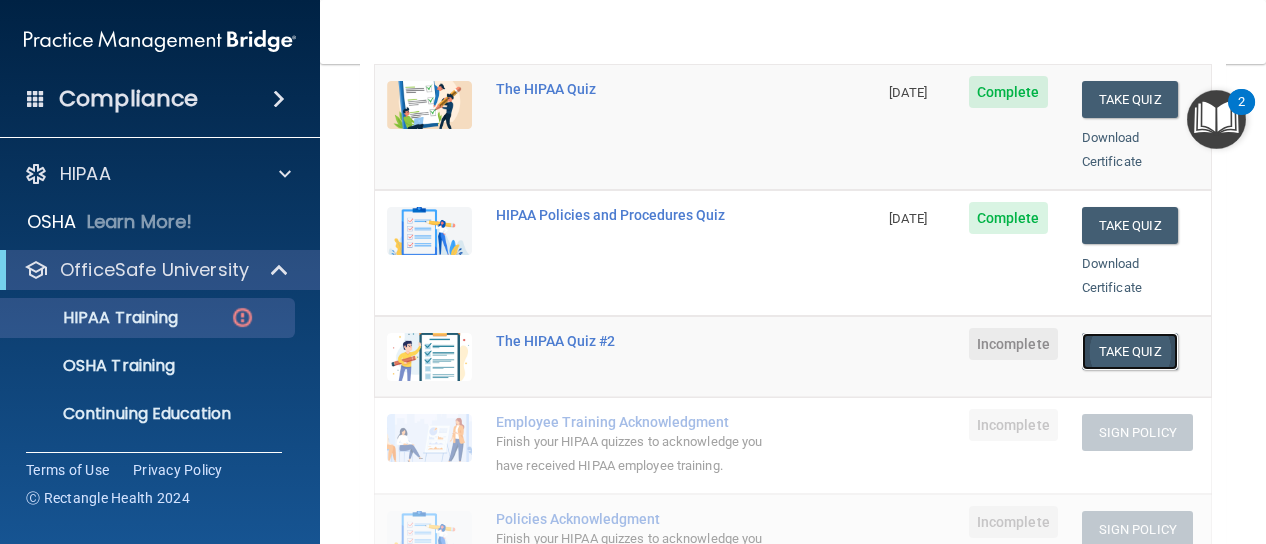 click on "Take Quiz" at bounding box center [1130, 351] 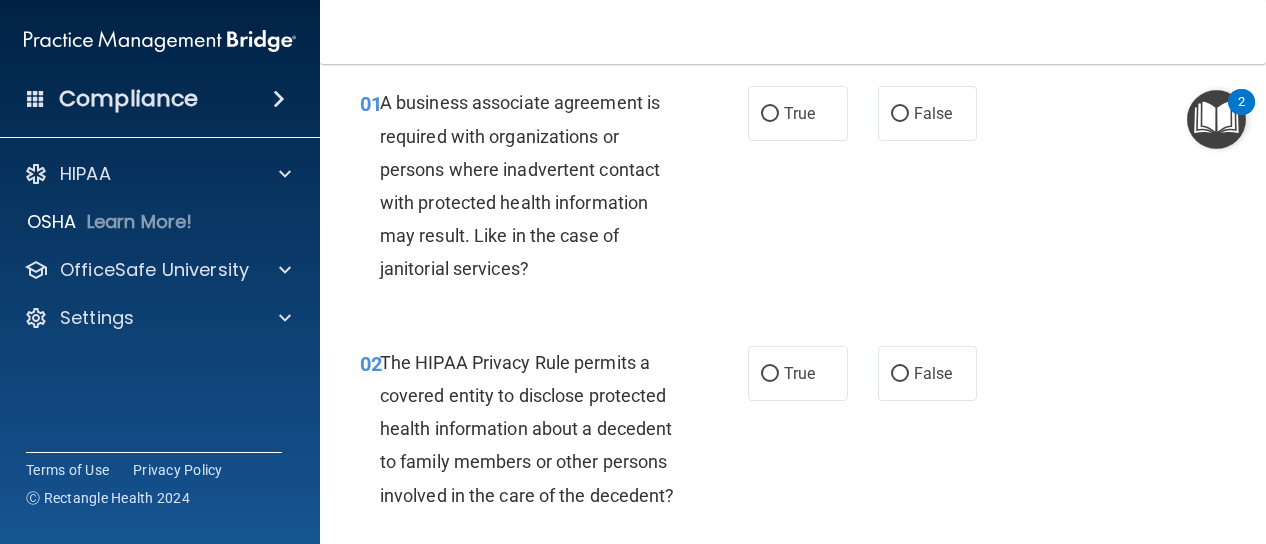 scroll, scrollTop: 71, scrollLeft: 0, axis: vertical 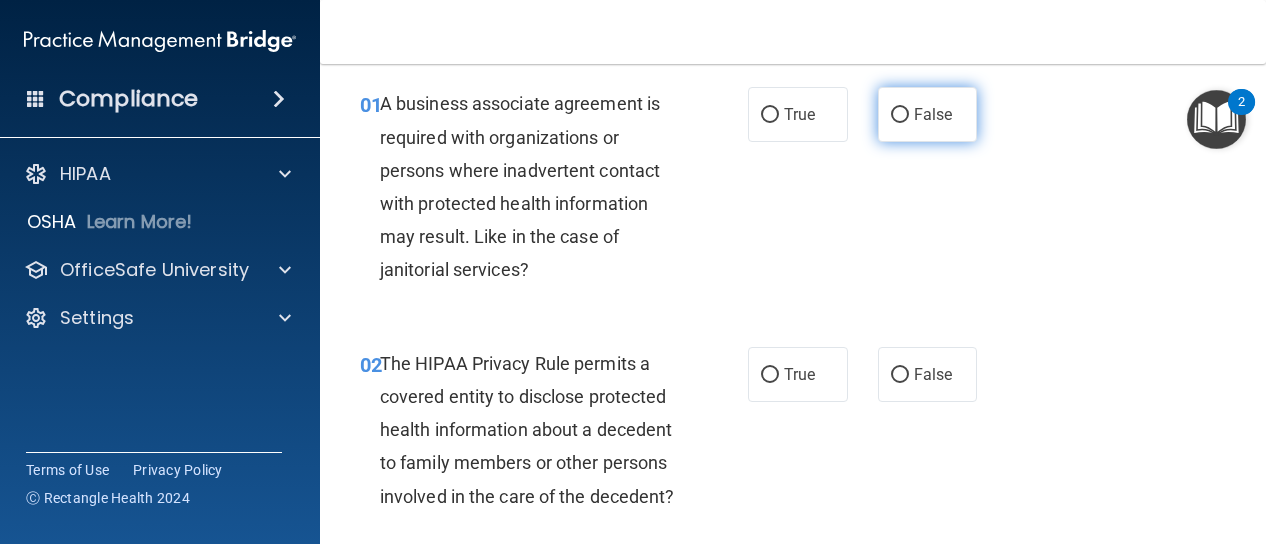 click on "False" at bounding box center [900, 115] 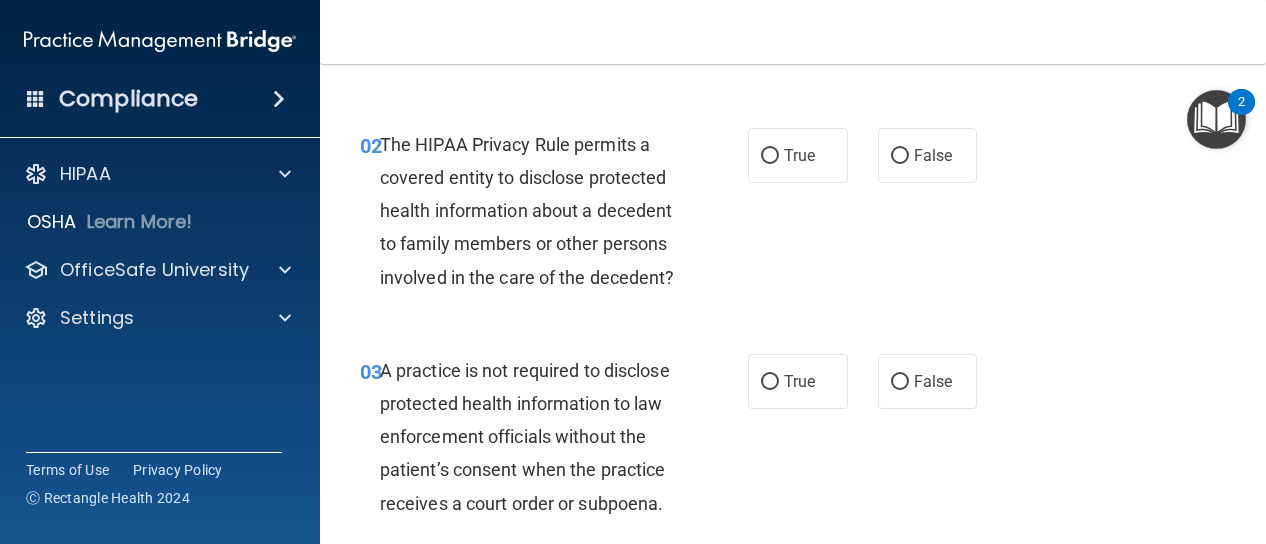 scroll, scrollTop: 291, scrollLeft: 0, axis: vertical 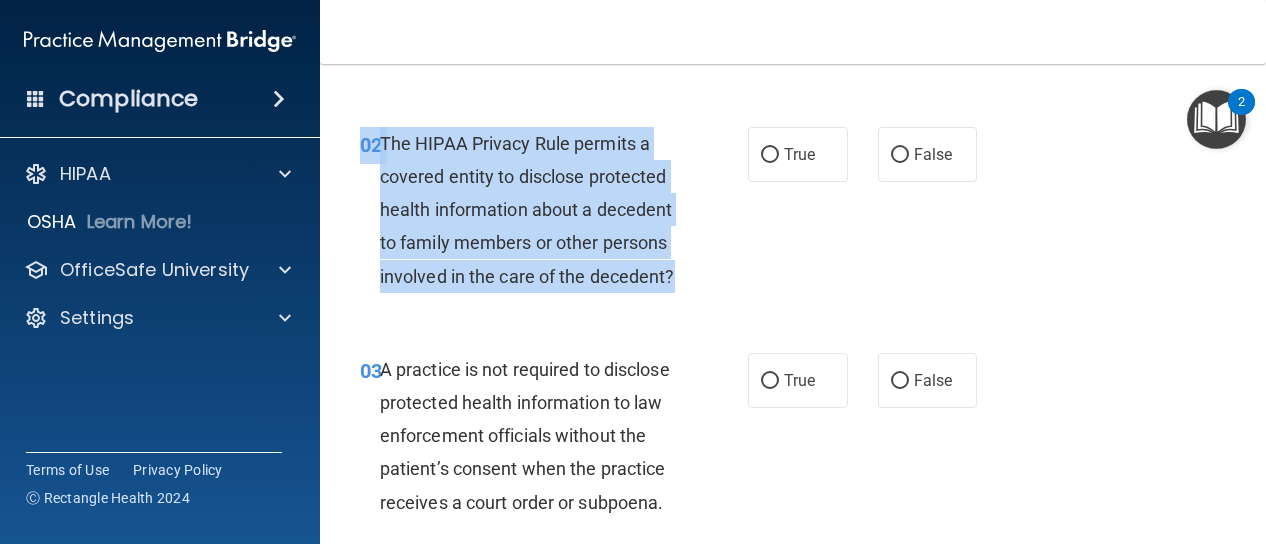 drag, startPoint x: 530, startPoint y: 303, endPoint x: 364, endPoint y: 151, distance: 225.07776 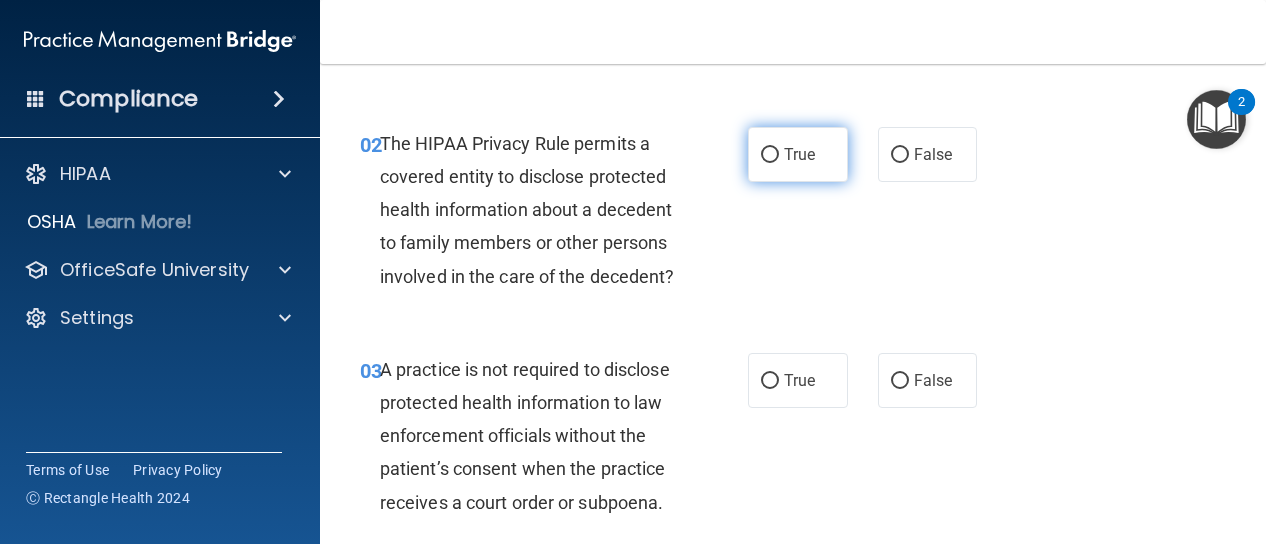 click on "True" at bounding box center (799, 154) 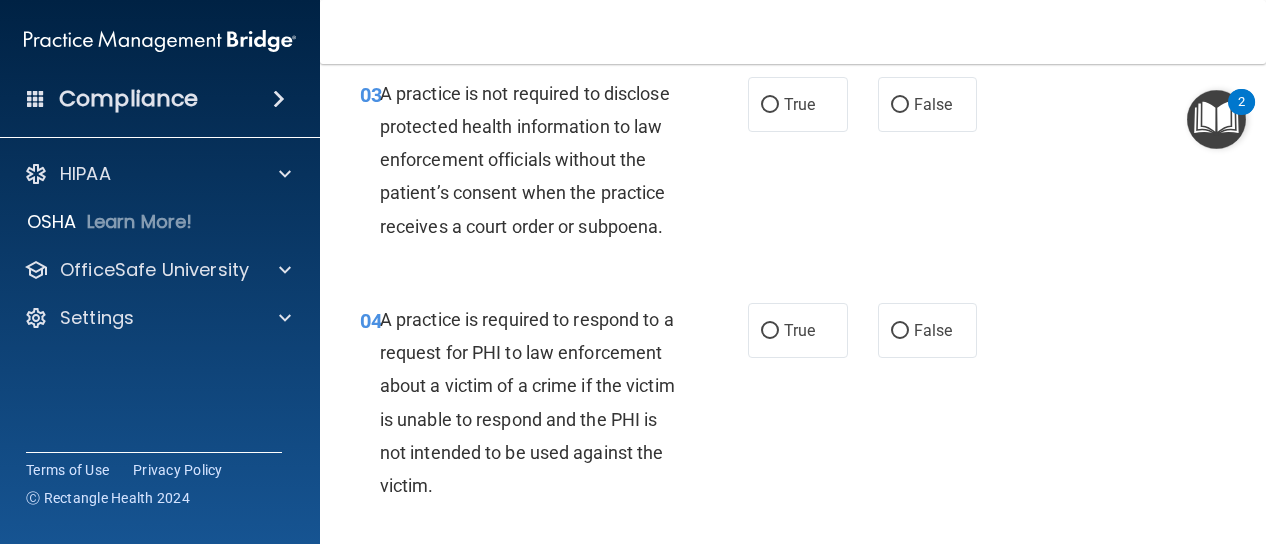scroll, scrollTop: 566, scrollLeft: 0, axis: vertical 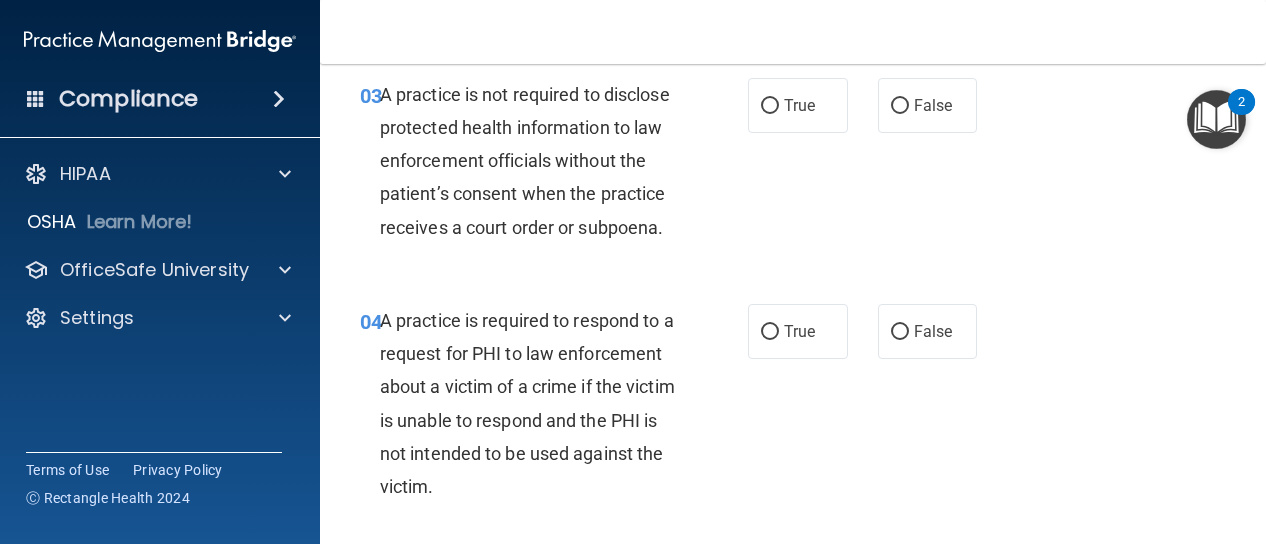 click on "03       A practice is not required to disclose protected health information to law enforcement officials without the patient’s consent when the practice receives  a court order or subpoena.                 True           False" at bounding box center [793, 166] 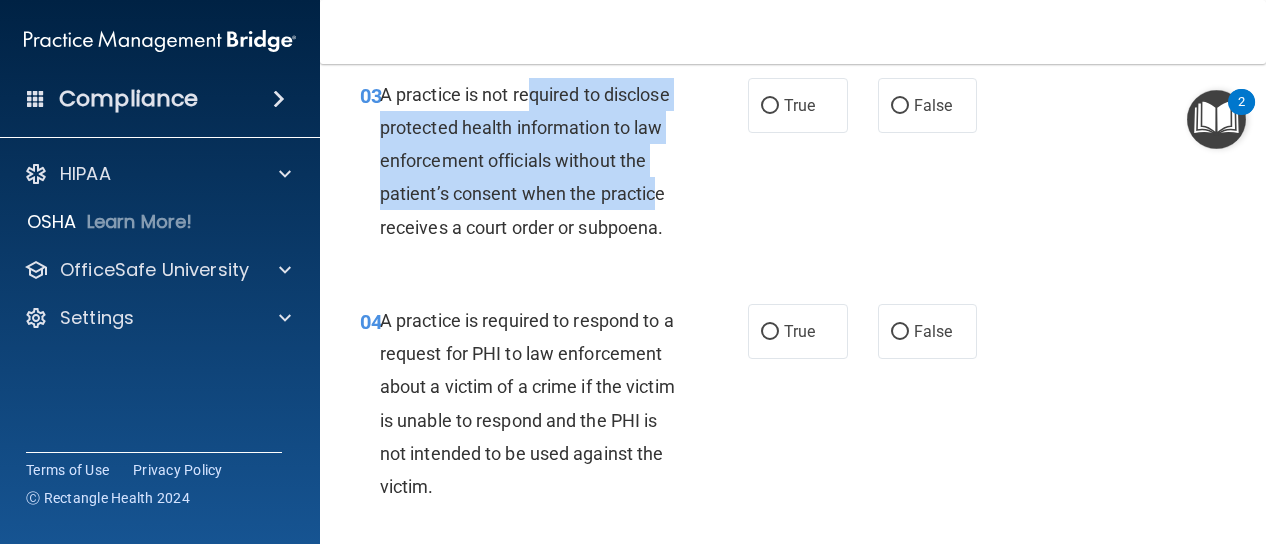 drag, startPoint x: 530, startPoint y: 135, endPoint x: 583, endPoint y: 248, distance: 124.81186 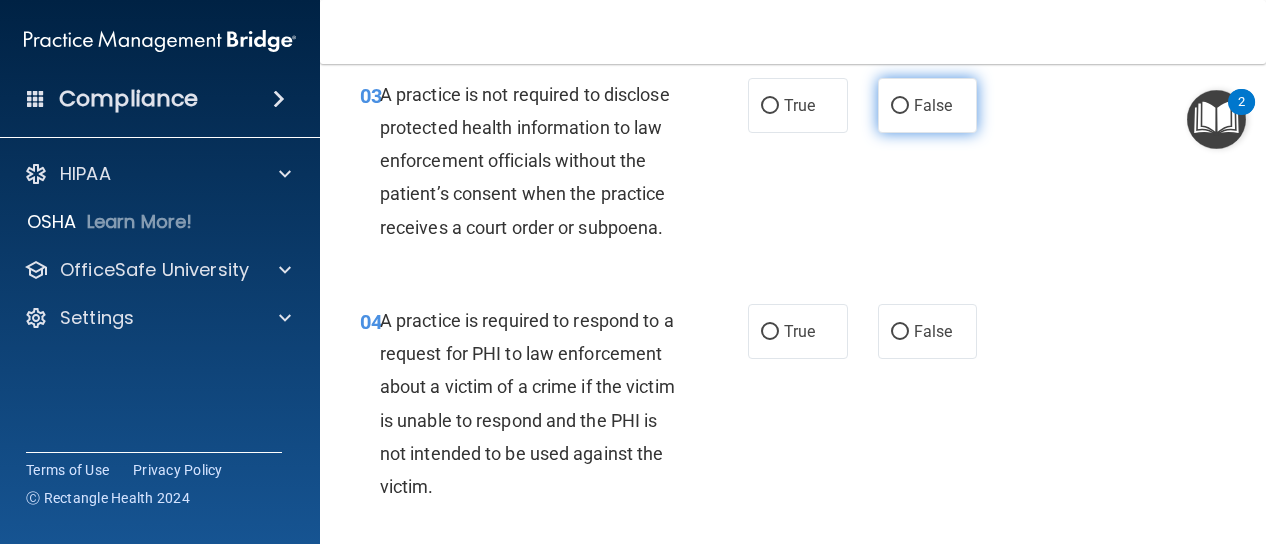click on "False" at bounding box center (928, 105) 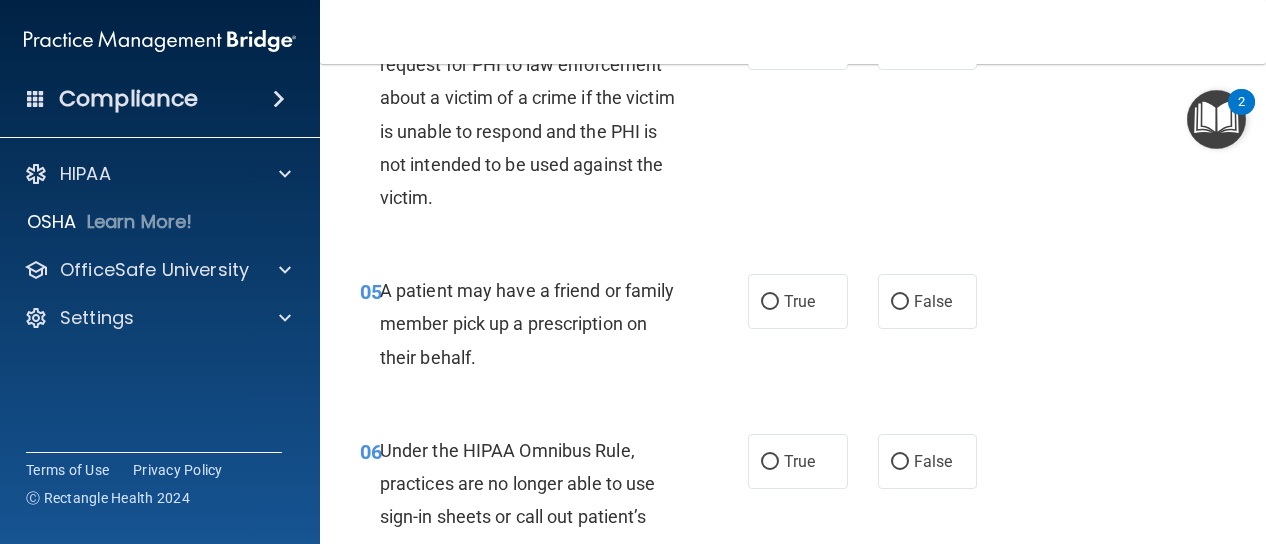 scroll, scrollTop: 871, scrollLeft: 0, axis: vertical 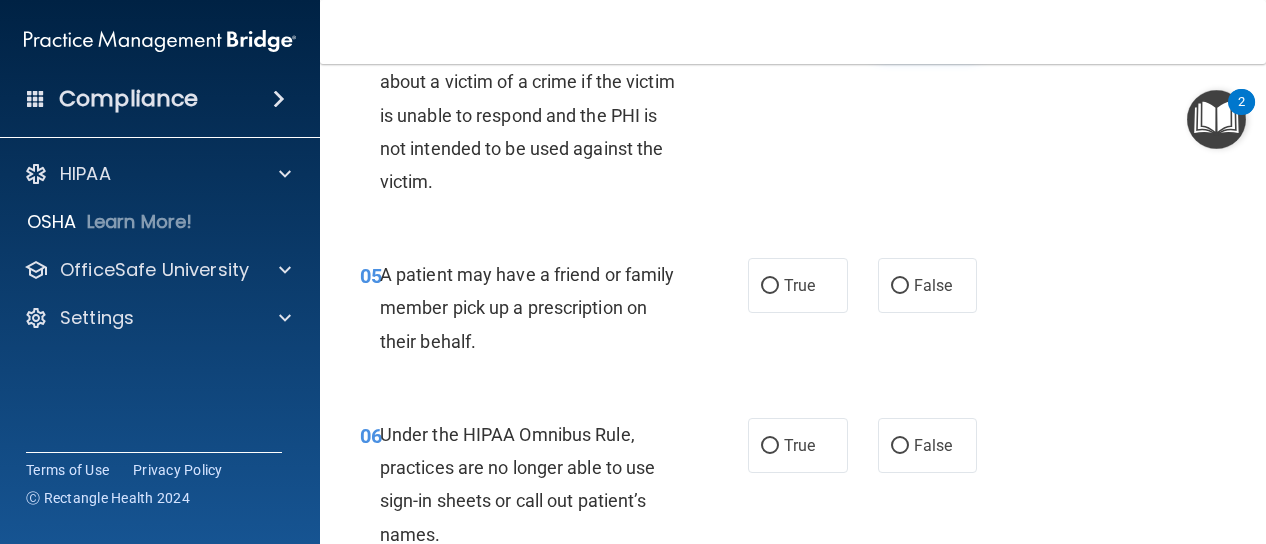click on "False" at bounding box center [933, 26] 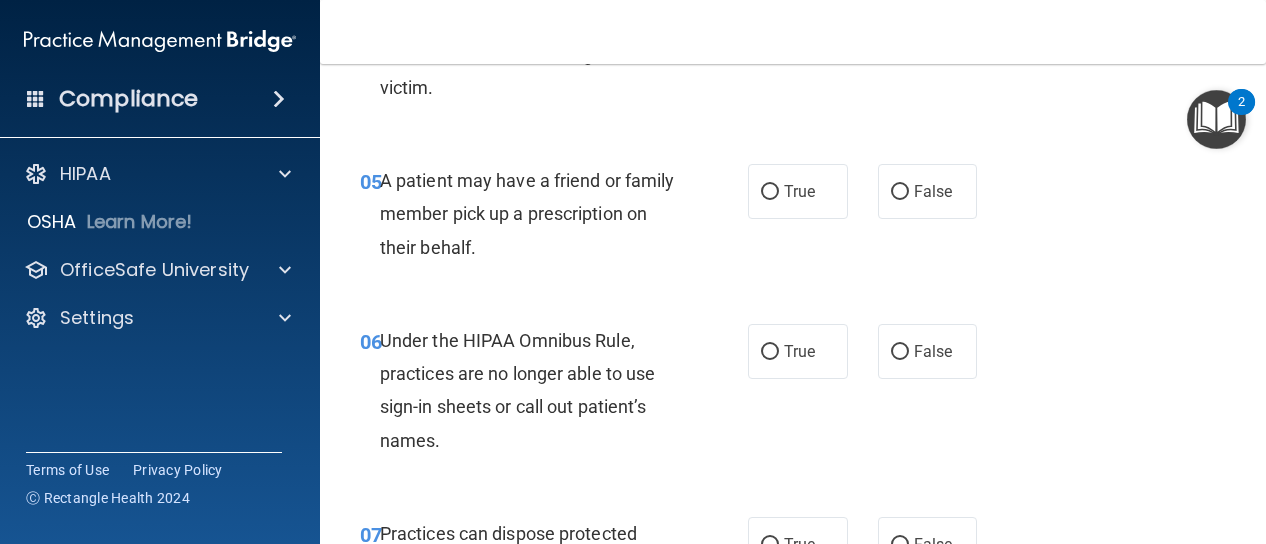 scroll, scrollTop: 964, scrollLeft: 0, axis: vertical 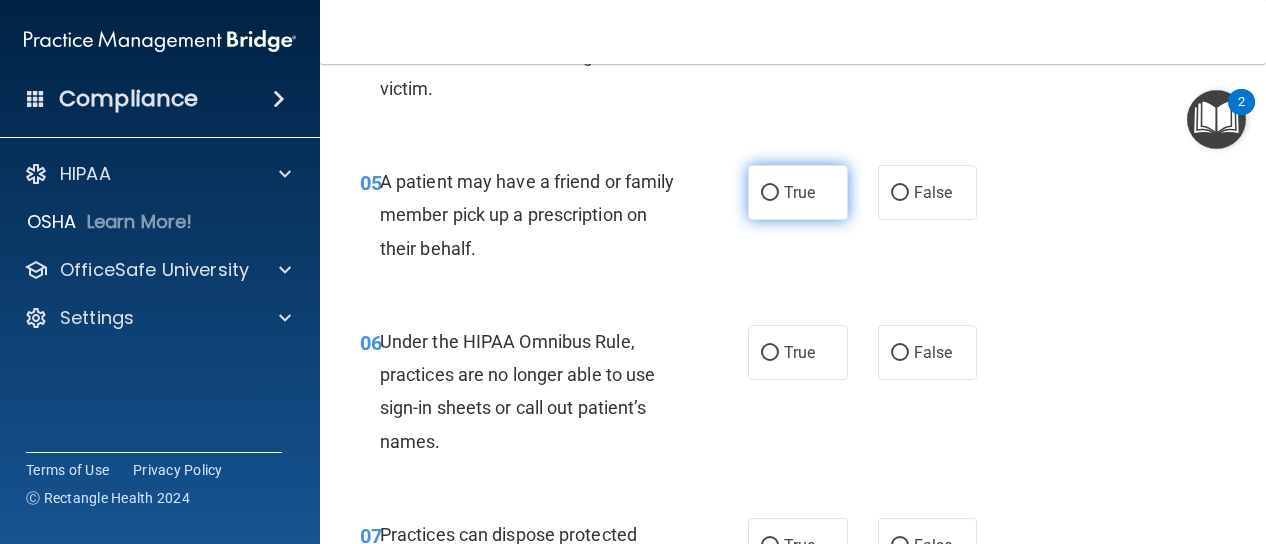 click on "True" at bounding box center (798, 192) 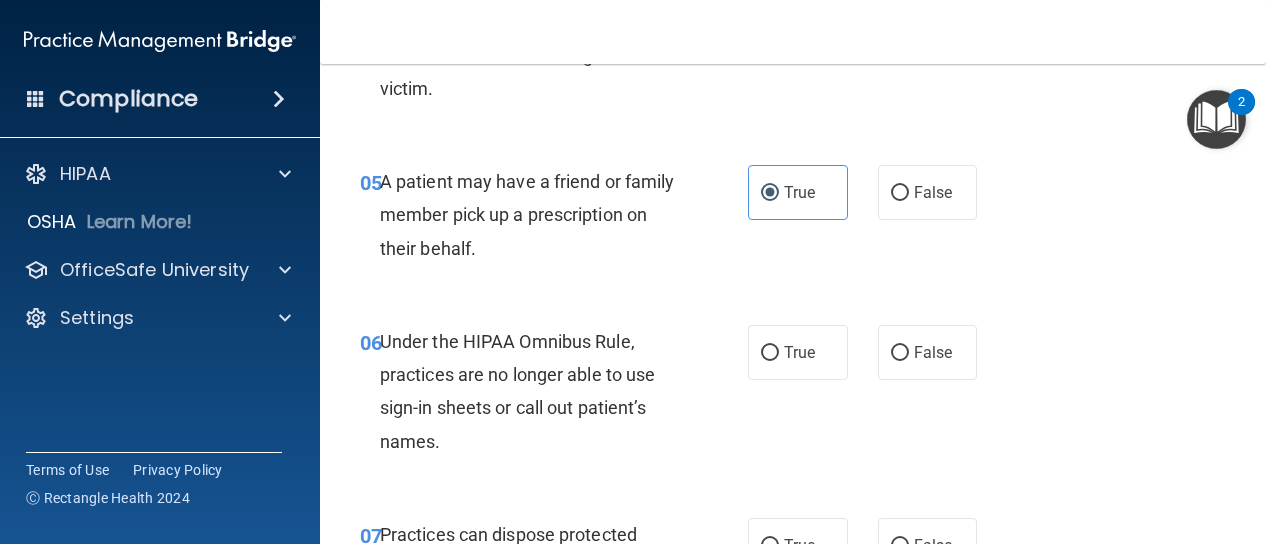 scroll, scrollTop: 1075, scrollLeft: 0, axis: vertical 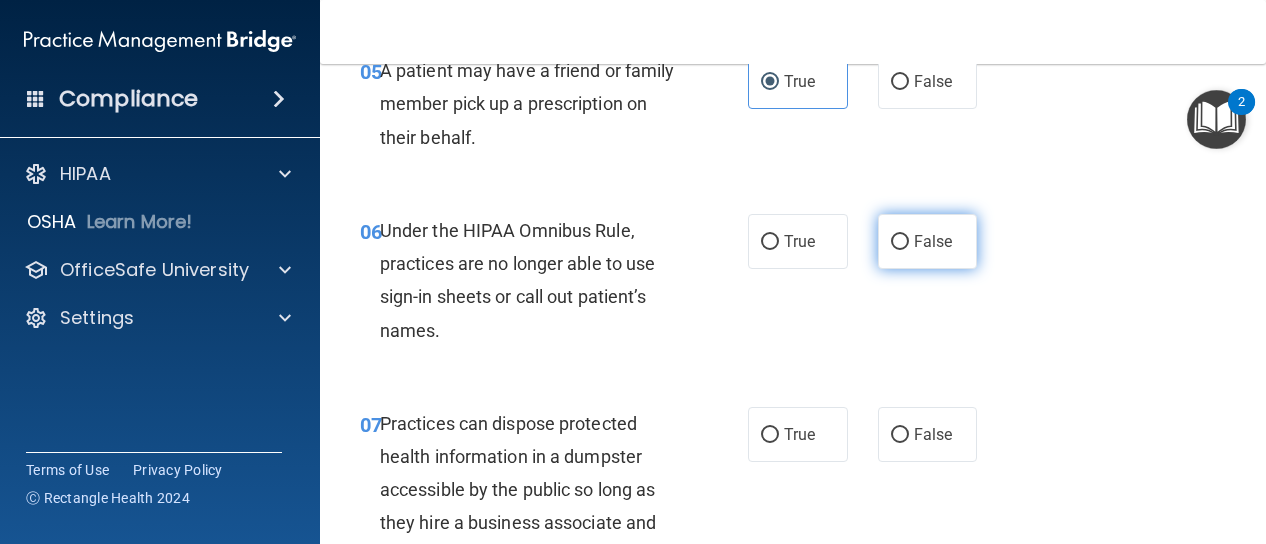 click on "False" at bounding box center (928, 241) 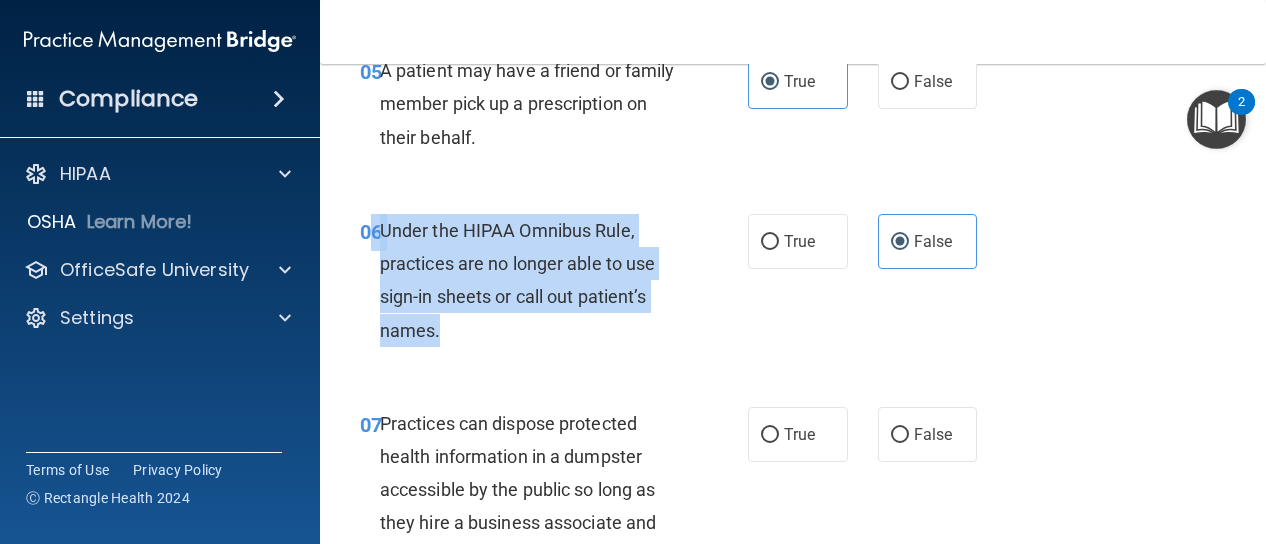 drag, startPoint x: 448, startPoint y: 391, endPoint x: 374, endPoint y: 299, distance: 118.06778 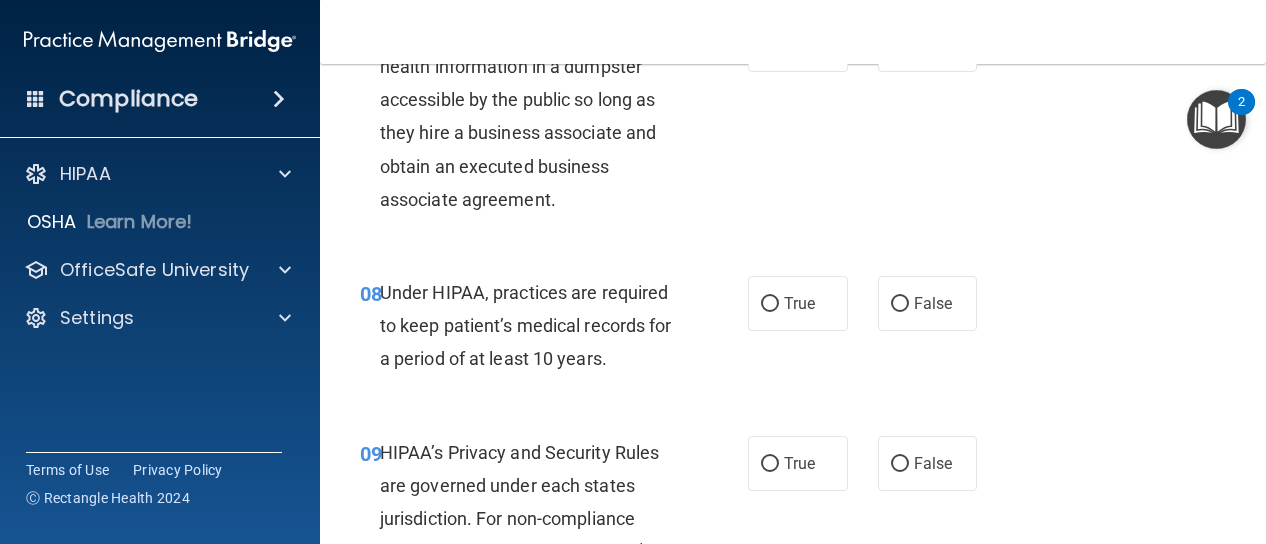 scroll, scrollTop: 1466, scrollLeft: 0, axis: vertical 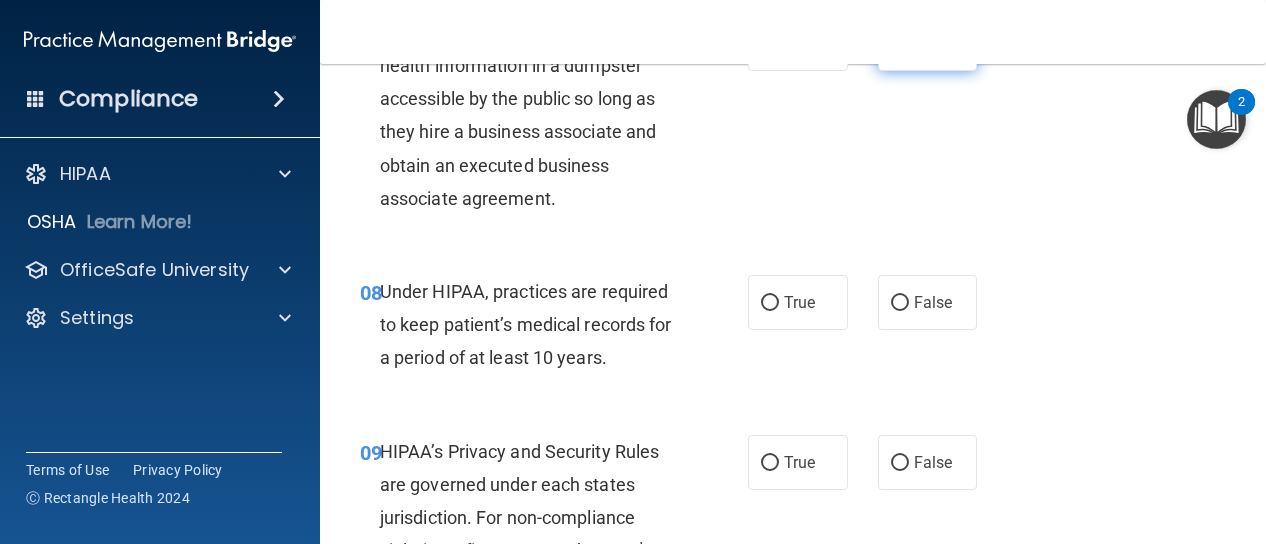 click on "False" at bounding box center [900, 44] 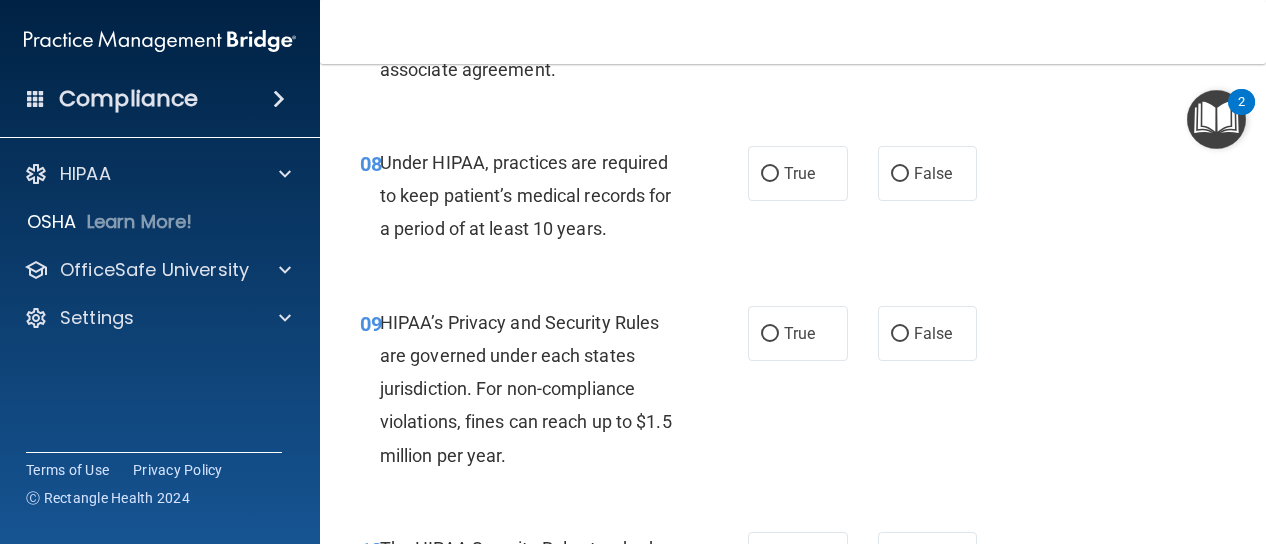 scroll, scrollTop: 1594, scrollLeft: 0, axis: vertical 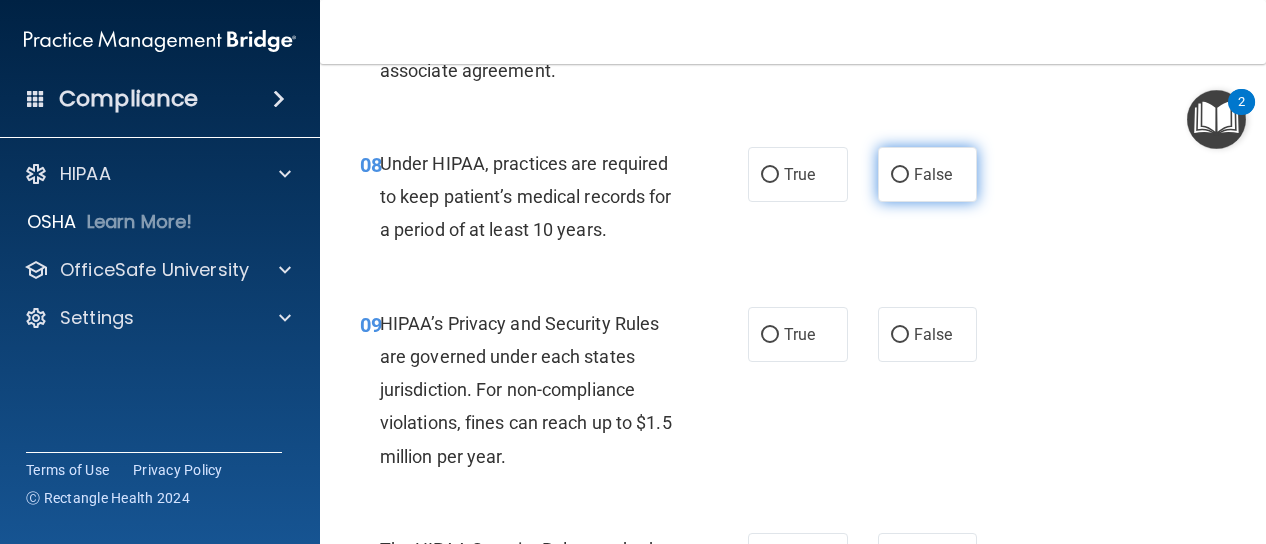 click on "False" at bounding box center [928, 174] 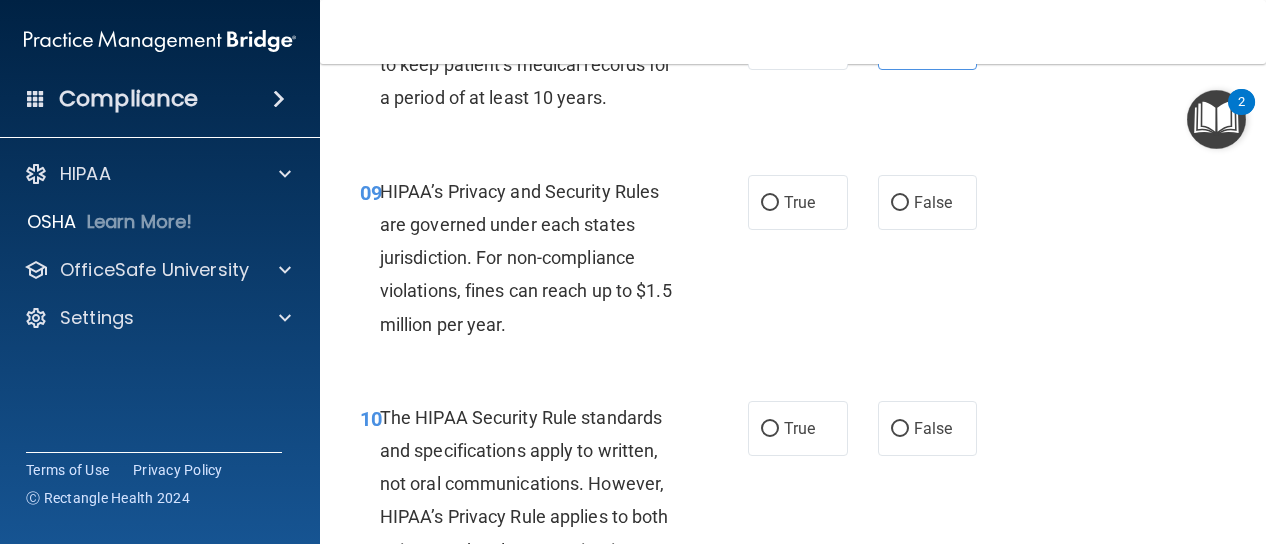 scroll, scrollTop: 1855, scrollLeft: 0, axis: vertical 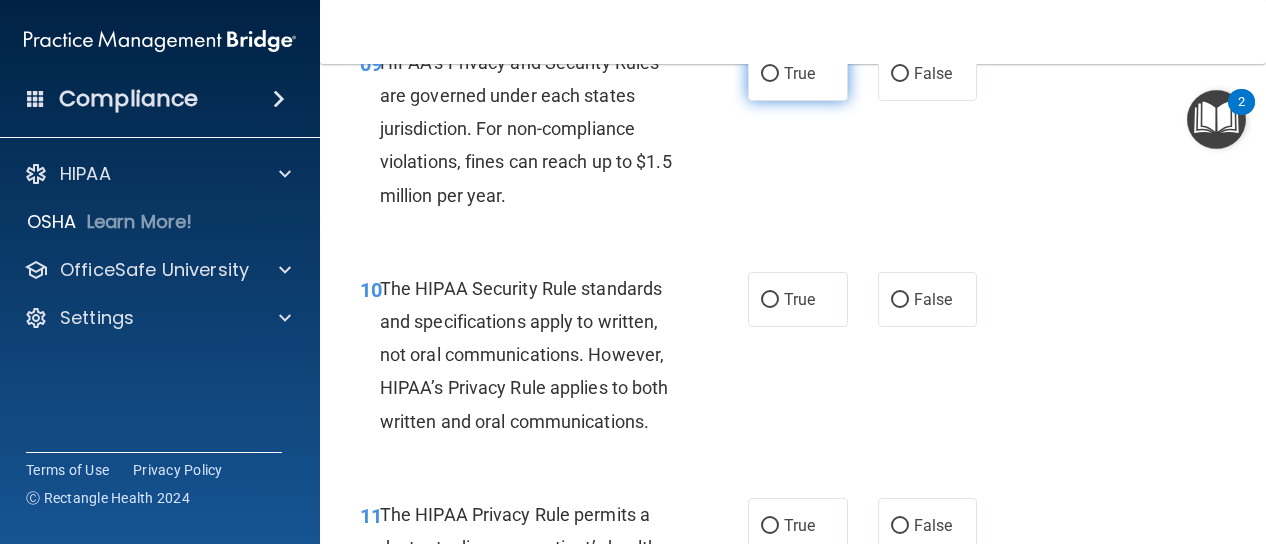 click on "True" at bounding box center [798, 73] 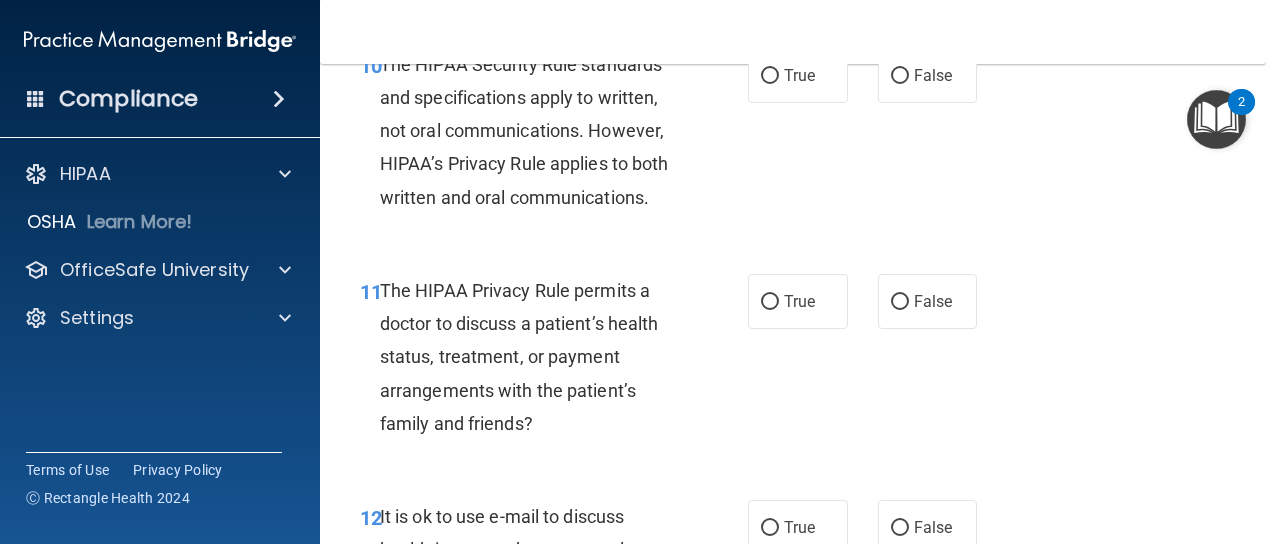 scroll, scrollTop: 2074, scrollLeft: 0, axis: vertical 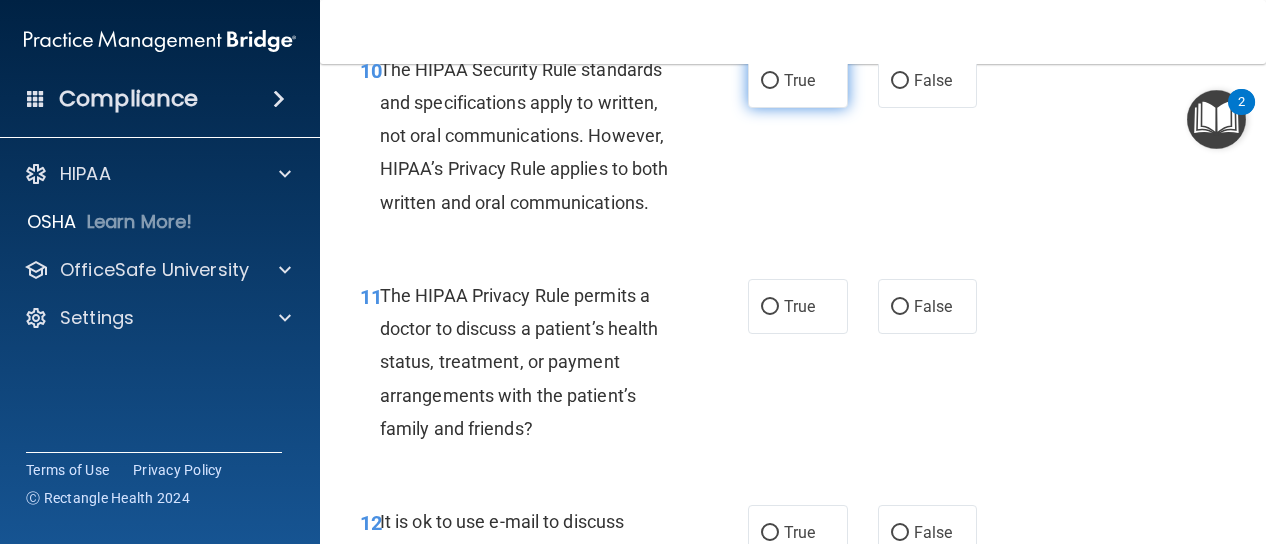 click on "True" at bounding box center [798, 80] 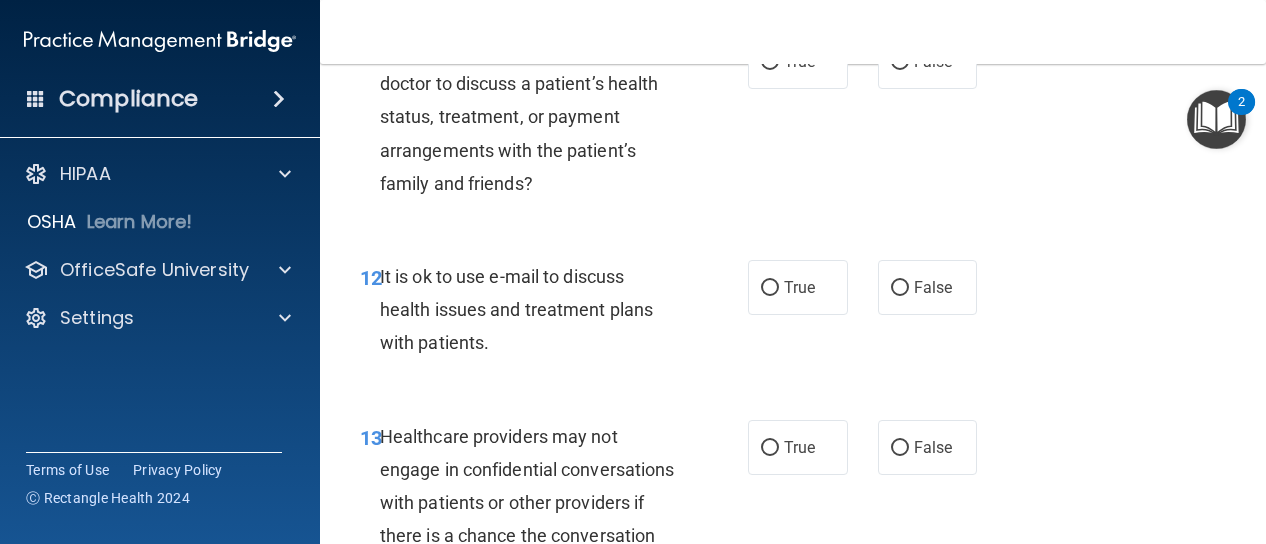 scroll, scrollTop: 2319, scrollLeft: 0, axis: vertical 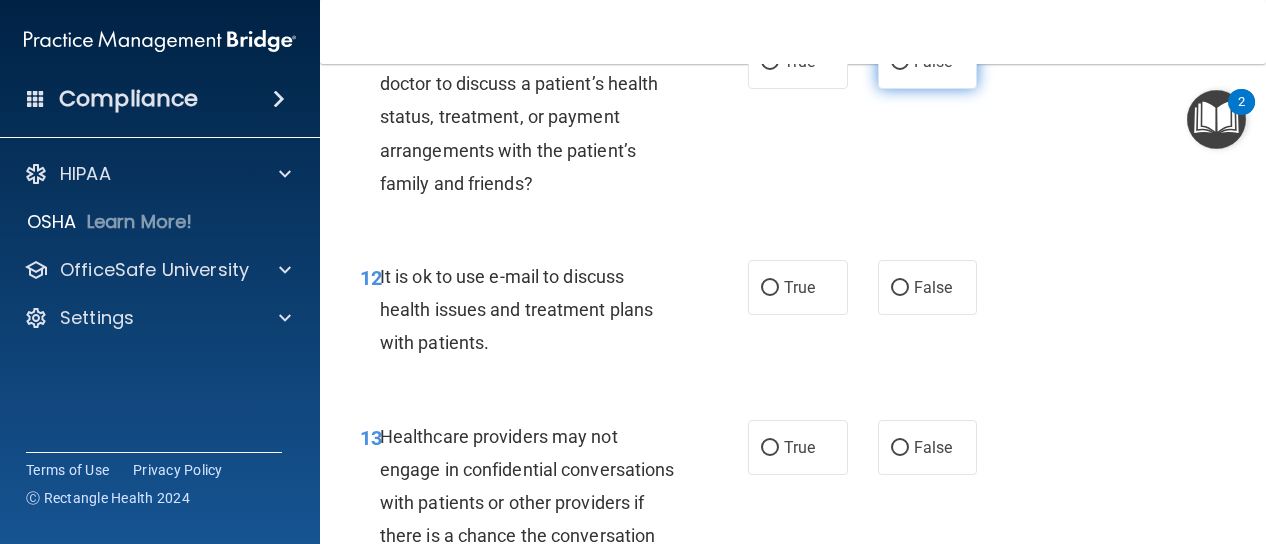 click on "False" at bounding box center [928, 61] 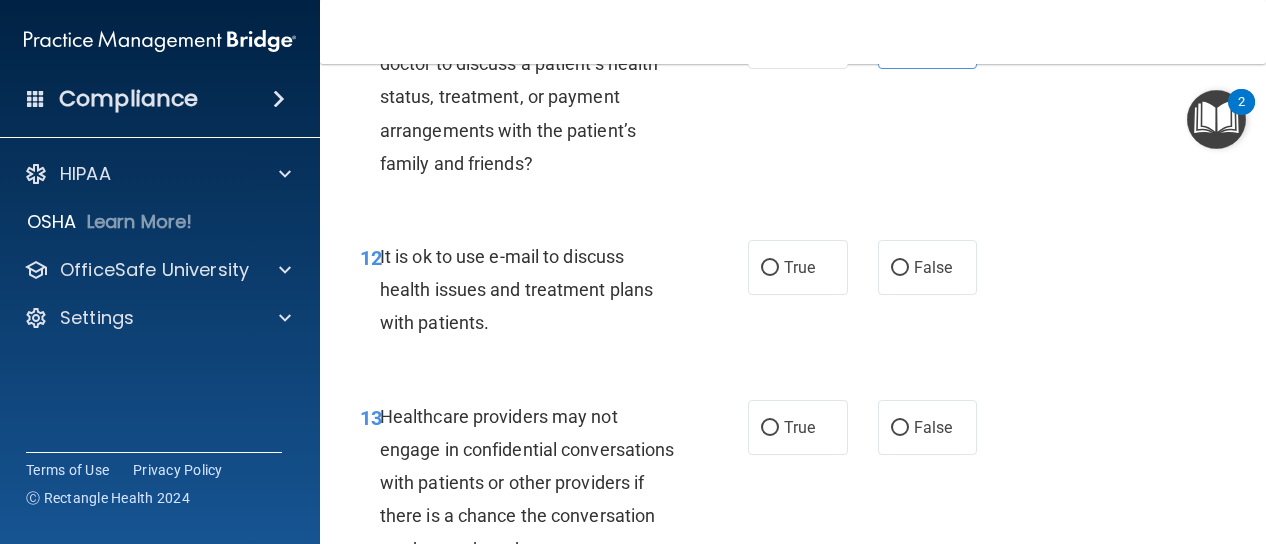 scroll, scrollTop: 2338, scrollLeft: 0, axis: vertical 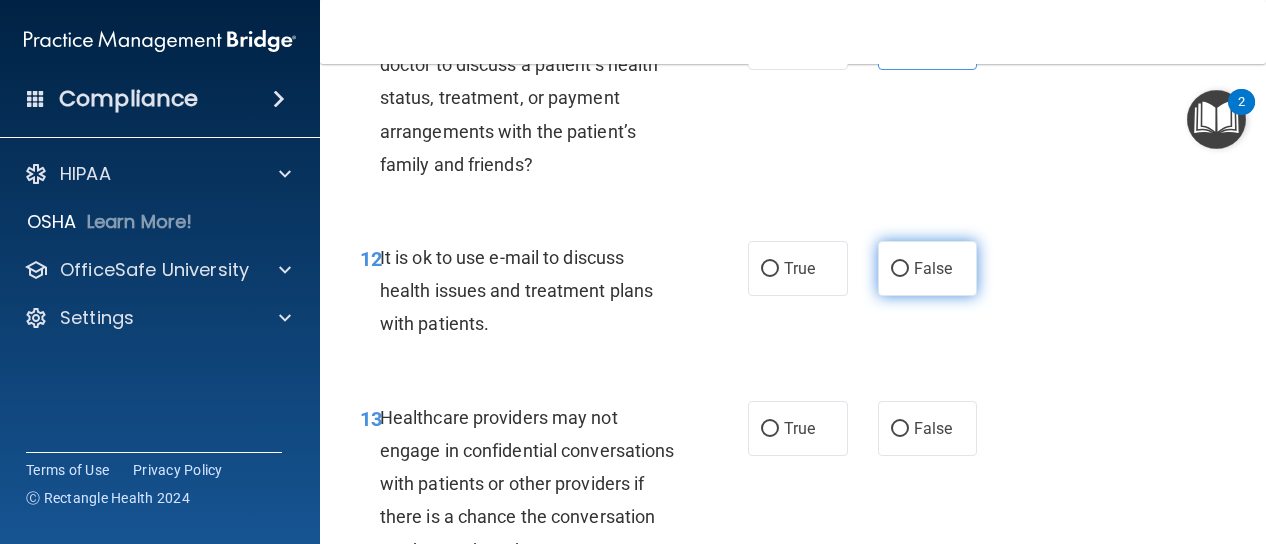 click on "False" at bounding box center (928, 268) 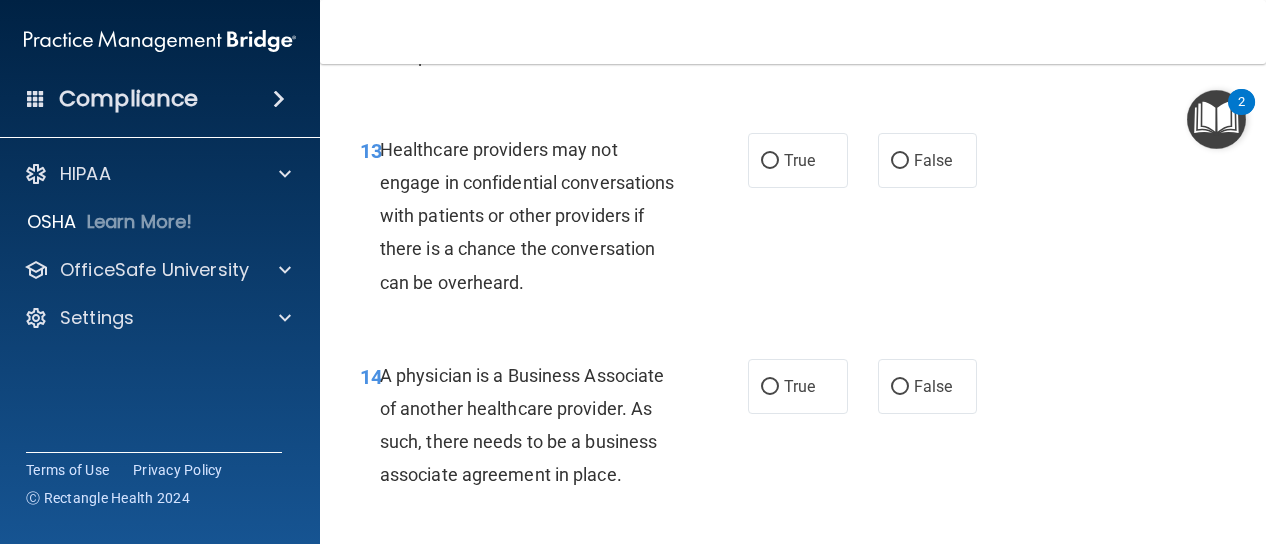 scroll, scrollTop: 2607, scrollLeft: 0, axis: vertical 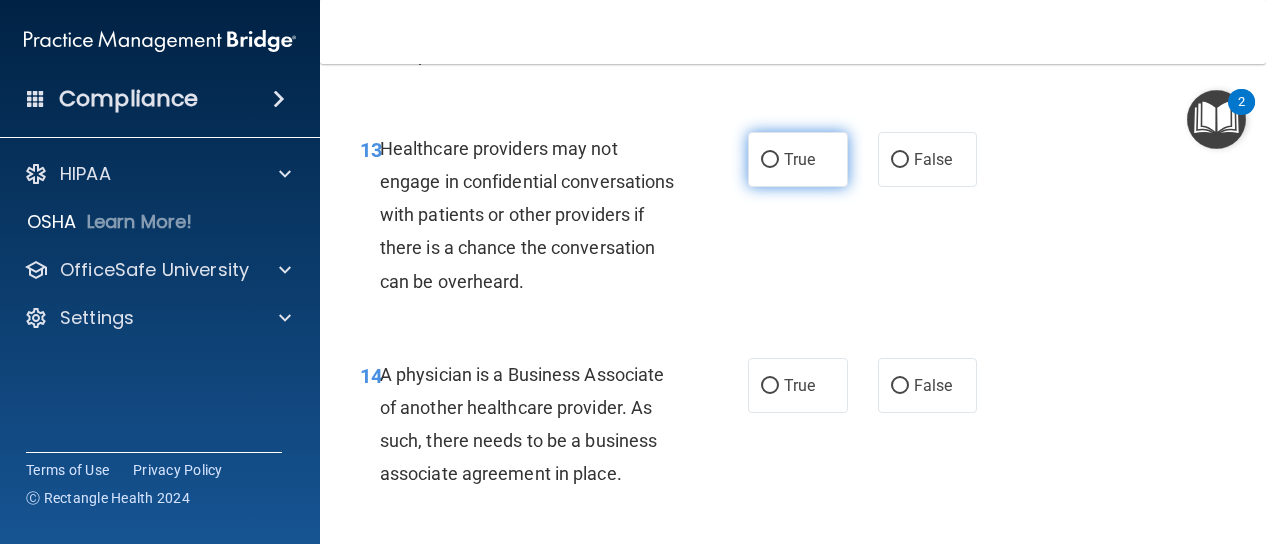 click on "True" at bounding box center [799, 159] 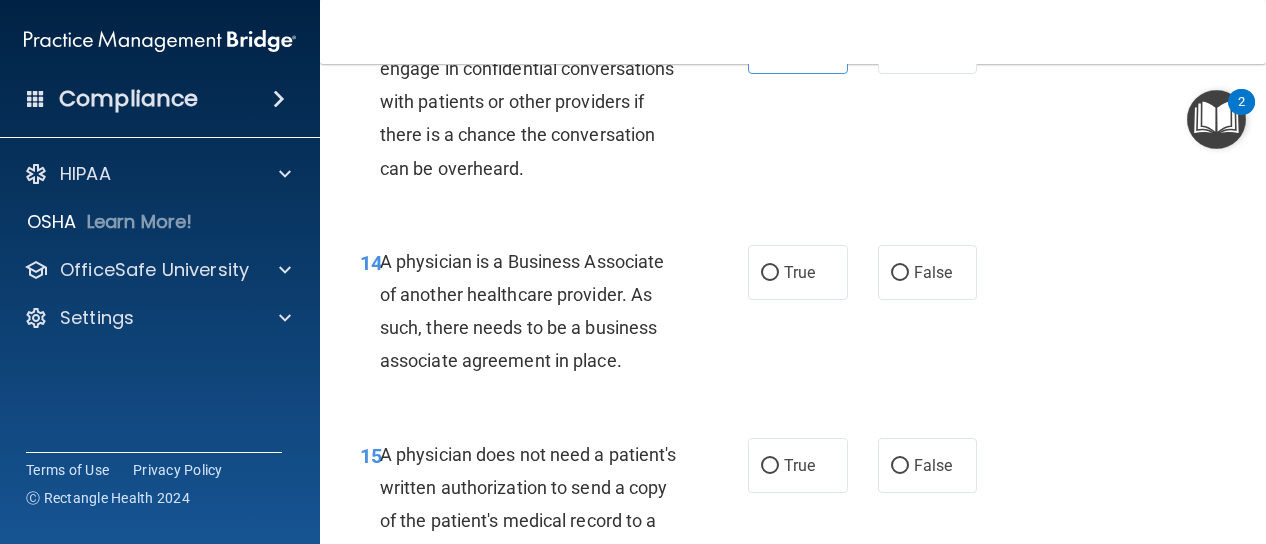 scroll, scrollTop: 2719, scrollLeft: 0, axis: vertical 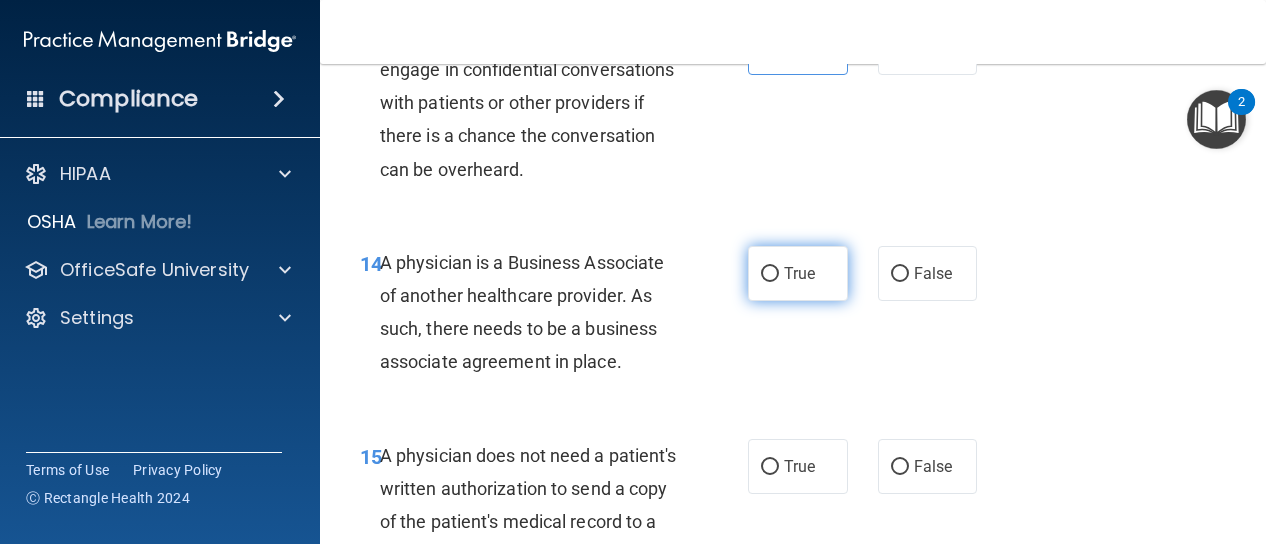 click on "True" at bounding box center [798, 273] 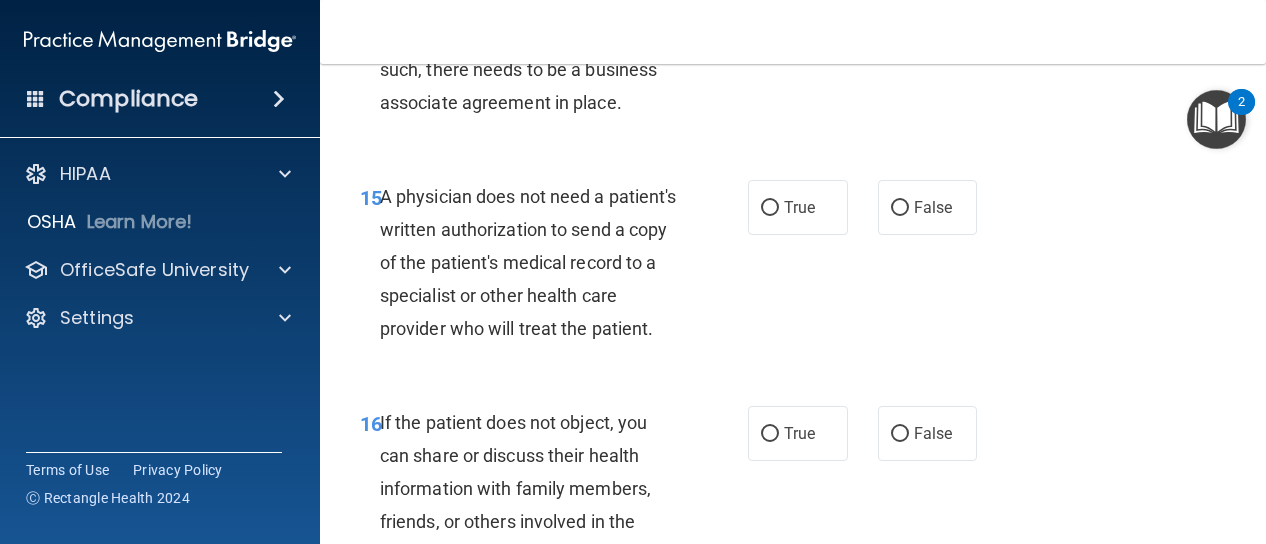 scroll, scrollTop: 2982, scrollLeft: 0, axis: vertical 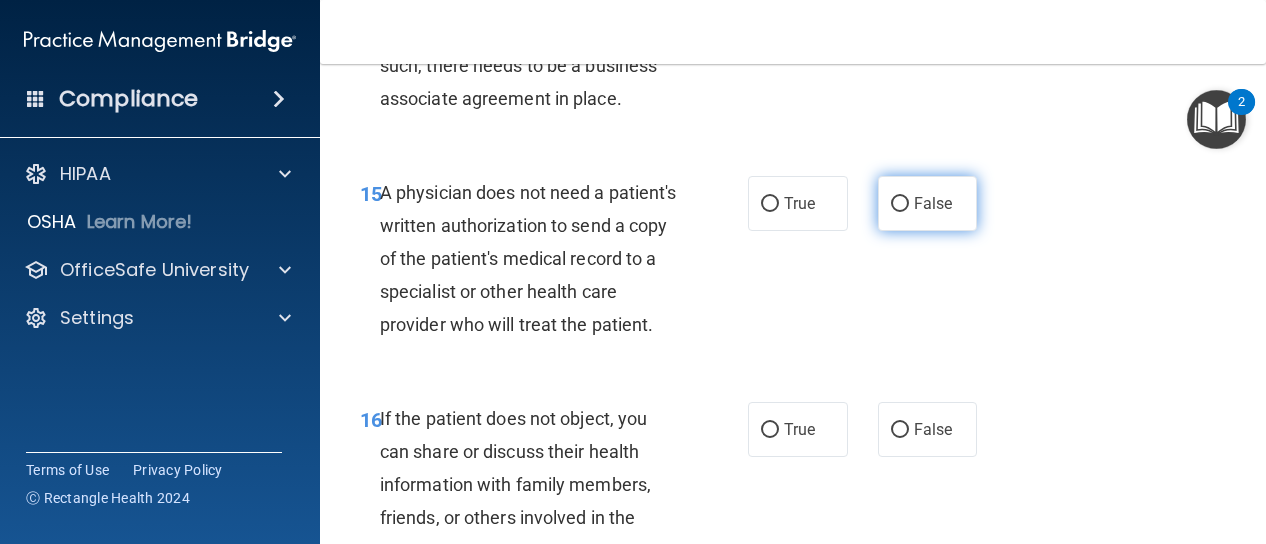 click on "False" at bounding box center (928, 203) 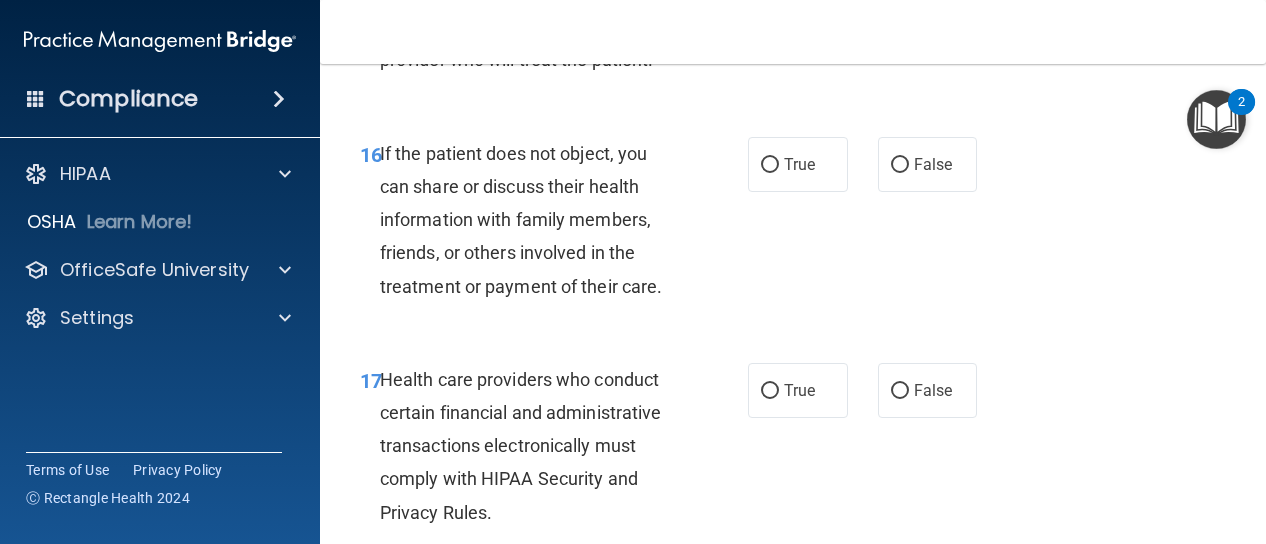 scroll, scrollTop: 3247, scrollLeft: 0, axis: vertical 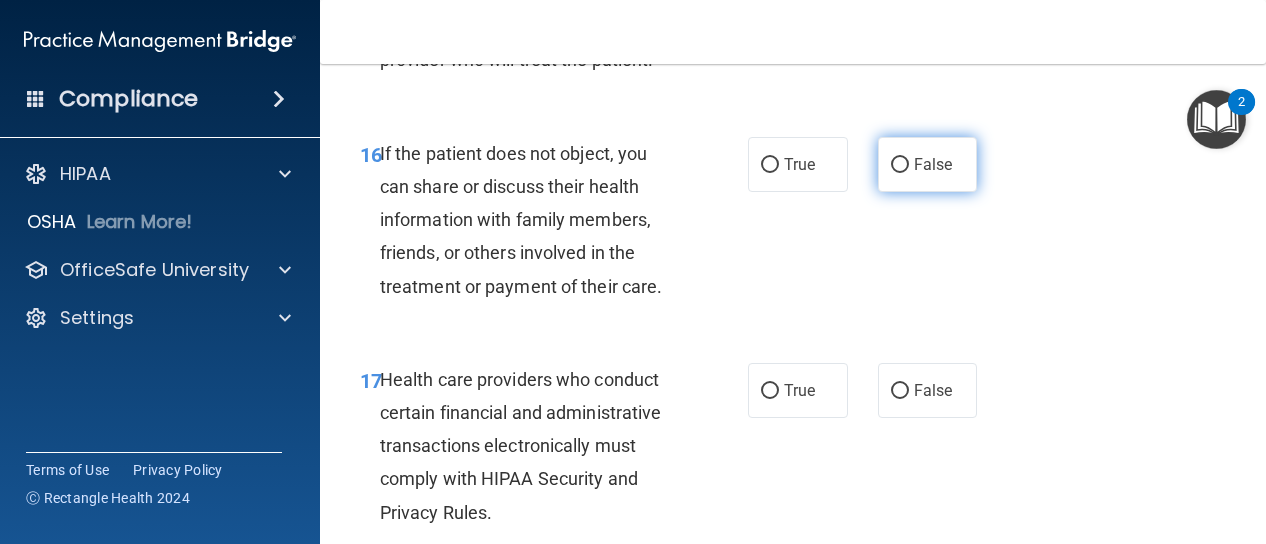 click on "False" at bounding box center (928, 164) 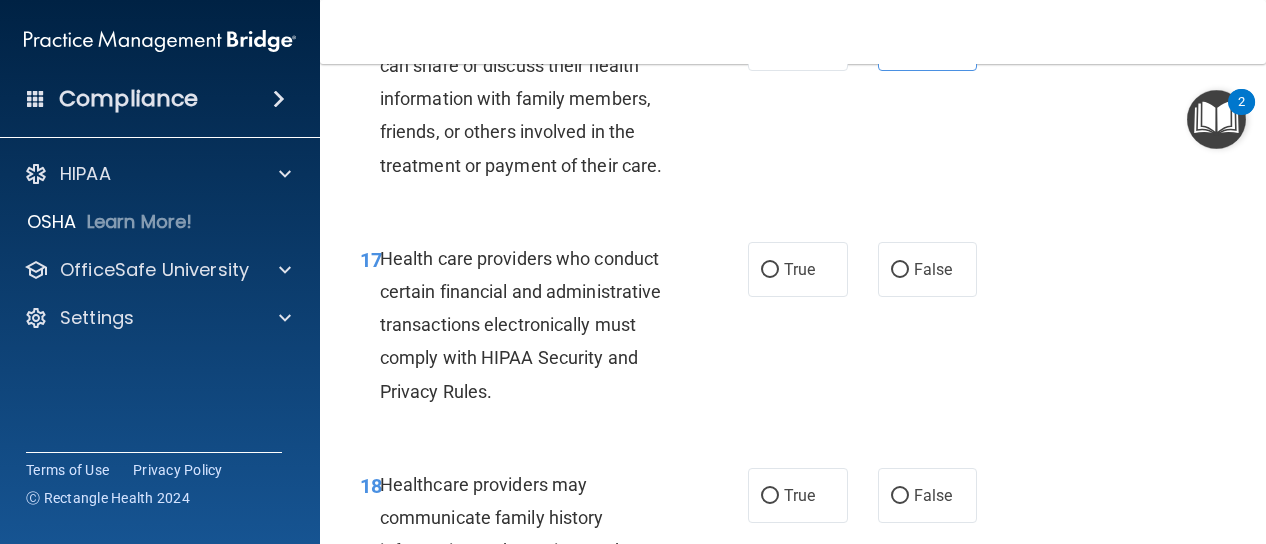scroll, scrollTop: 3369, scrollLeft: 0, axis: vertical 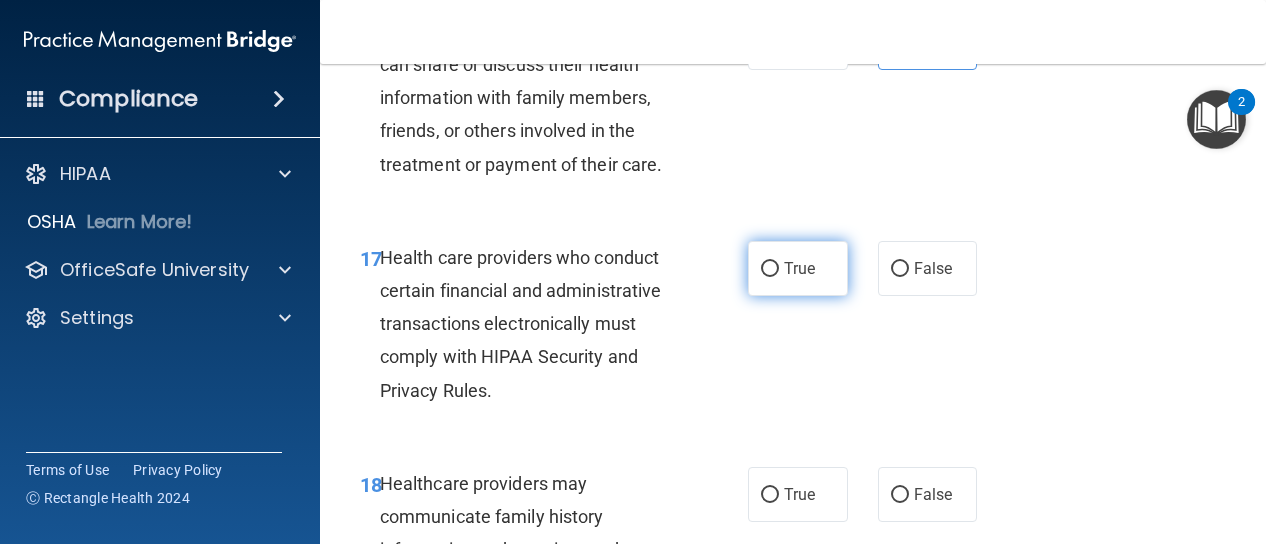 click on "True" at bounding box center [798, 268] 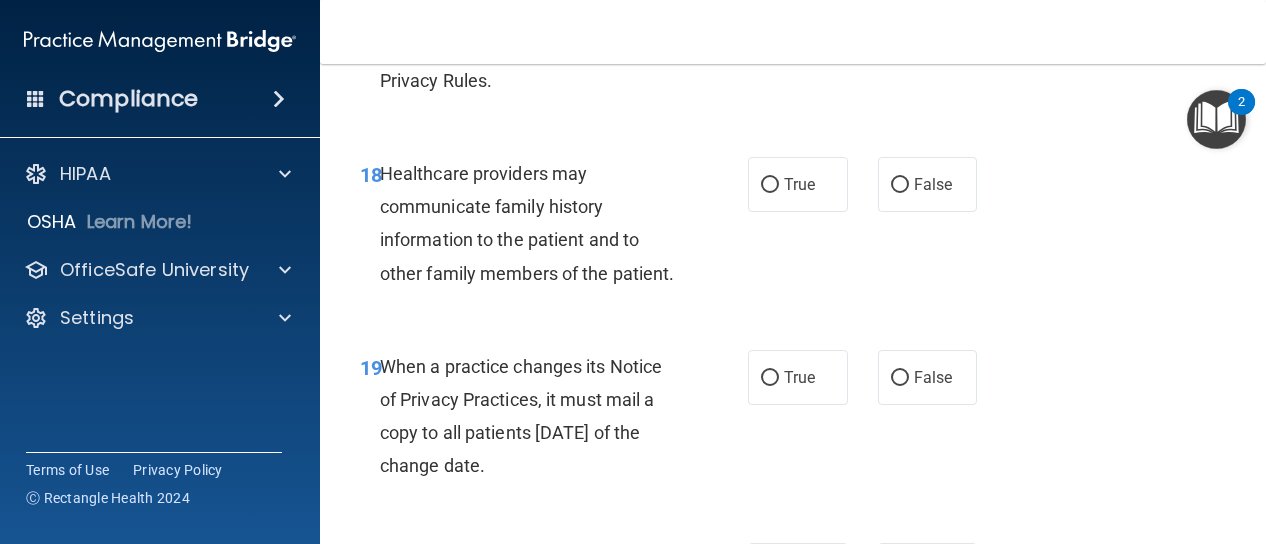 scroll, scrollTop: 3678, scrollLeft: 0, axis: vertical 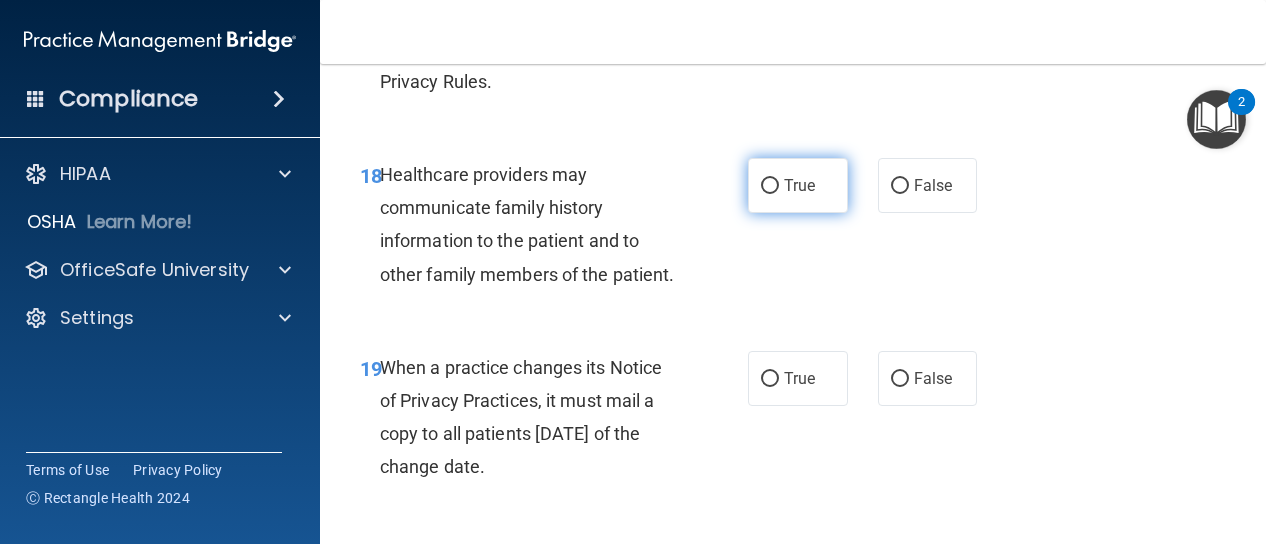 click on "True" at bounding box center (799, 185) 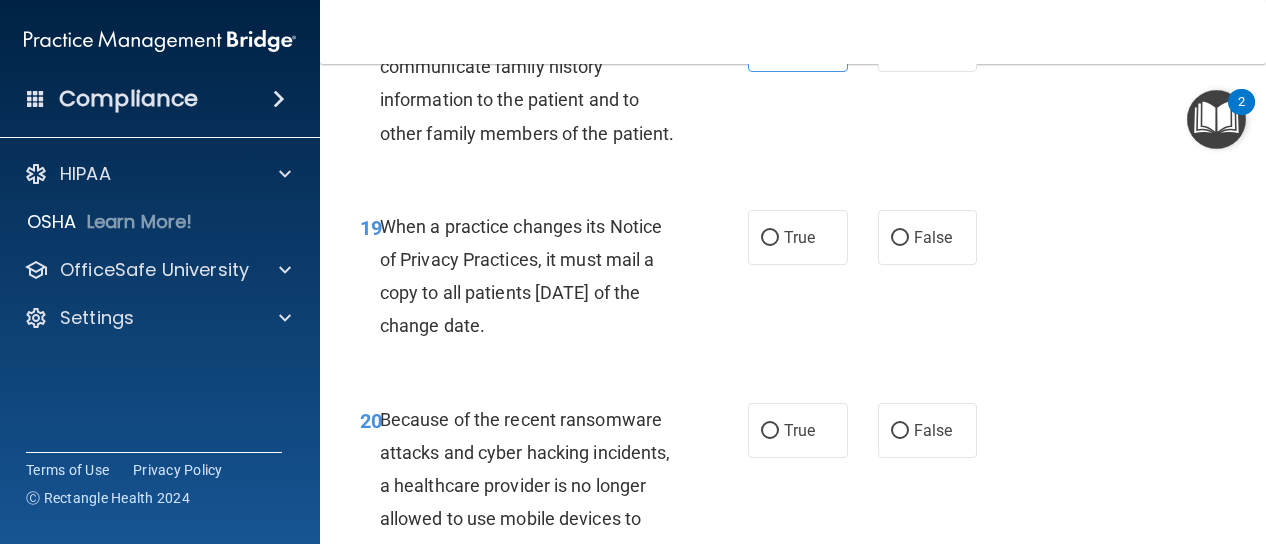 scroll, scrollTop: 3818, scrollLeft: 0, axis: vertical 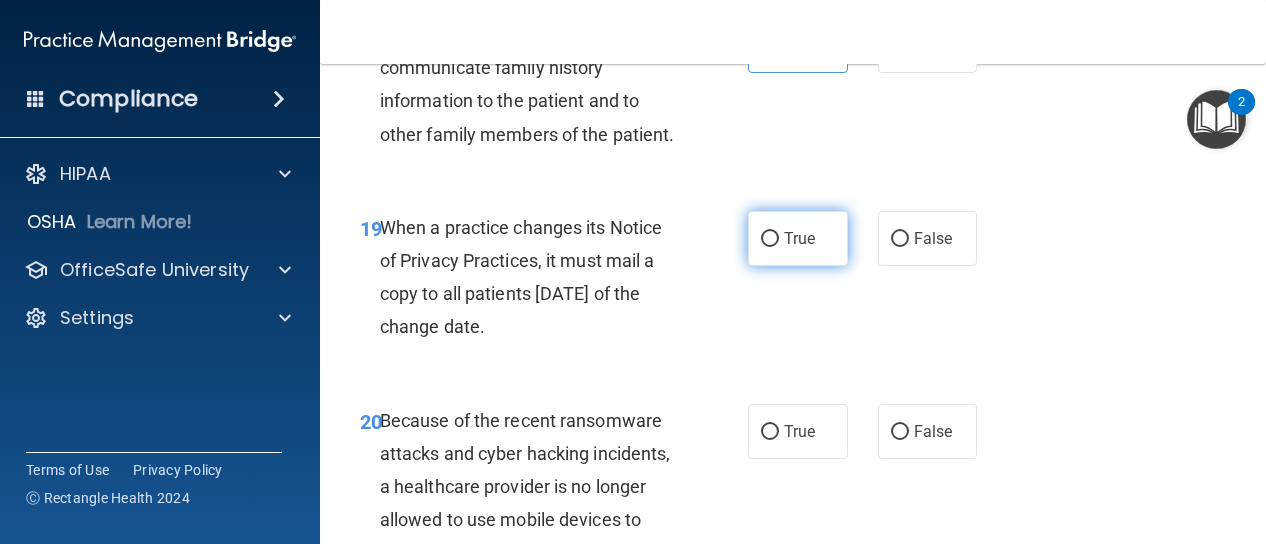 click on "True" at bounding box center (798, 238) 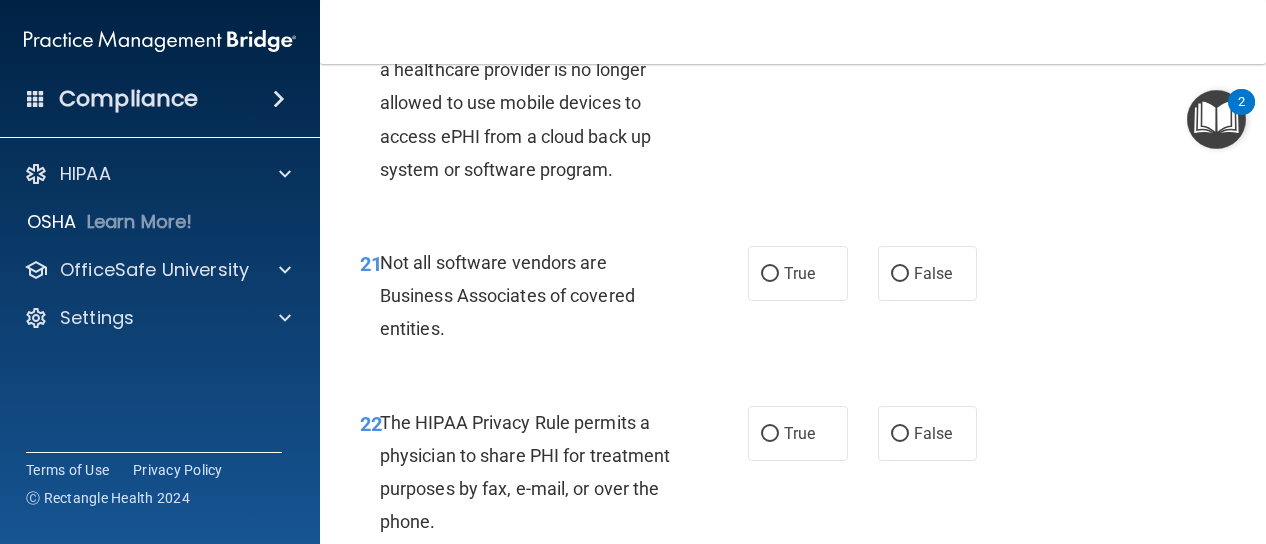 scroll, scrollTop: 4236, scrollLeft: 0, axis: vertical 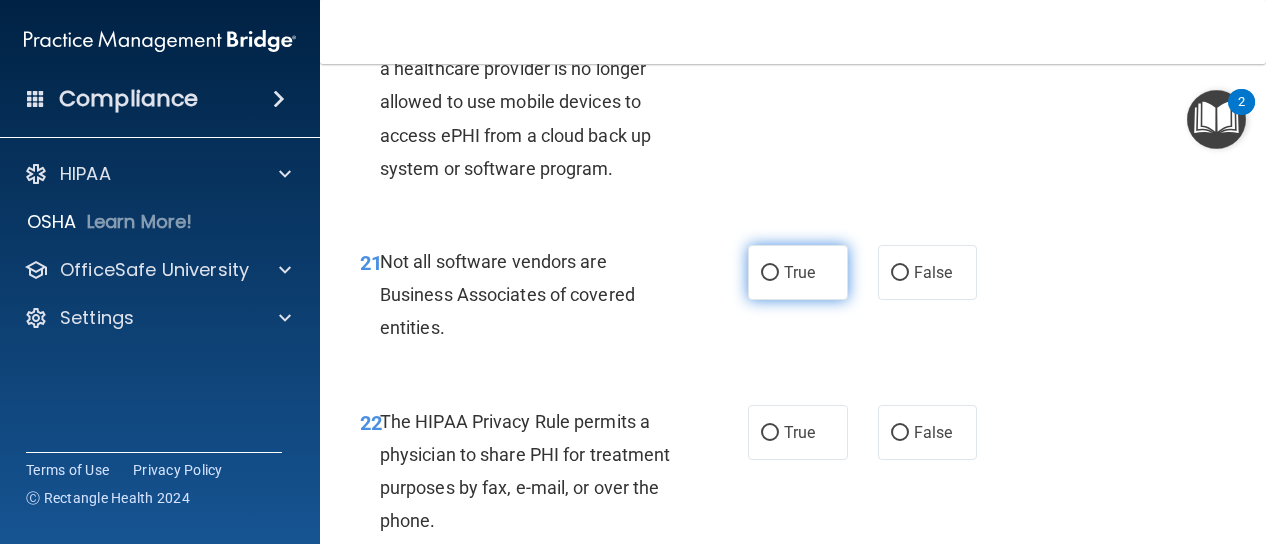 click on "True" at bounding box center (798, 272) 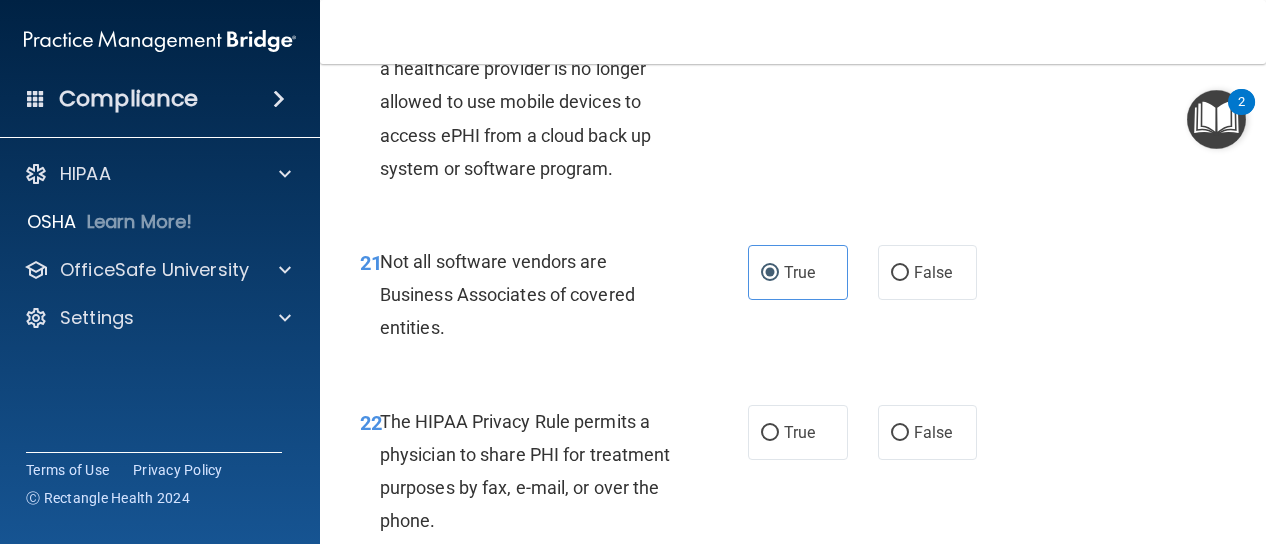 click on "False" at bounding box center (928, 13) 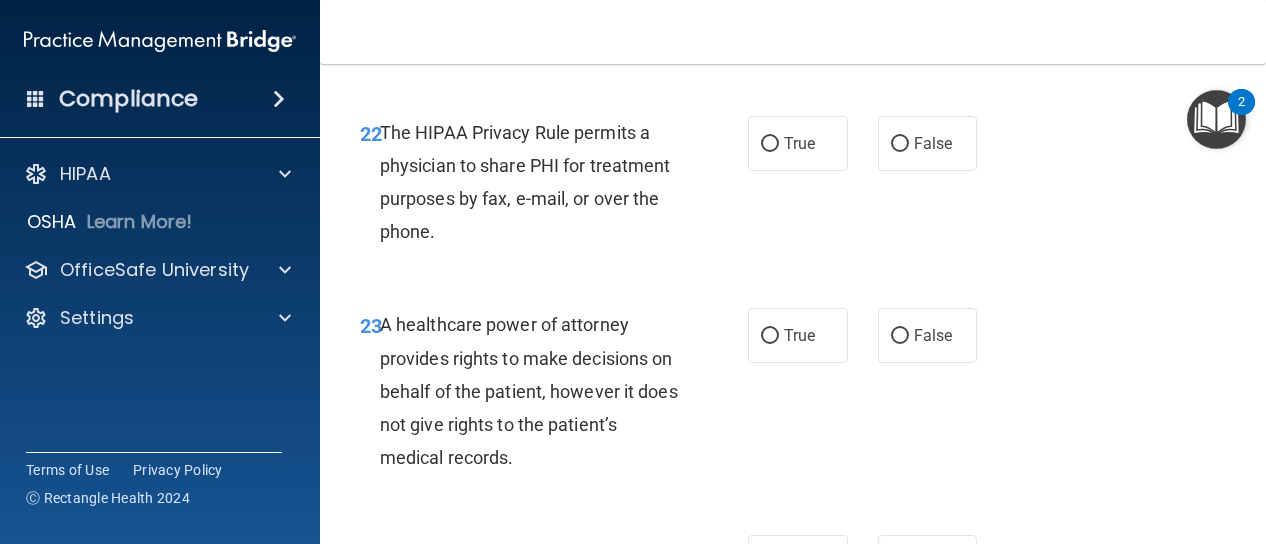 scroll, scrollTop: 4524, scrollLeft: 0, axis: vertical 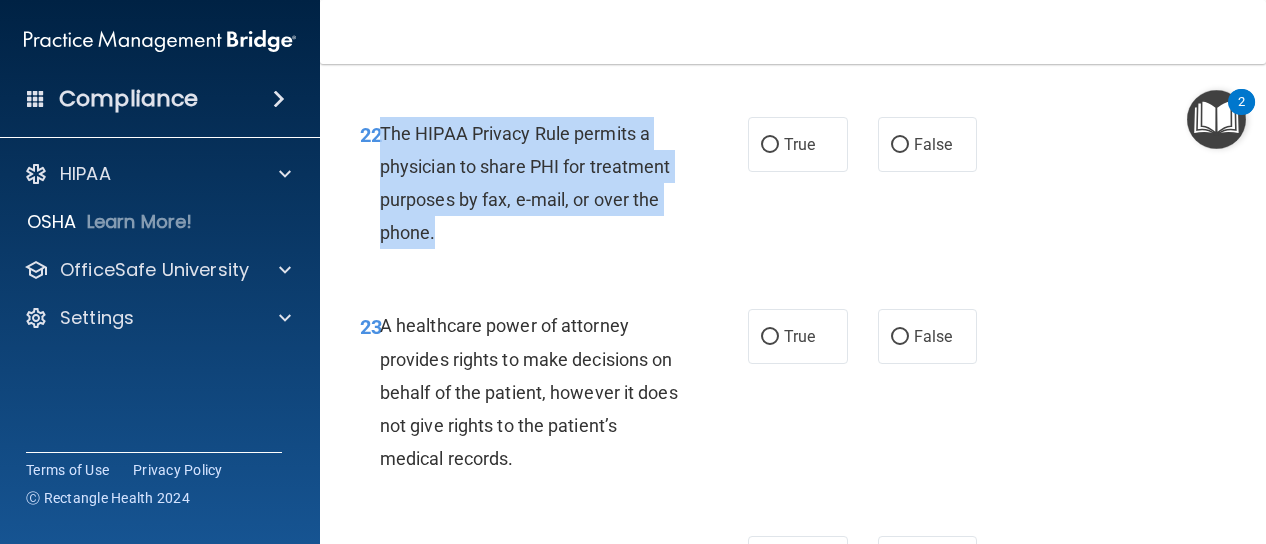 drag, startPoint x: 436, startPoint y: 405, endPoint x: 380, endPoint y: 306, distance: 113.74094 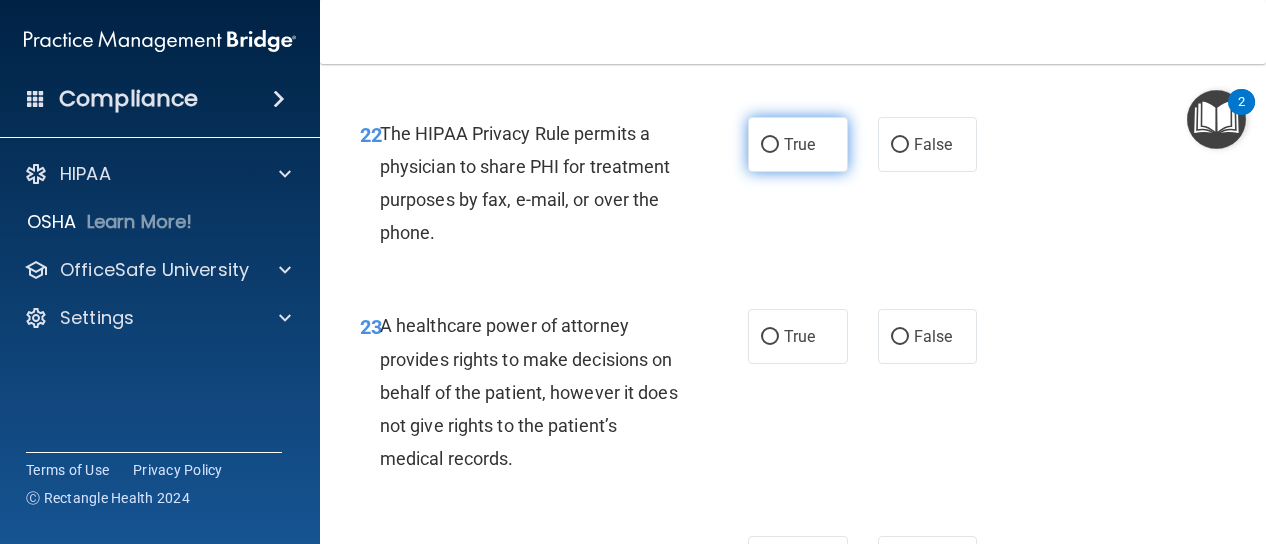 click on "True" at bounding box center [798, 144] 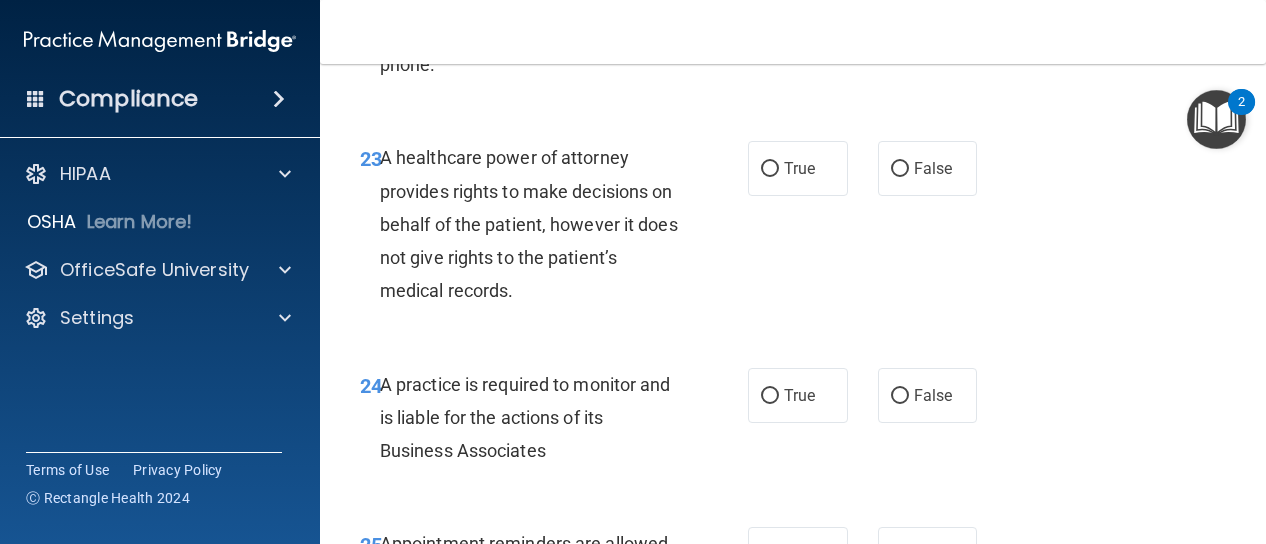 scroll, scrollTop: 4700, scrollLeft: 0, axis: vertical 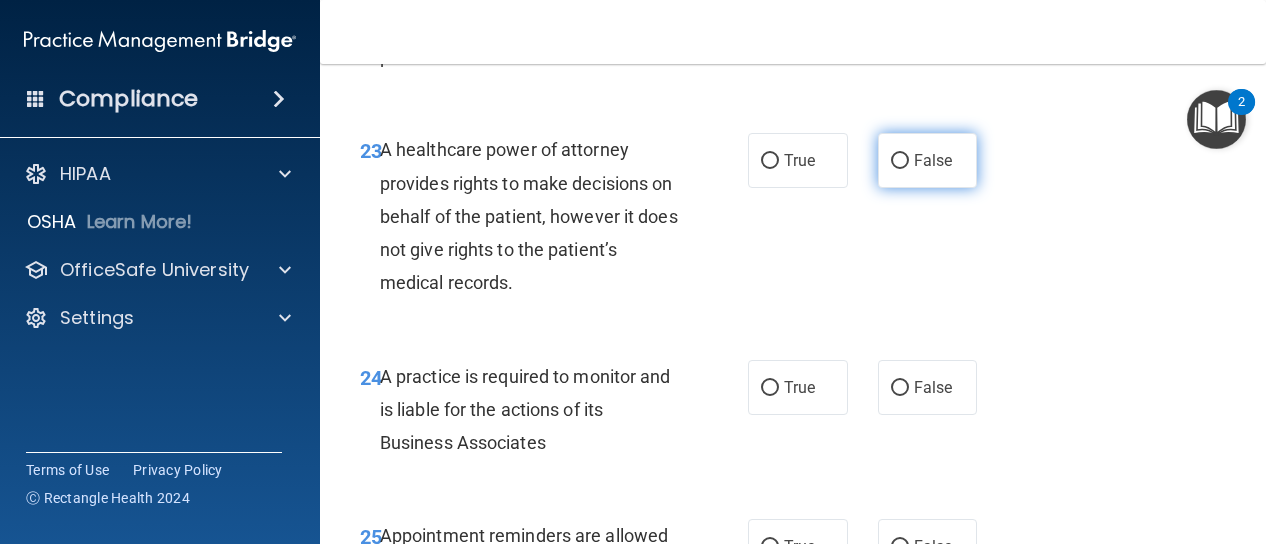 click on "False" at bounding box center (900, 161) 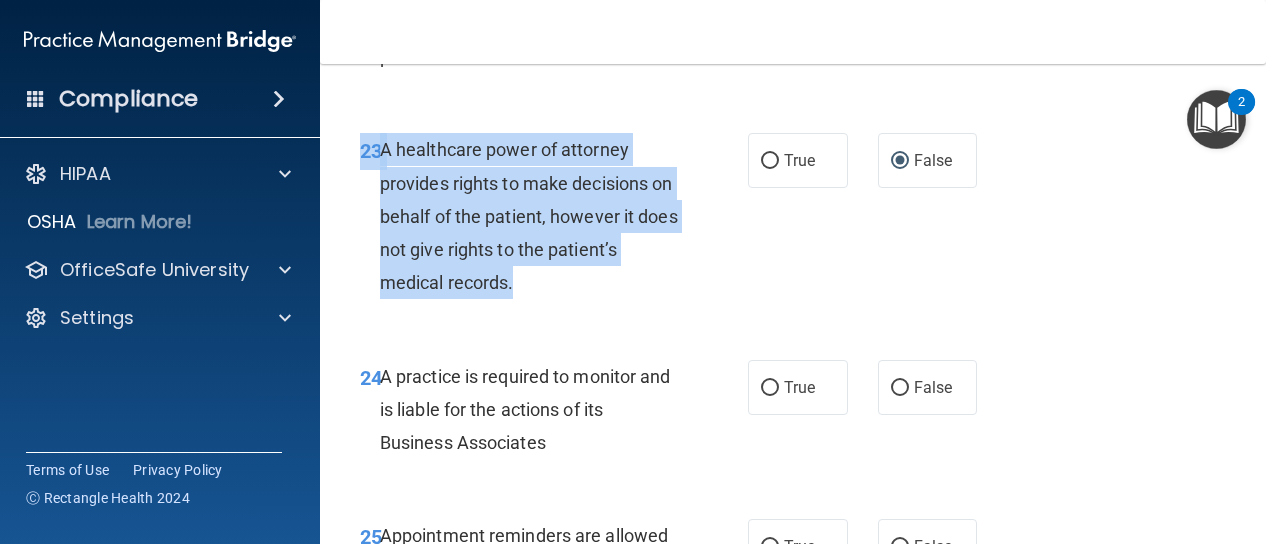 drag, startPoint x: 527, startPoint y: 451, endPoint x: 349, endPoint y: 325, distance: 218.08255 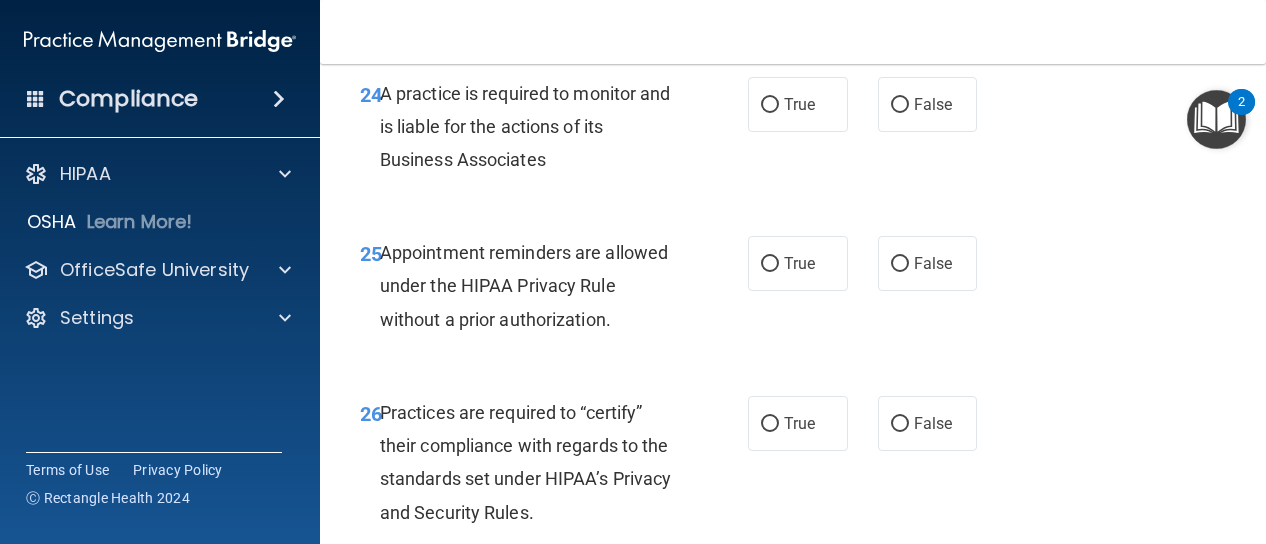 scroll, scrollTop: 4982, scrollLeft: 0, axis: vertical 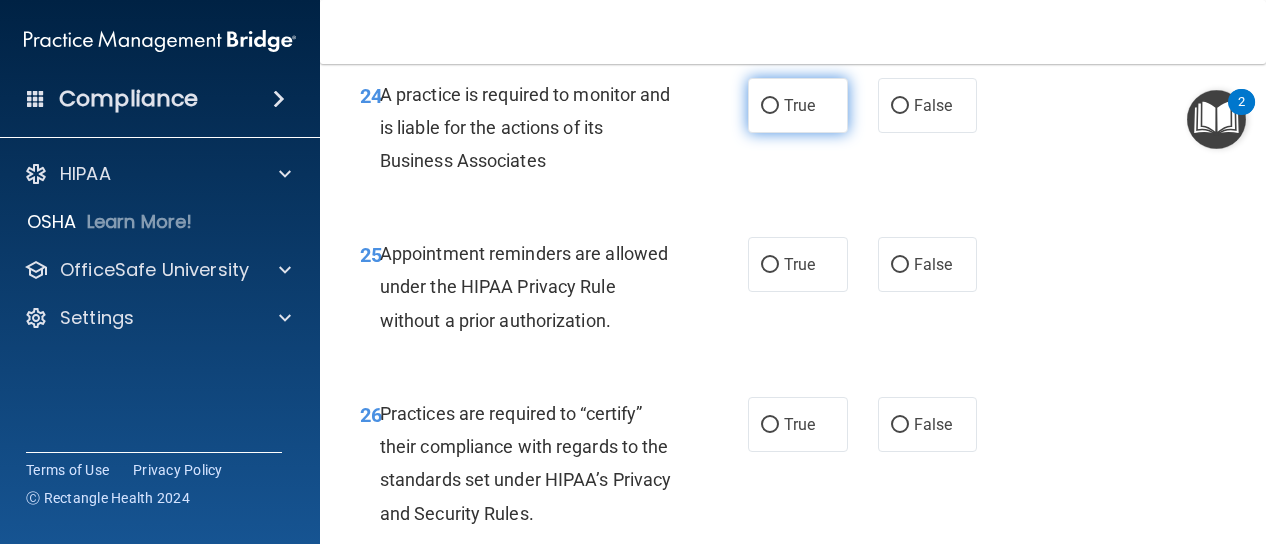 click on "True" at bounding box center [798, 105] 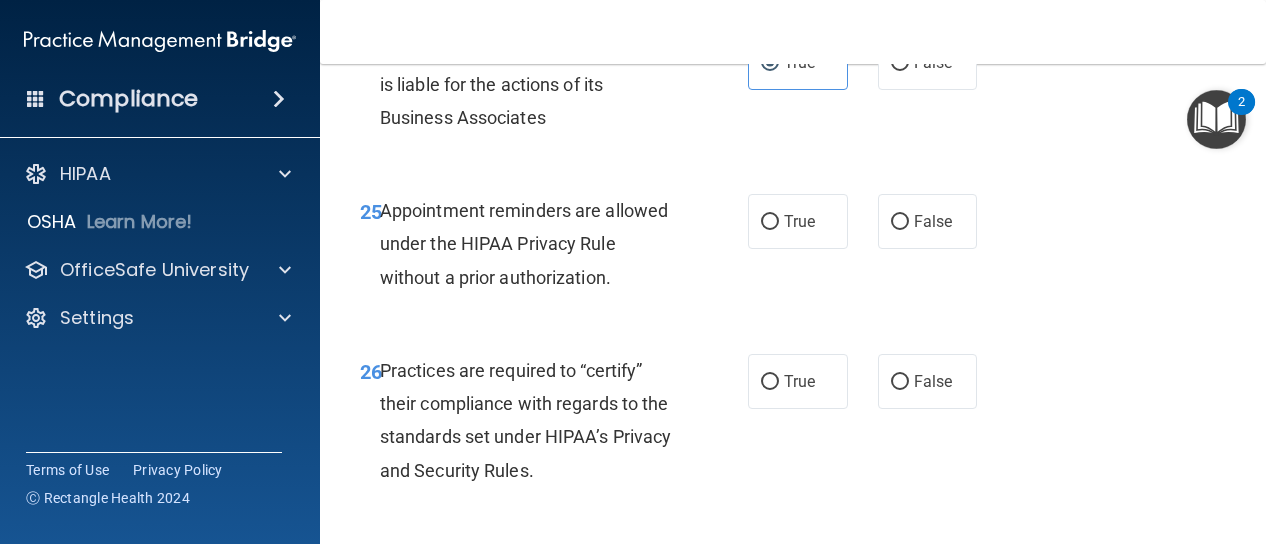 scroll, scrollTop: 5032, scrollLeft: 0, axis: vertical 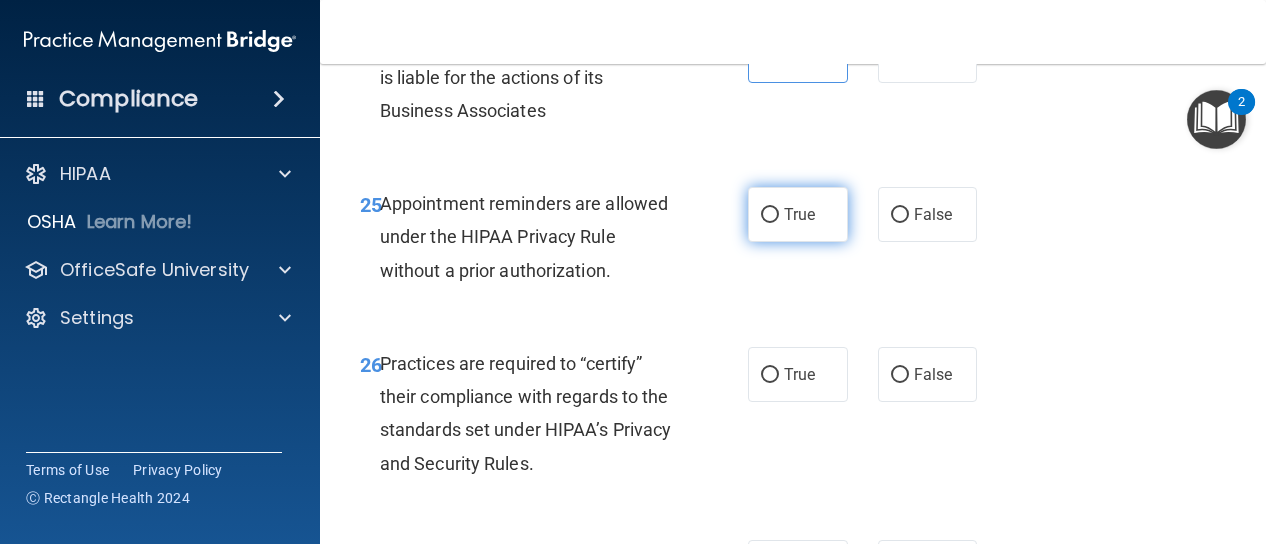 click on "True" at bounding box center (799, 214) 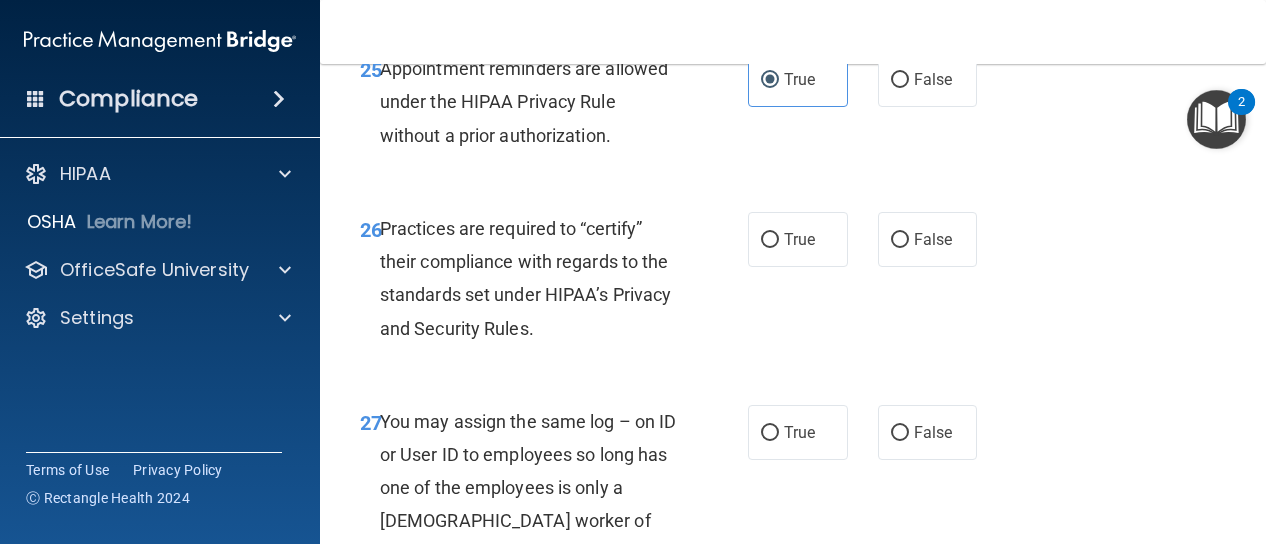 scroll, scrollTop: 5168, scrollLeft: 0, axis: vertical 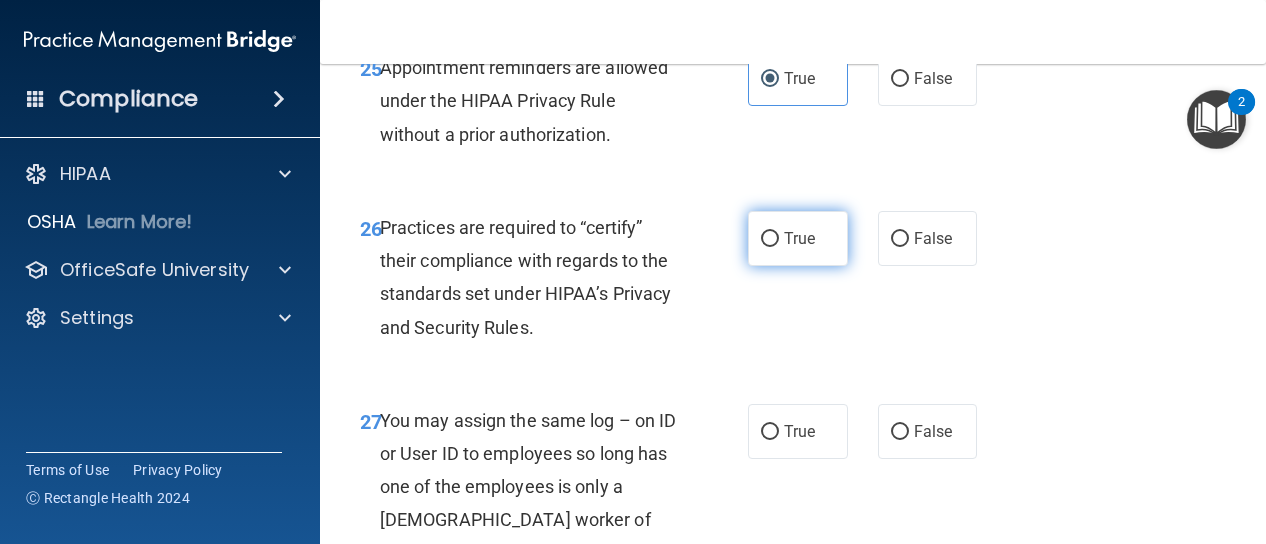 click on "True" at bounding box center (798, 238) 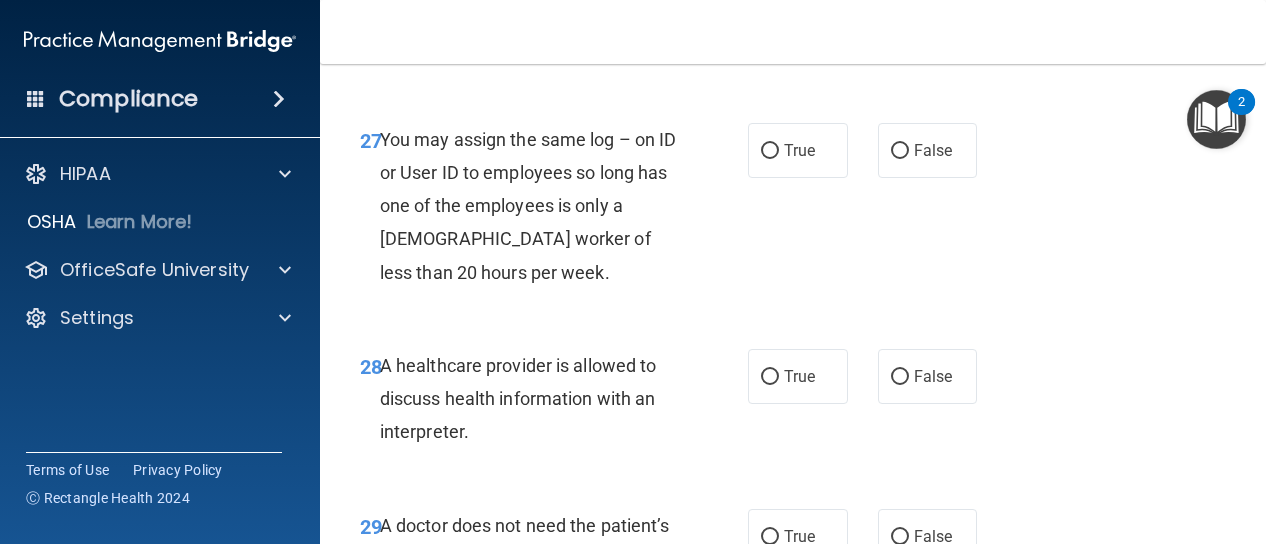 scroll, scrollTop: 5452, scrollLeft: 0, axis: vertical 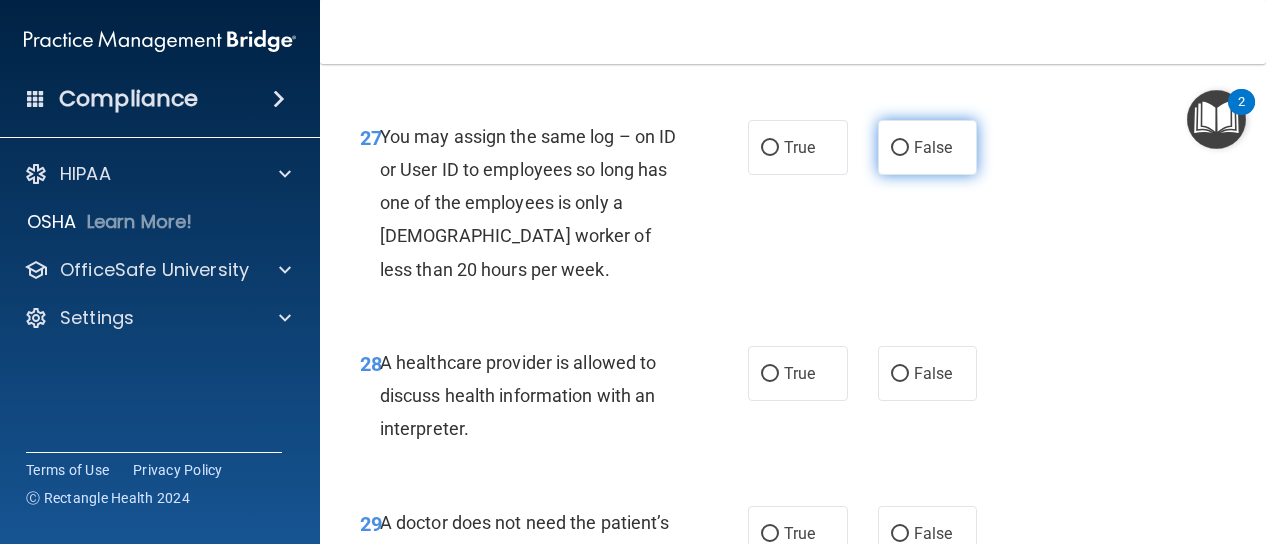 click on "False" at bounding box center (928, 147) 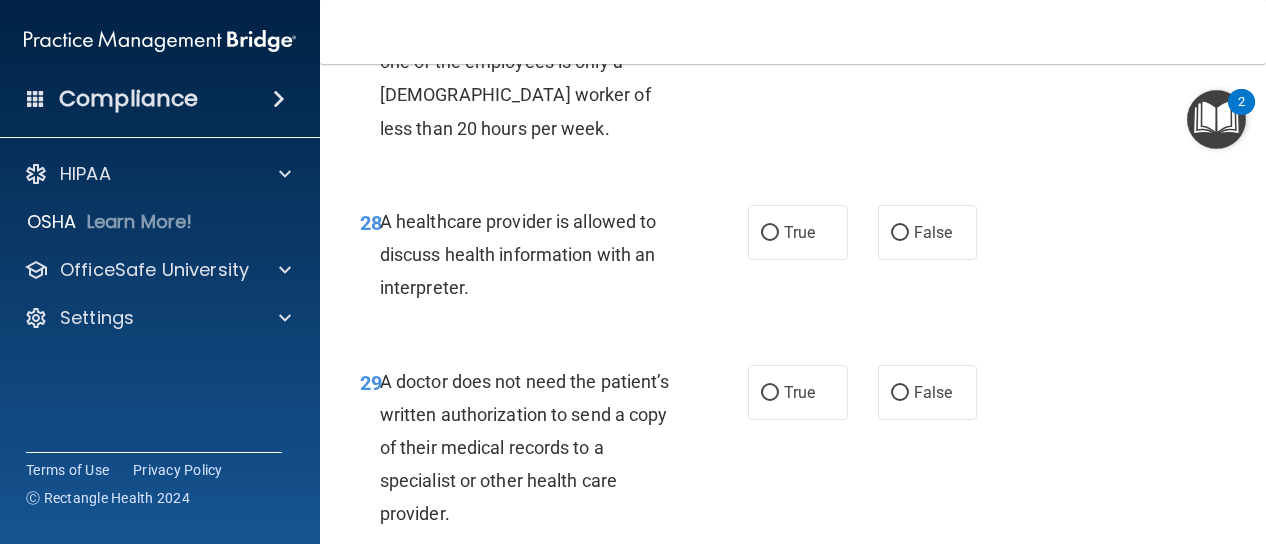 scroll, scrollTop: 5595, scrollLeft: 0, axis: vertical 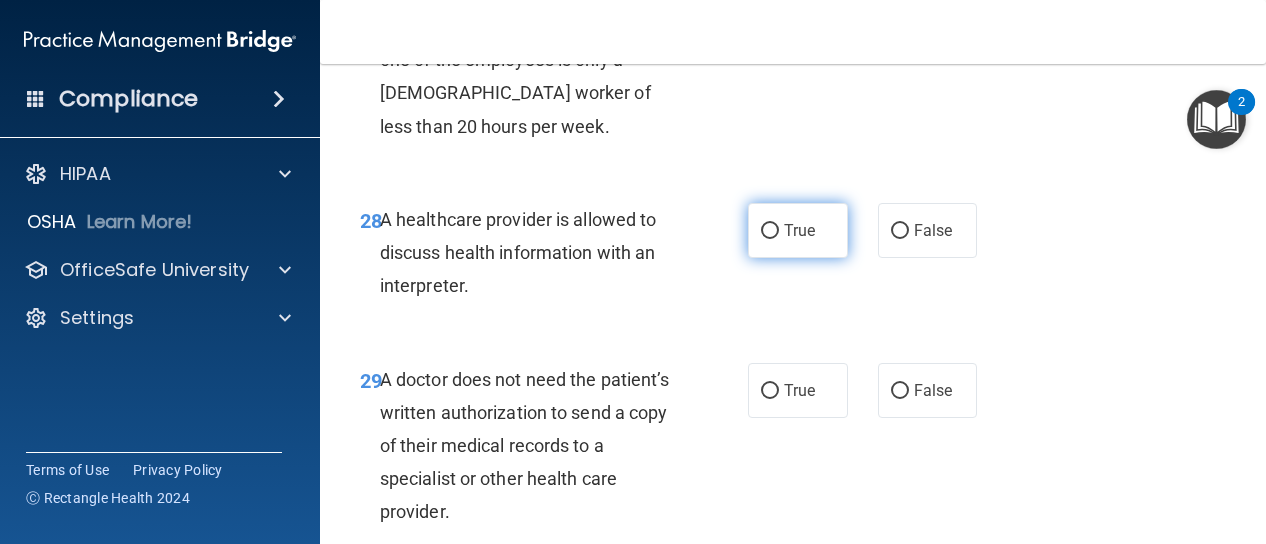 click on "True" at bounding box center (799, 230) 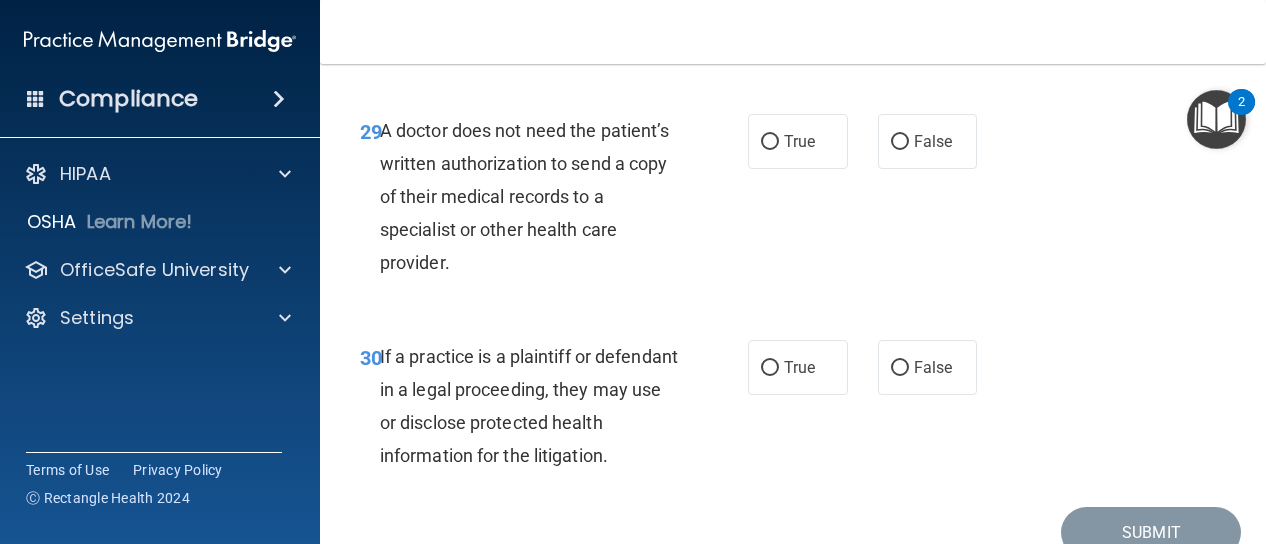 scroll, scrollTop: 5845, scrollLeft: 0, axis: vertical 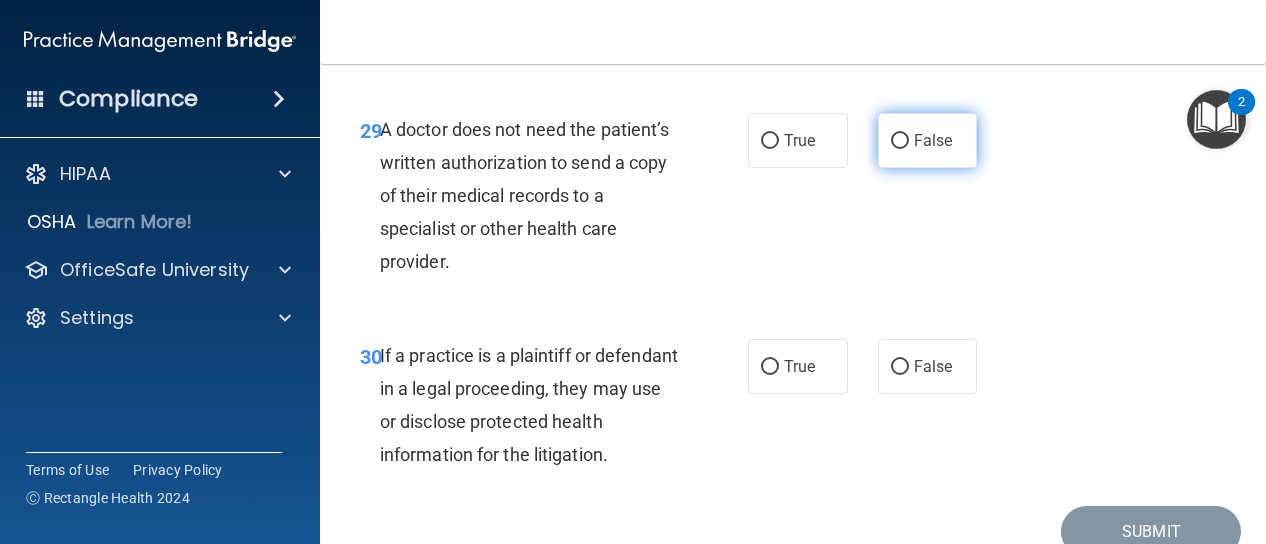 click on "False" at bounding box center [928, 140] 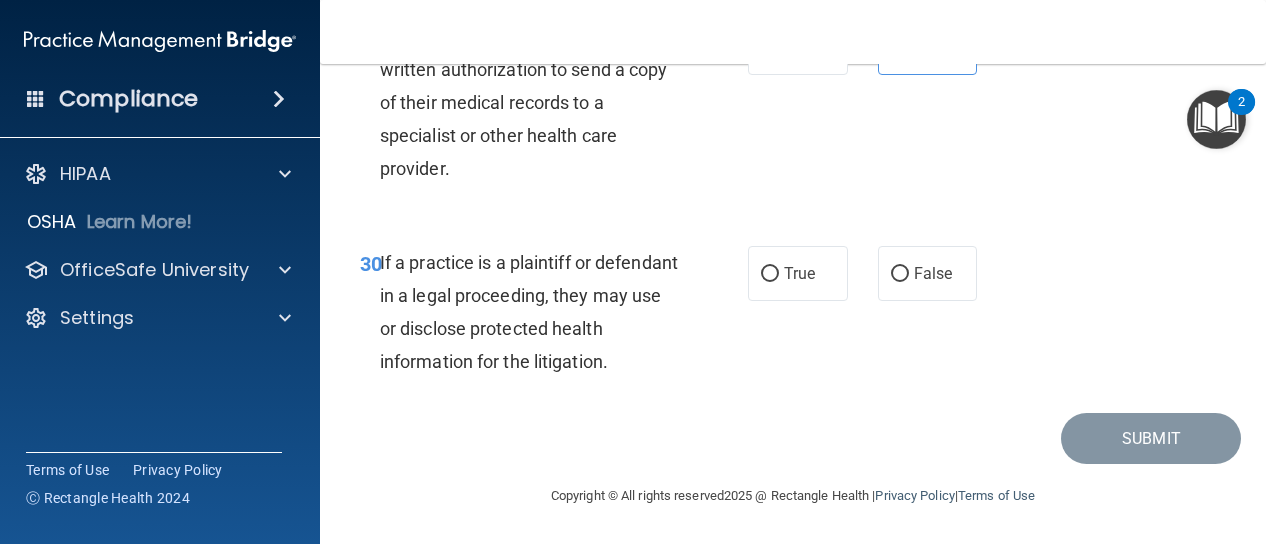 scroll, scrollTop: 6103, scrollLeft: 0, axis: vertical 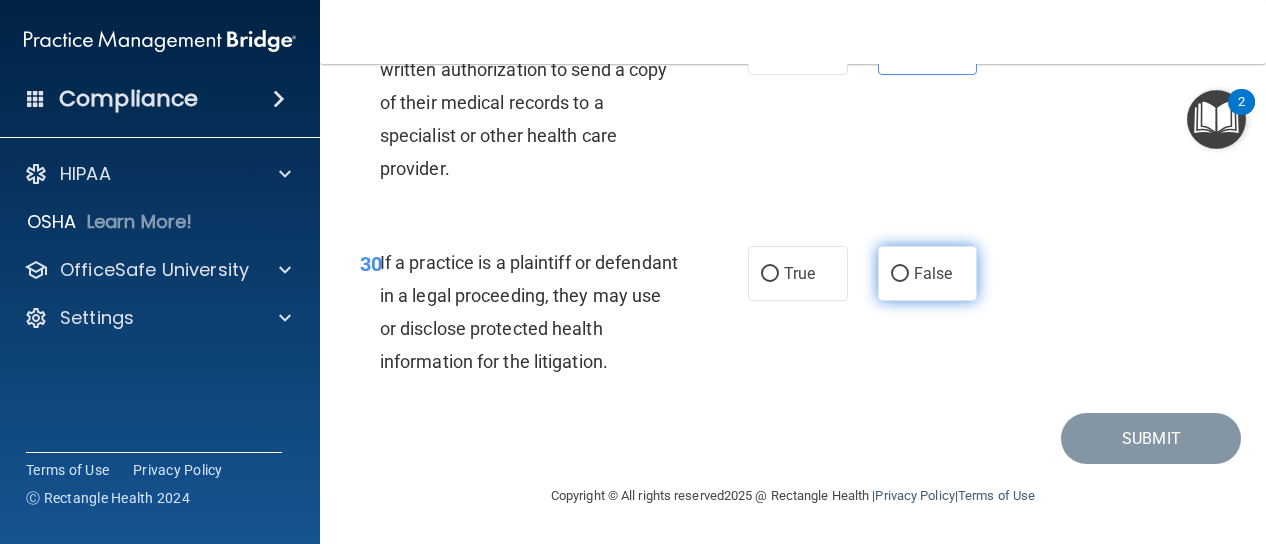 click on "False" at bounding box center (933, 273) 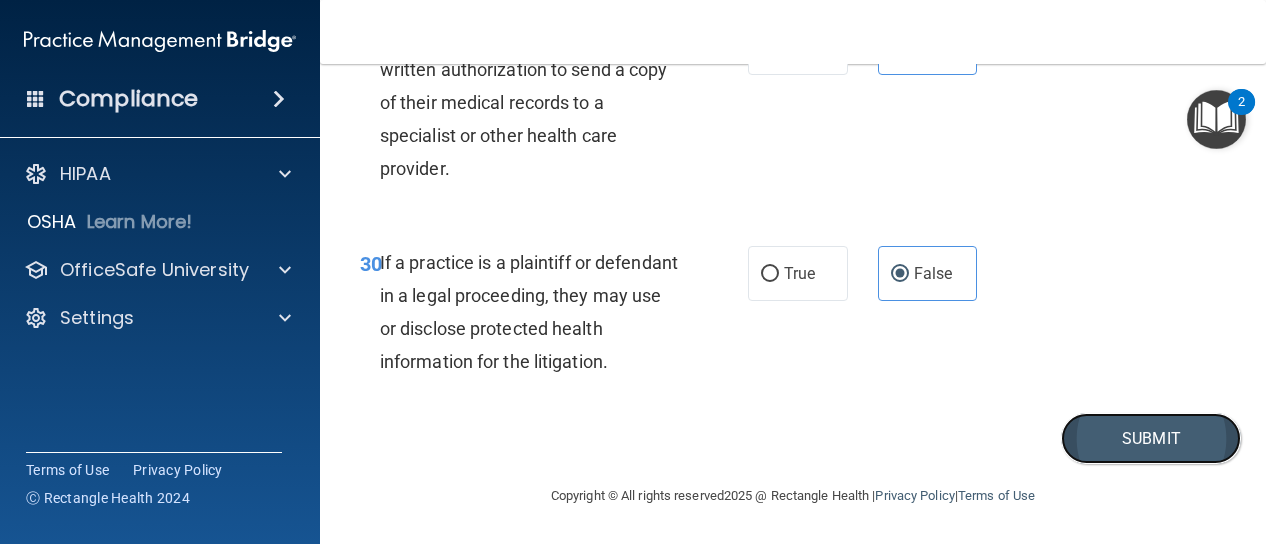 click on "Submit" at bounding box center [1151, 438] 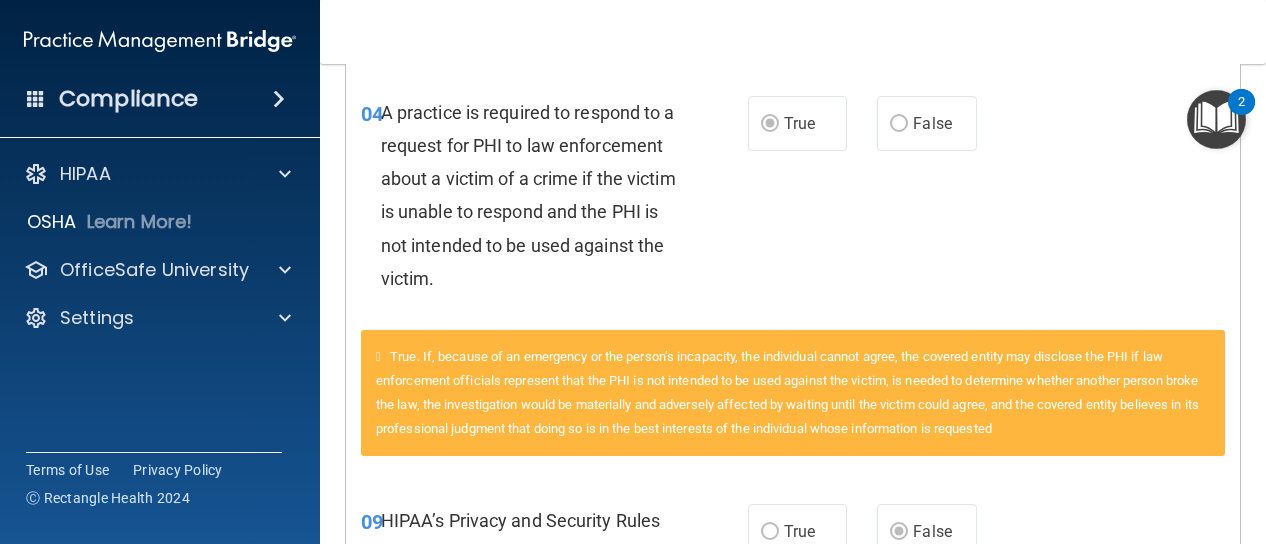 scroll, scrollTop: 462, scrollLeft: 0, axis: vertical 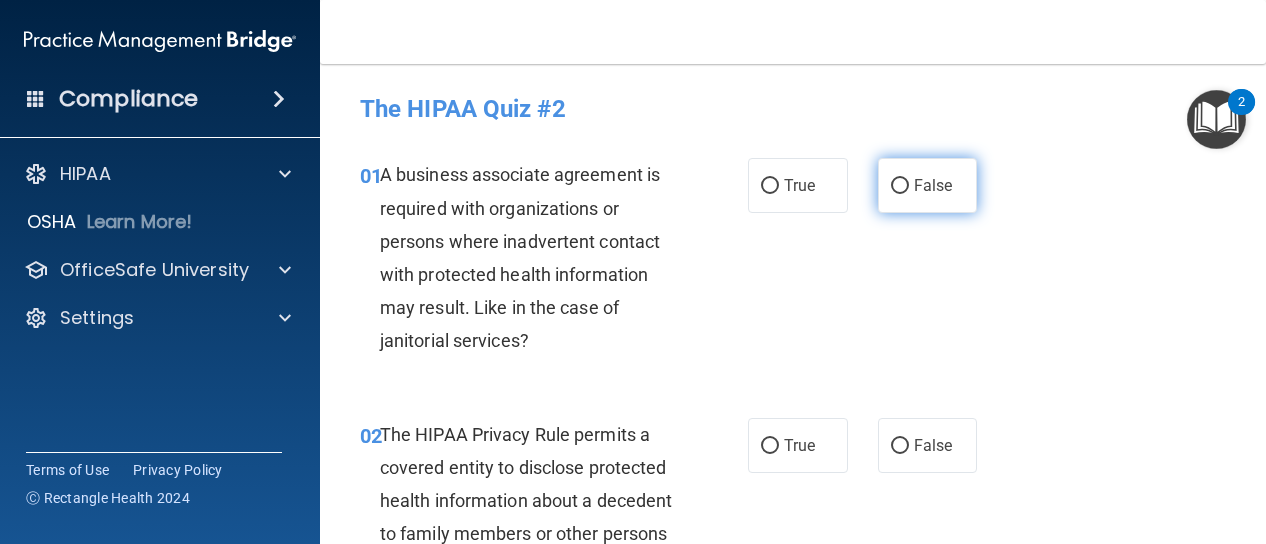 click on "False" at bounding box center [900, 186] 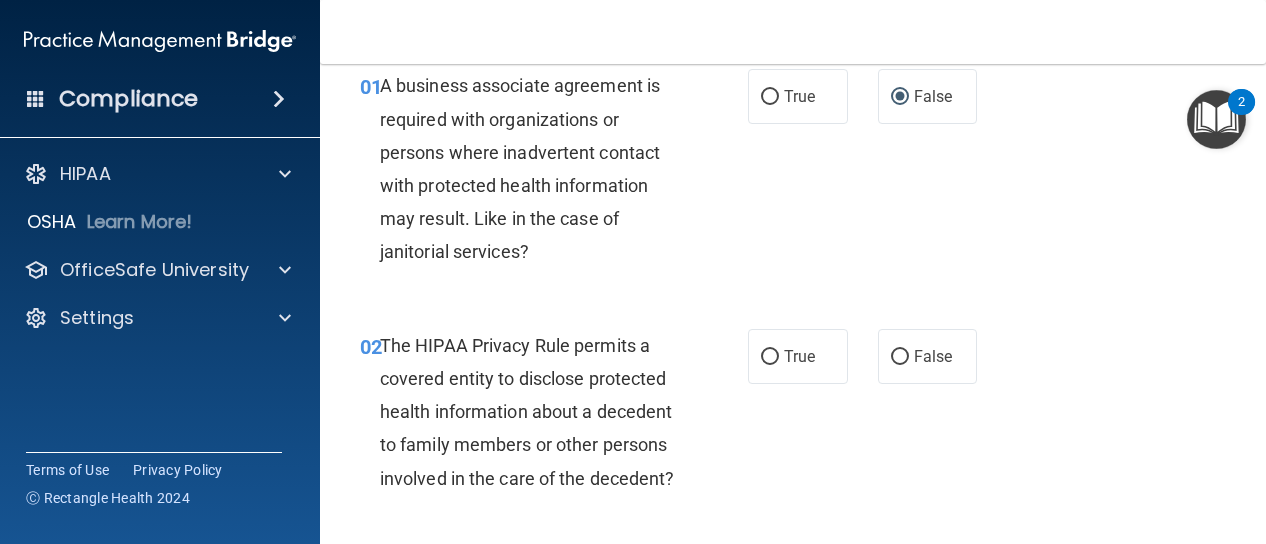 scroll, scrollTop: 88, scrollLeft: 0, axis: vertical 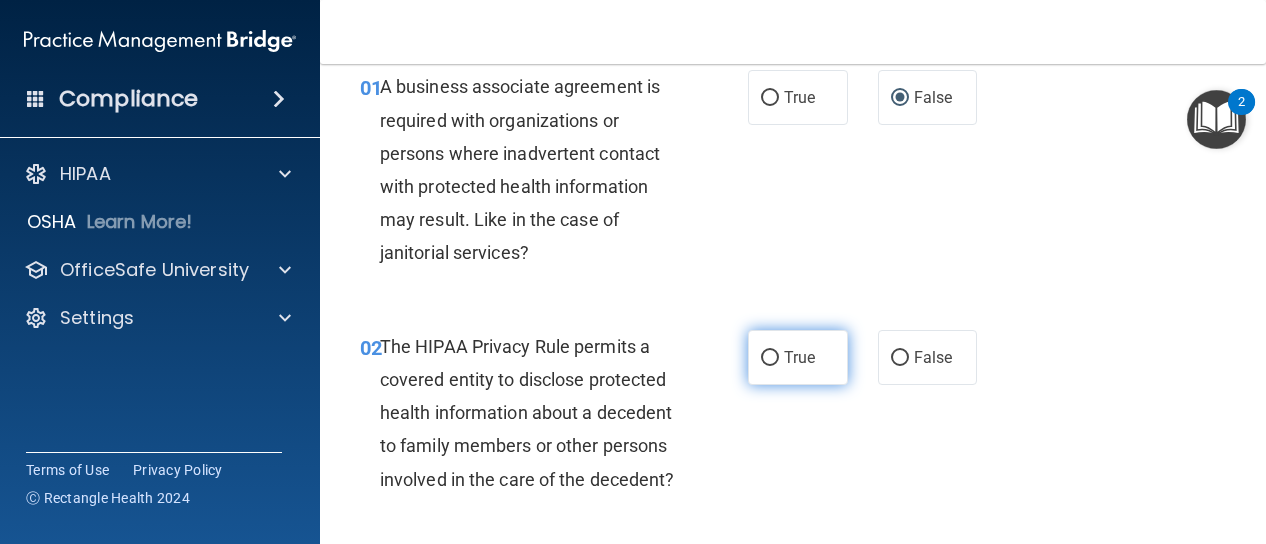 click on "True" at bounding box center [770, 358] 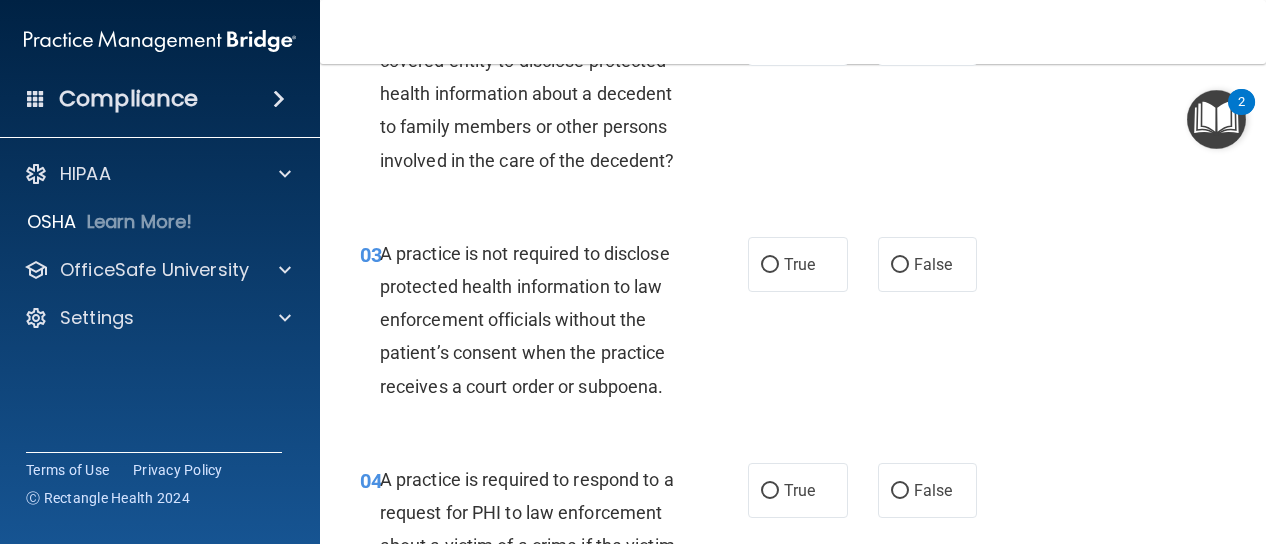 scroll, scrollTop: 409, scrollLeft: 0, axis: vertical 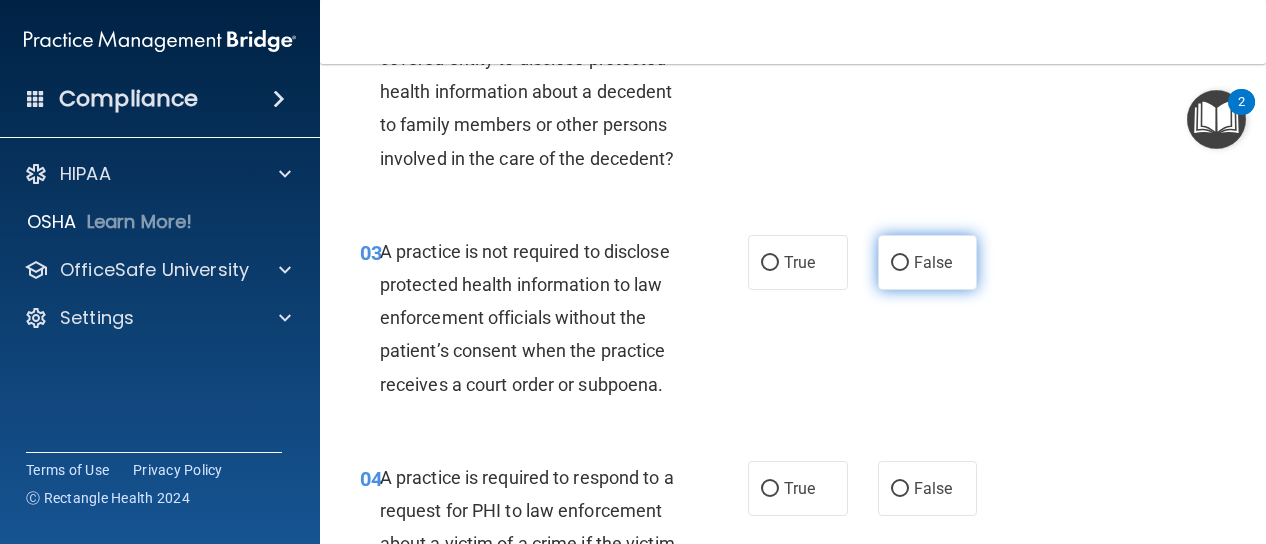 click on "False" at bounding box center [900, 263] 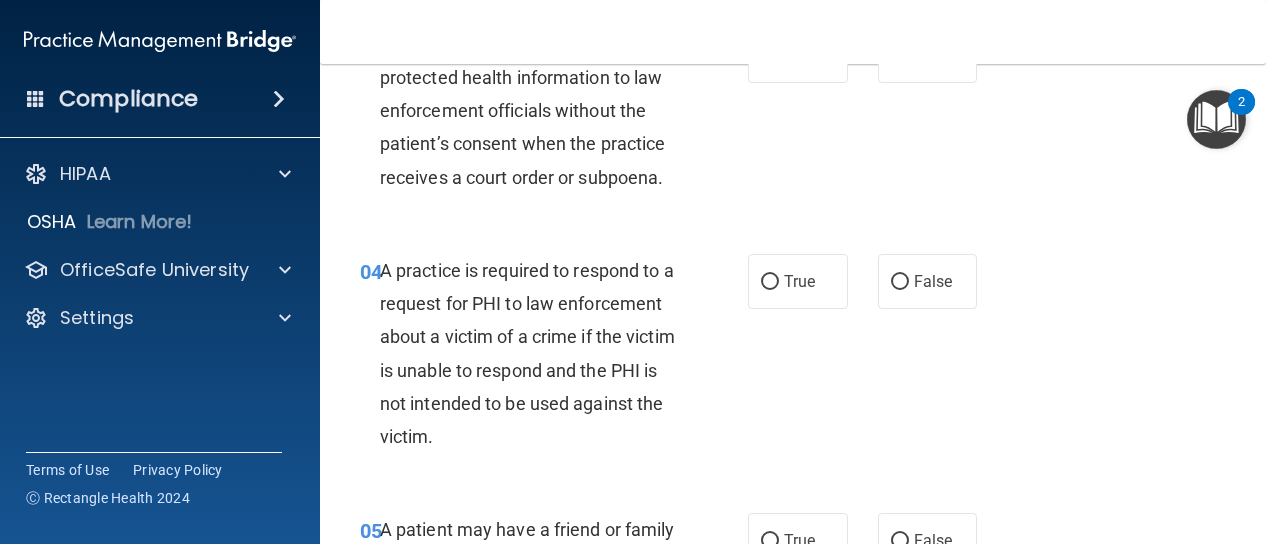 scroll, scrollTop: 621, scrollLeft: 0, axis: vertical 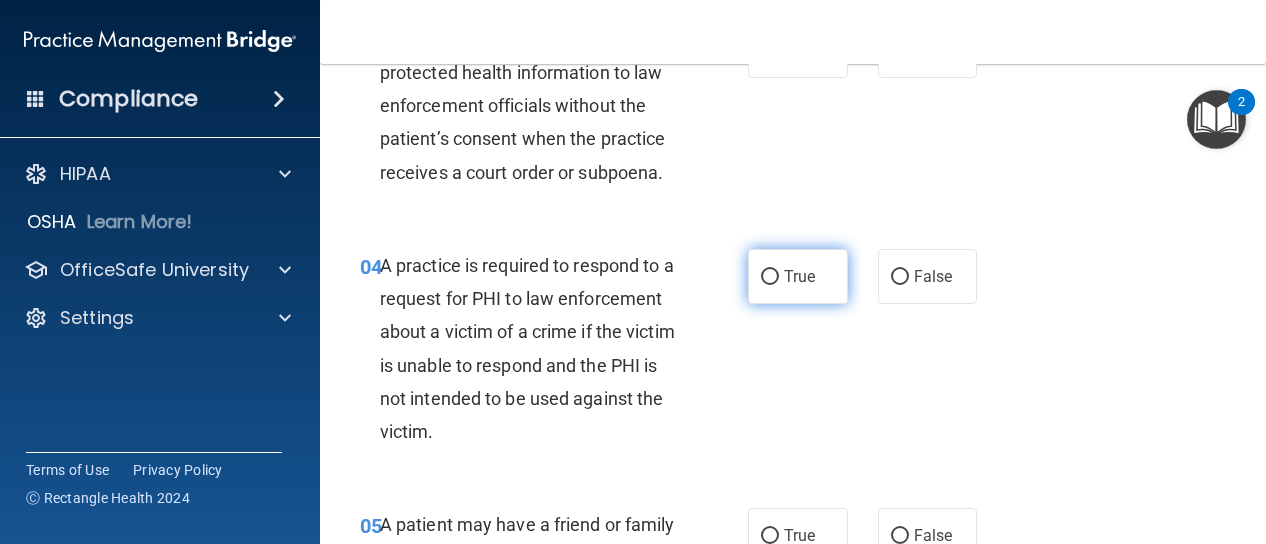 click on "True" at bounding box center (798, 276) 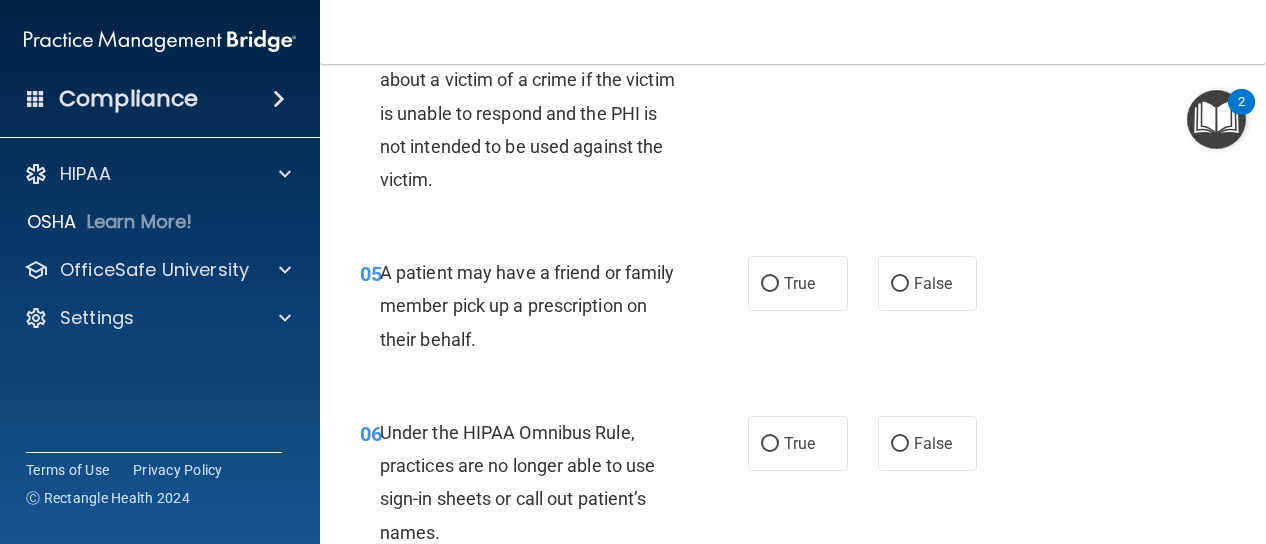 scroll, scrollTop: 909, scrollLeft: 0, axis: vertical 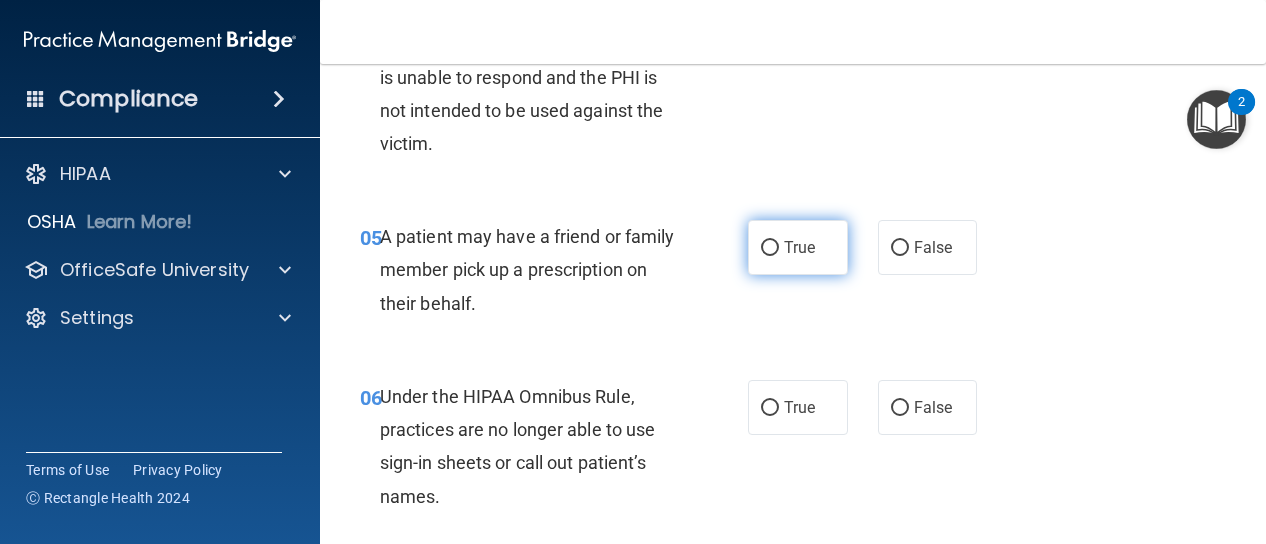 click on "True" at bounding box center (798, 247) 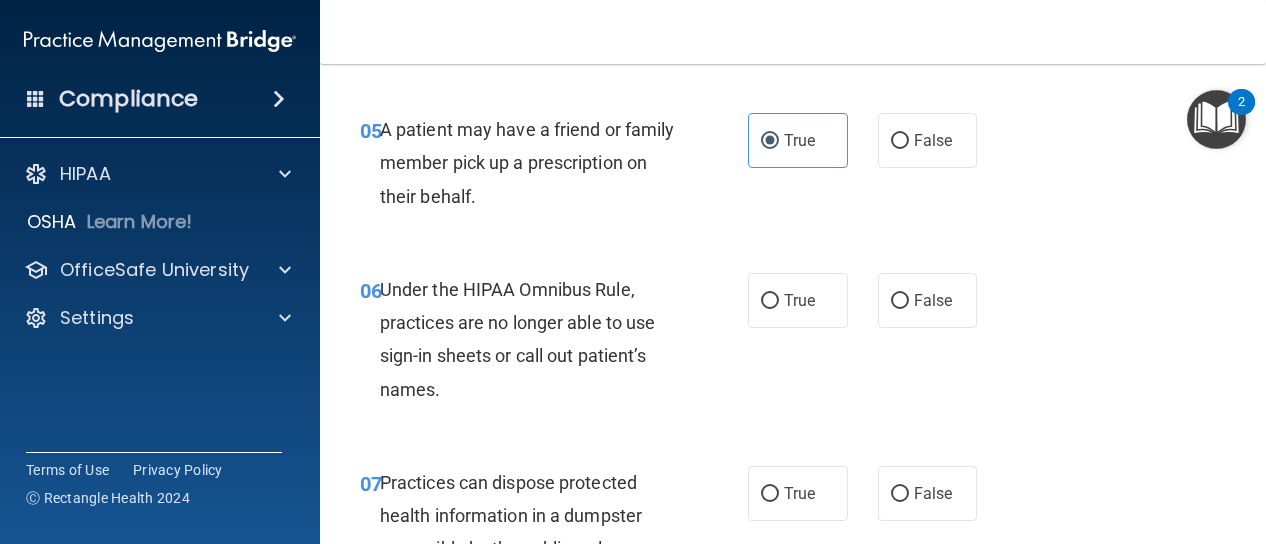 scroll, scrollTop: 1023, scrollLeft: 0, axis: vertical 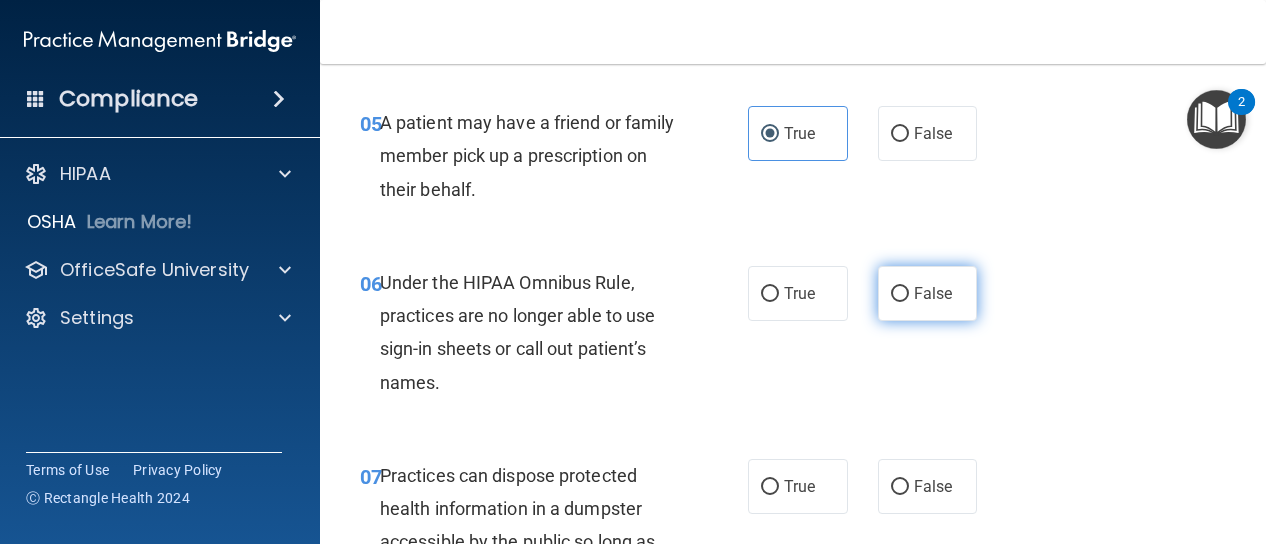 click on "False" at bounding box center [900, 294] 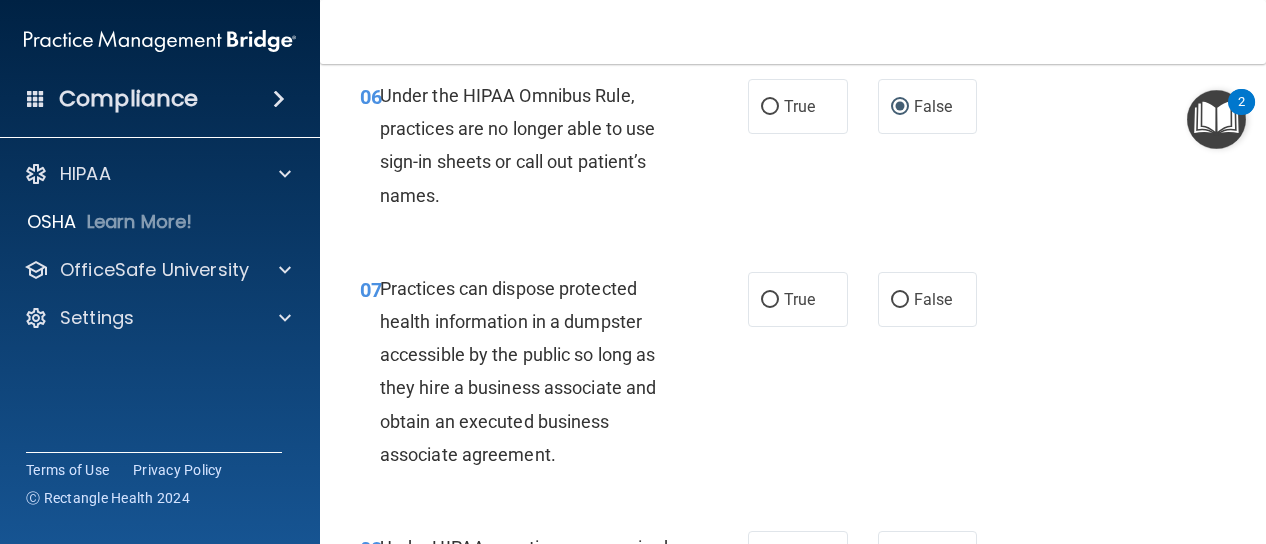 scroll, scrollTop: 1258, scrollLeft: 0, axis: vertical 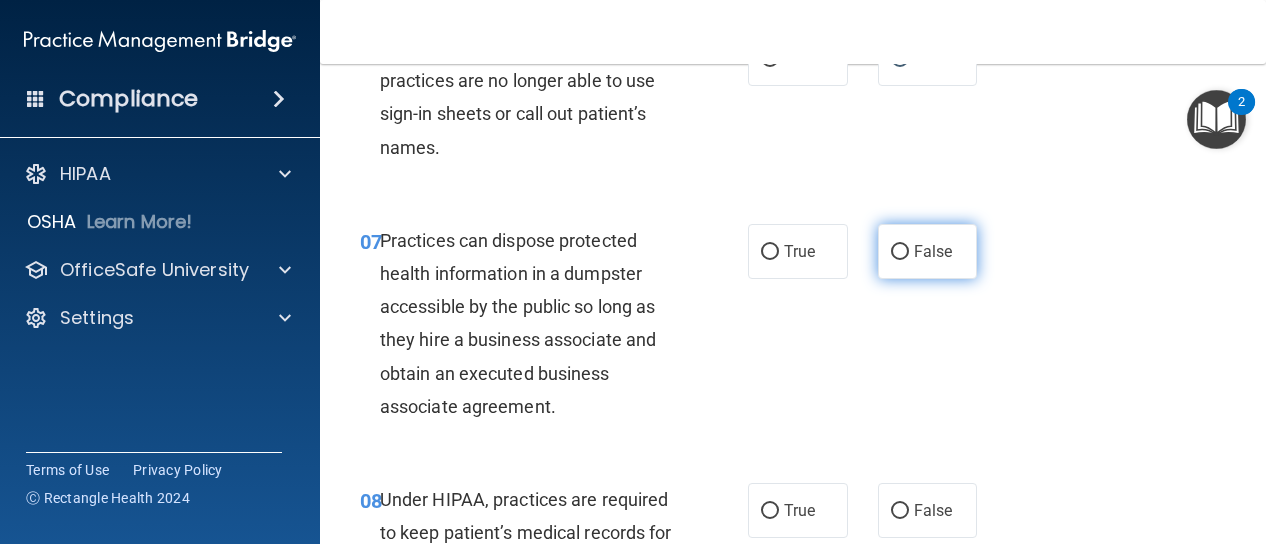 click on "False" at bounding box center [928, 251] 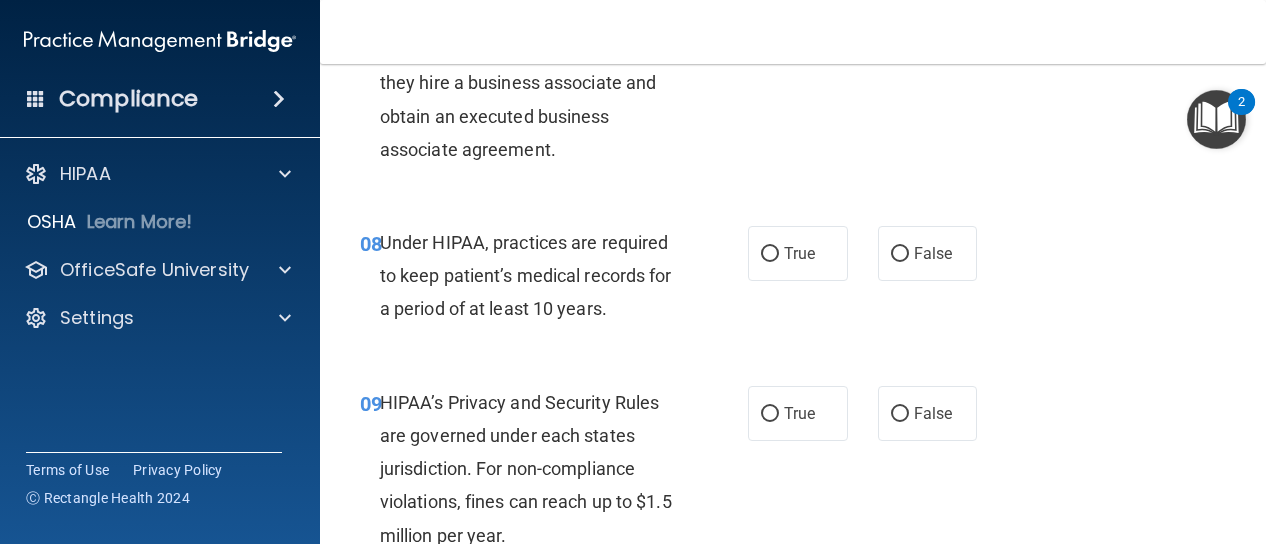 scroll, scrollTop: 1516, scrollLeft: 0, axis: vertical 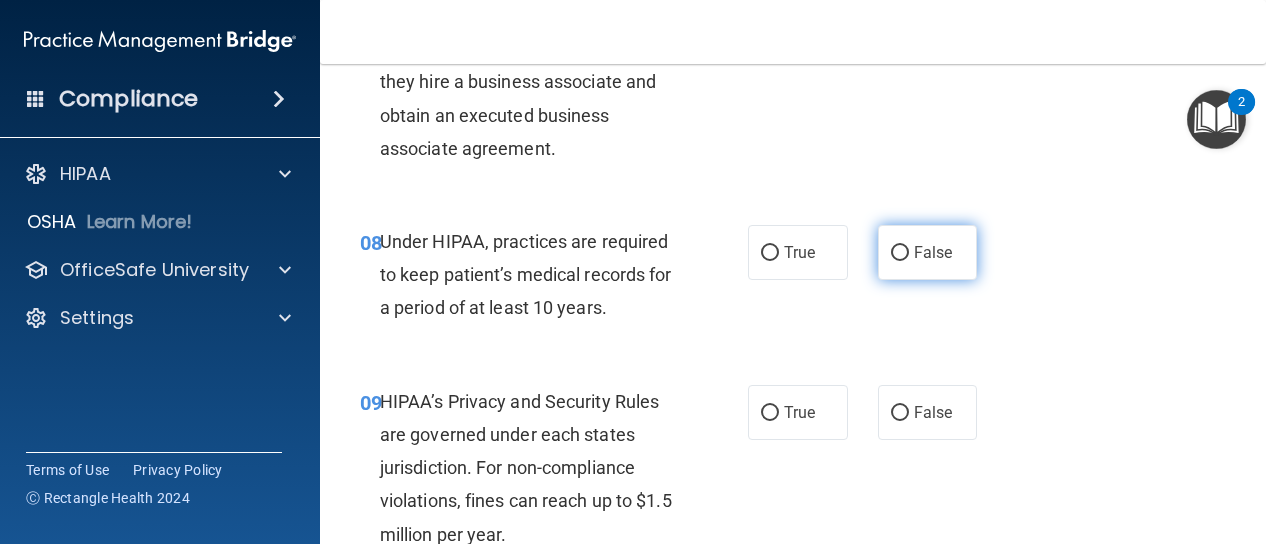 click on "False" at bounding box center (933, 252) 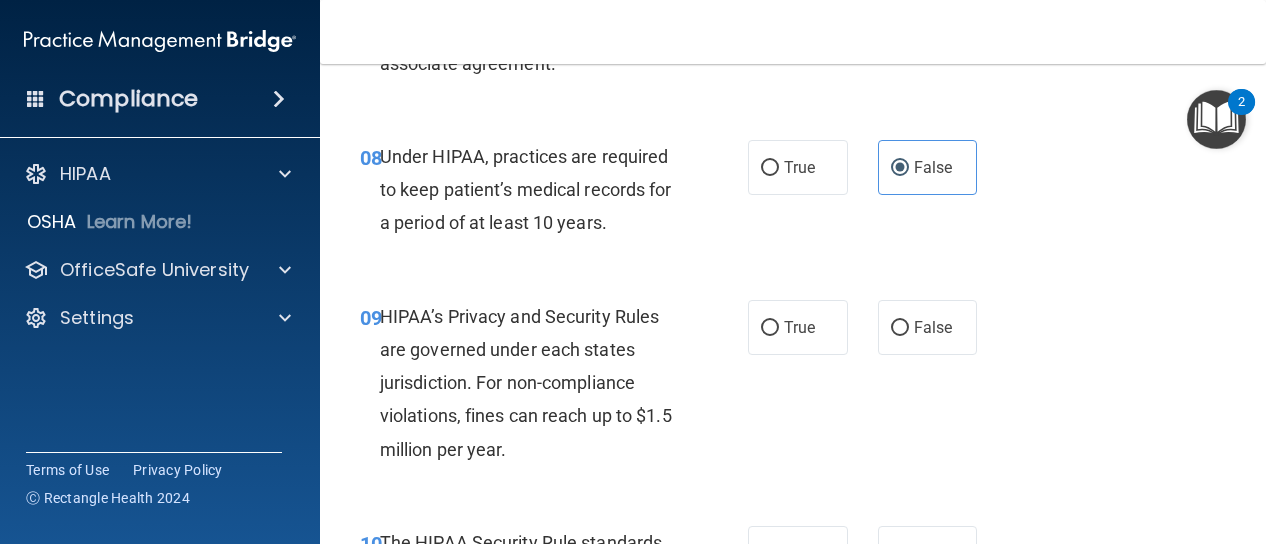 scroll, scrollTop: 1602, scrollLeft: 0, axis: vertical 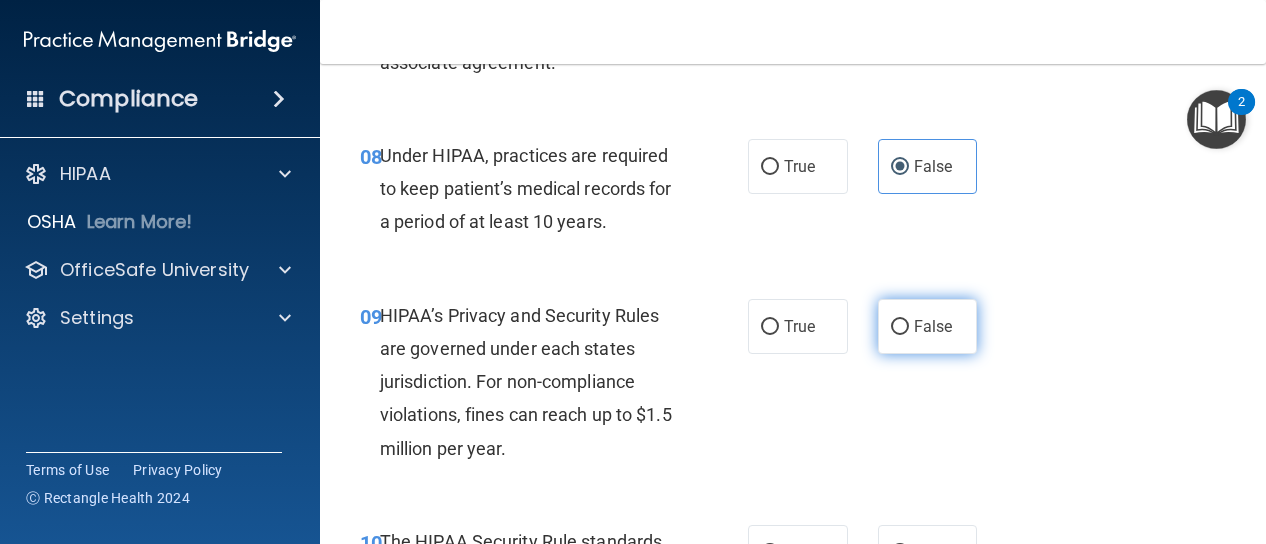 click on "False" at bounding box center (928, 326) 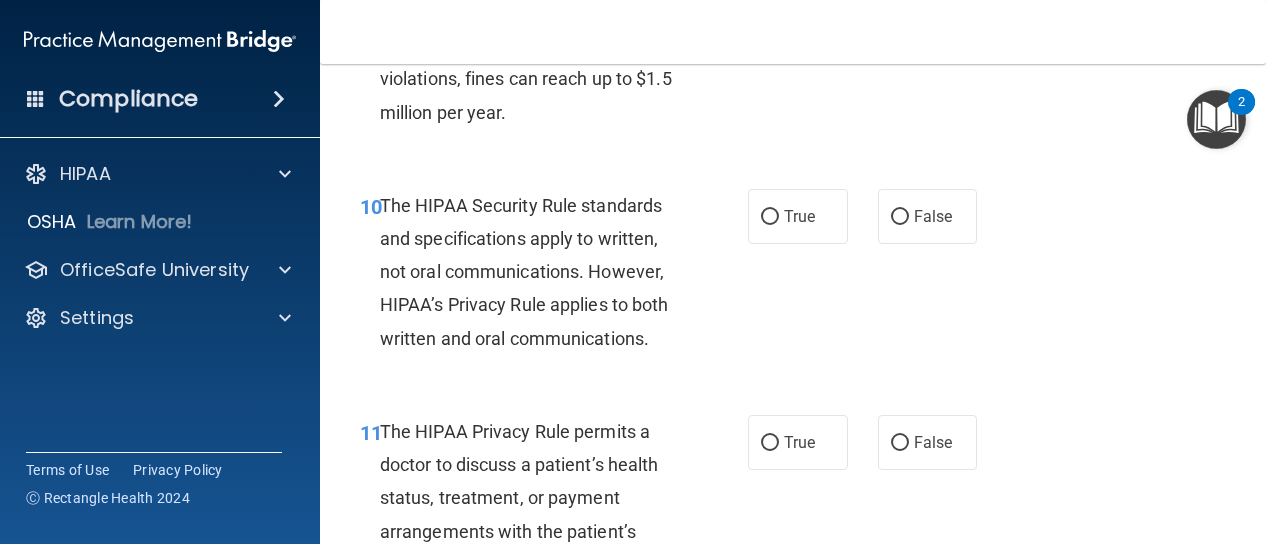 scroll, scrollTop: 1947, scrollLeft: 0, axis: vertical 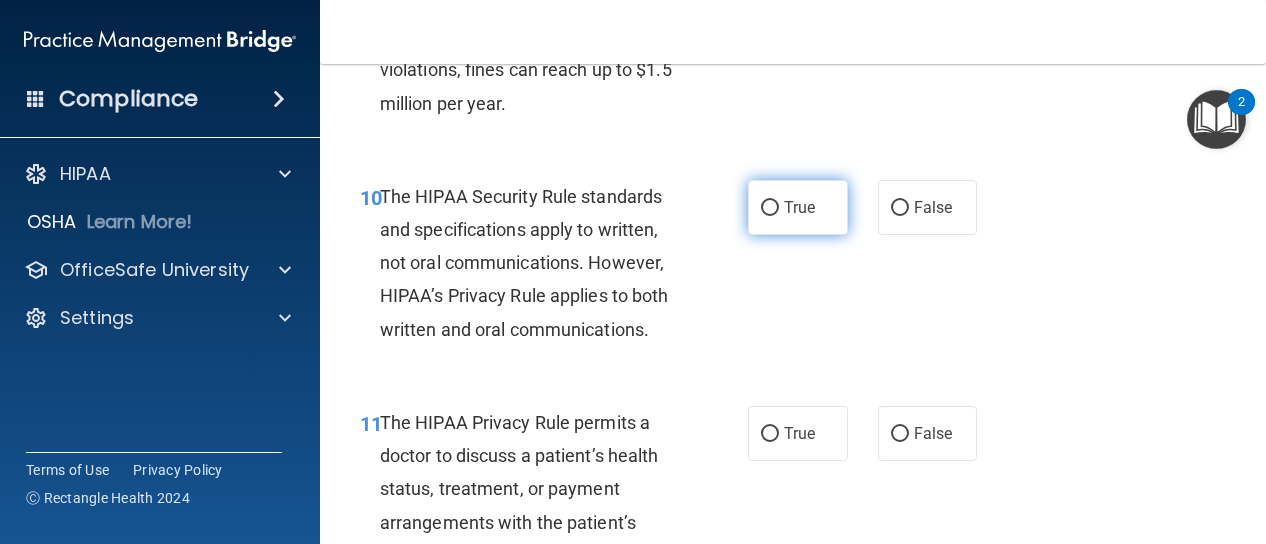 click on "True" at bounding box center (798, 207) 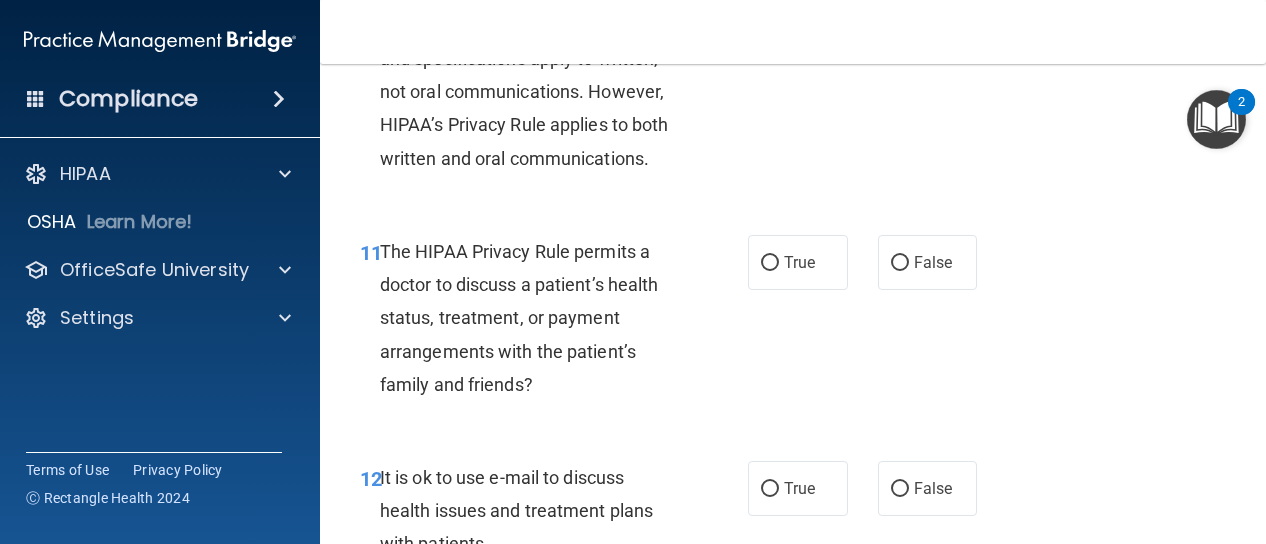 scroll, scrollTop: 2119, scrollLeft: 0, axis: vertical 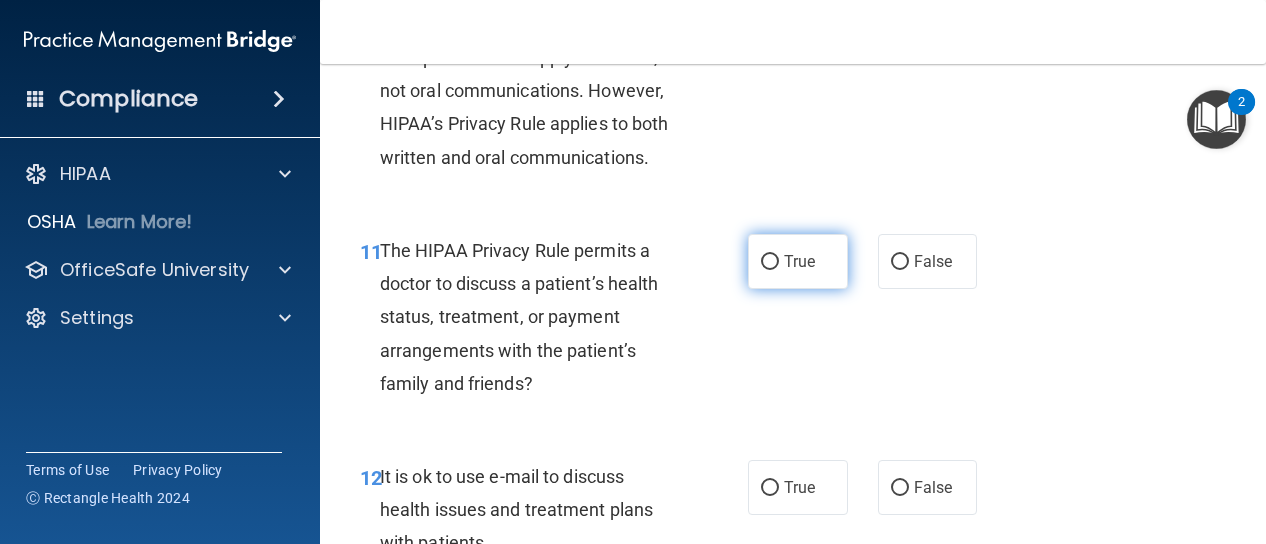 click on "True" at bounding box center (798, 261) 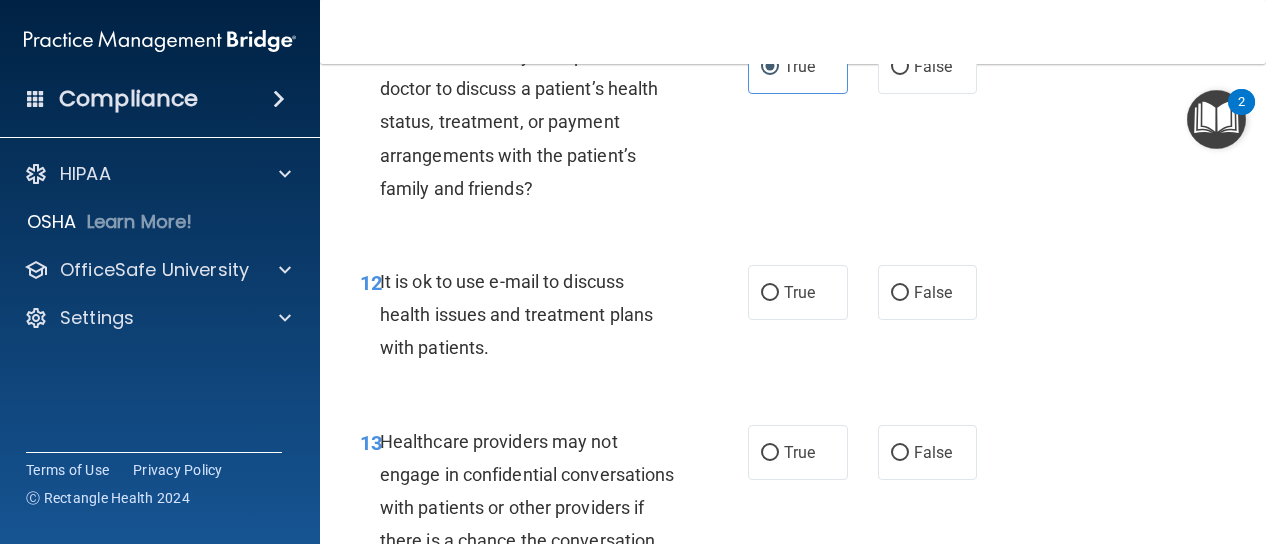 scroll, scrollTop: 2315, scrollLeft: 0, axis: vertical 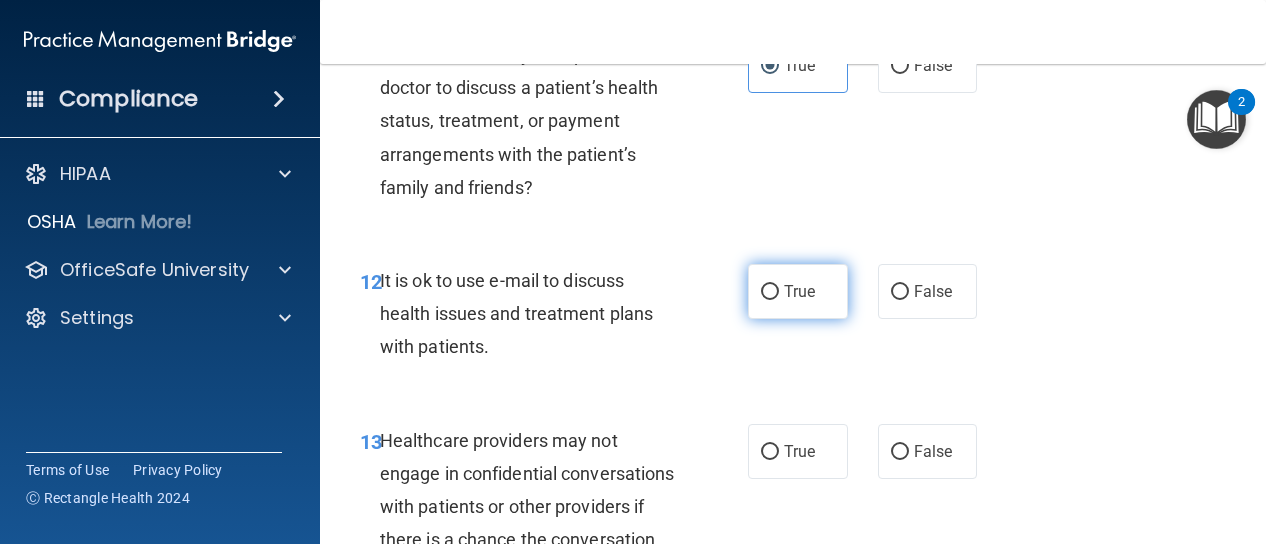 click on "True" at bounding box center (799, 291) 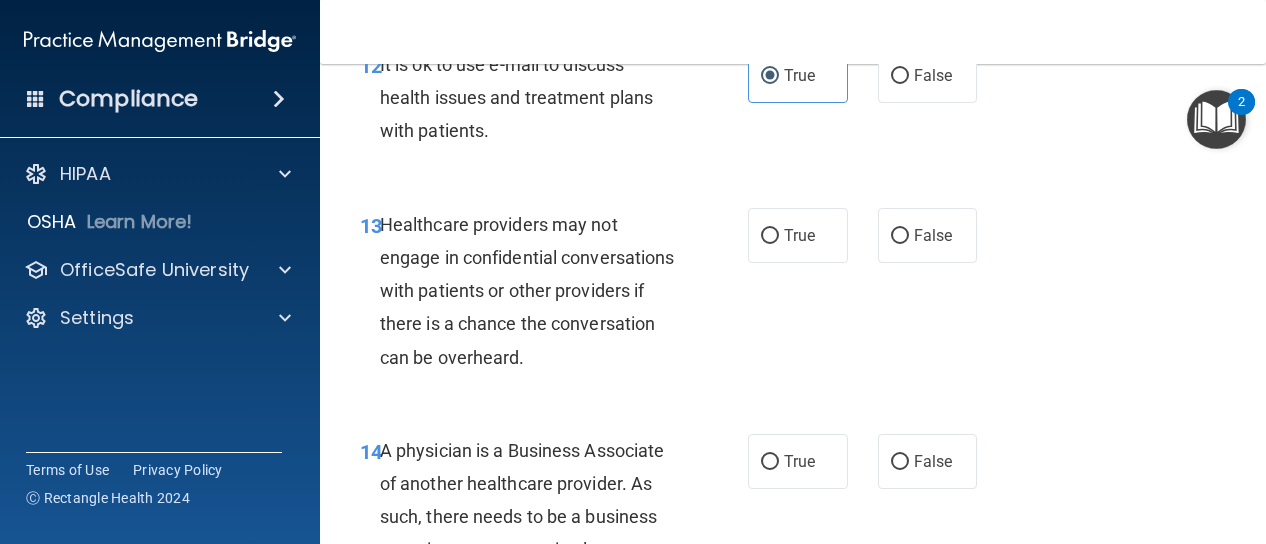 scroll, scrollTop: 2551, scrollLeft: 0, axis: vertical 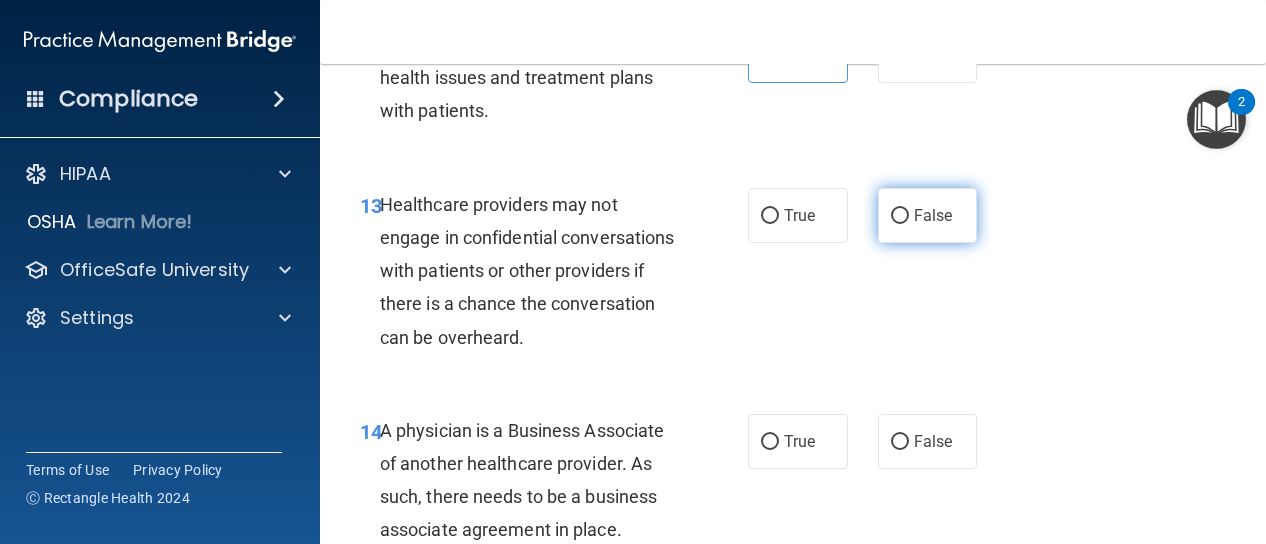 click on "False" at bounding box center [928, 215] 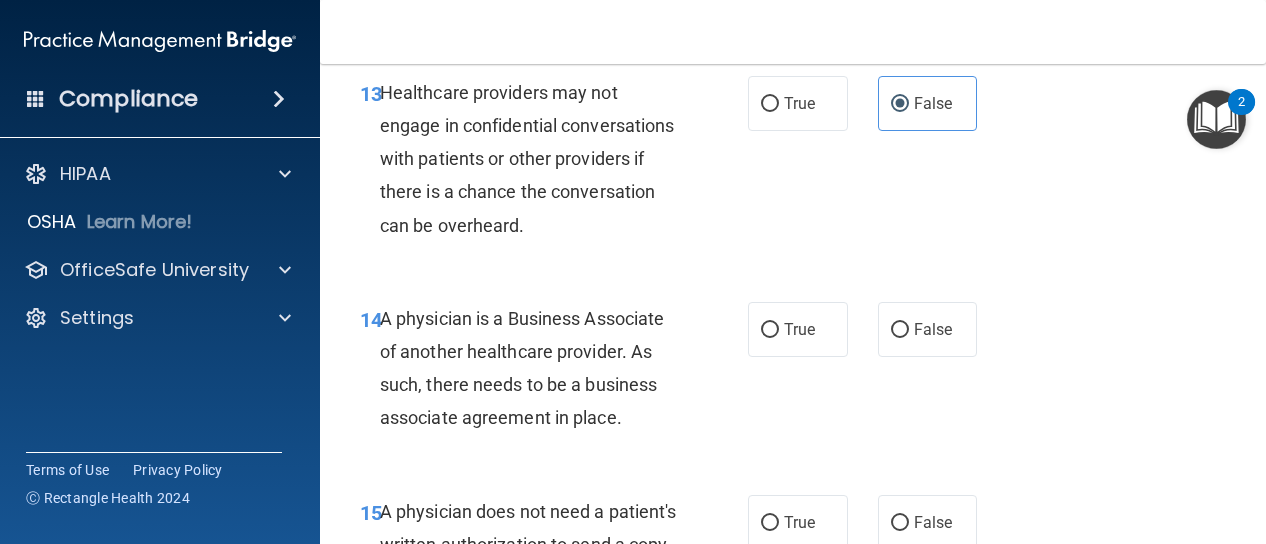 scroll, scrollTop: 2688, scrollLeft: 0, axis: vertical 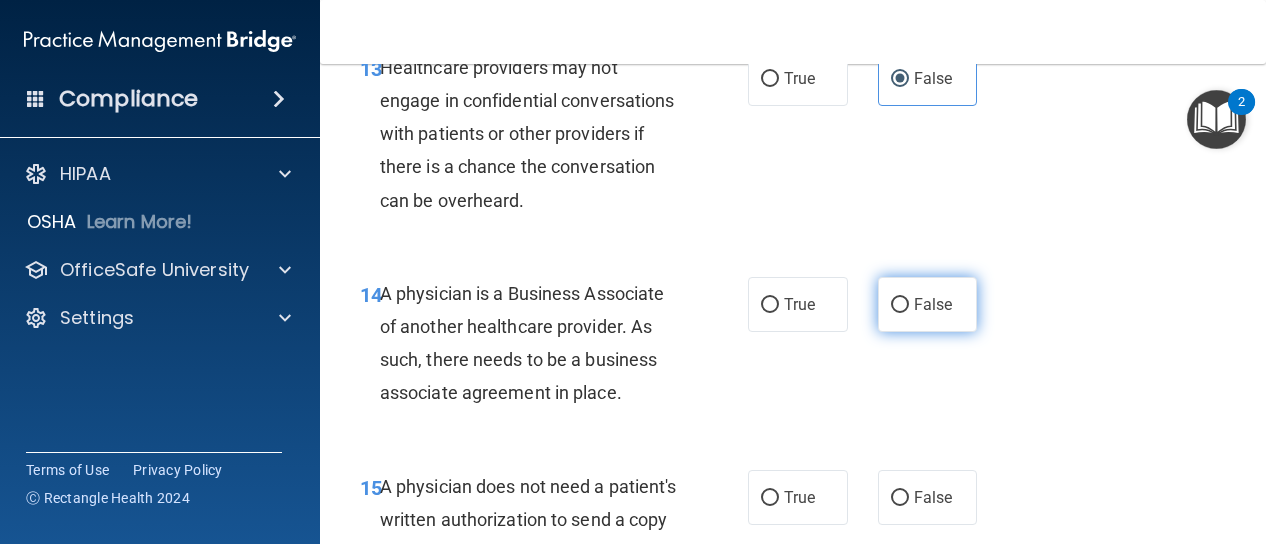 click on "False" at bounding box center (928, 304) 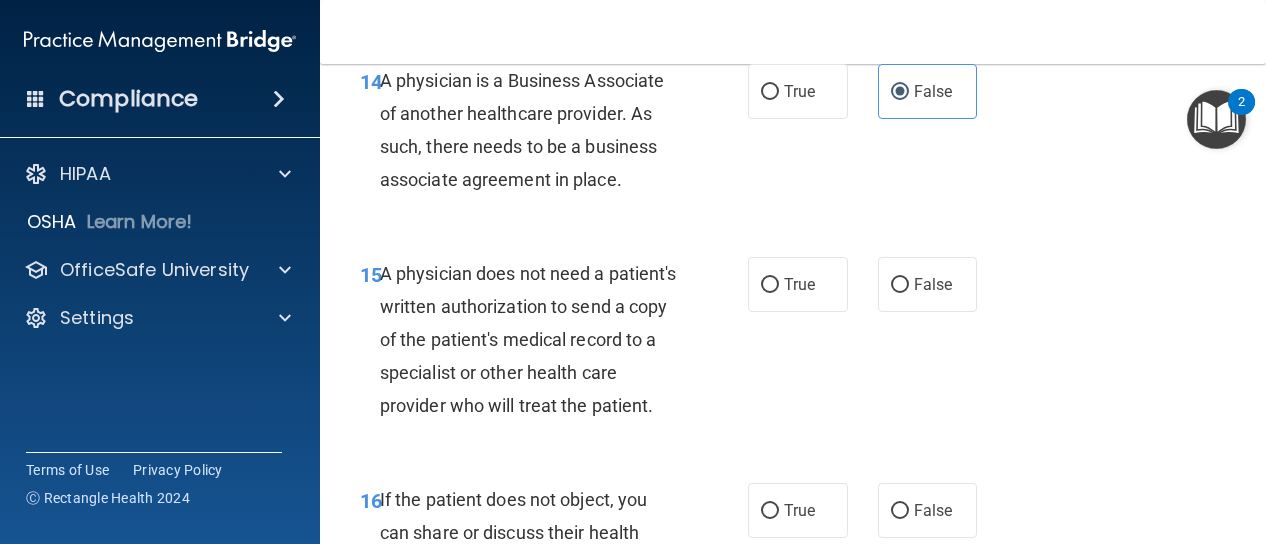 scroll, scrollTop: 2978, scrollLeft: 0, axis: vertical 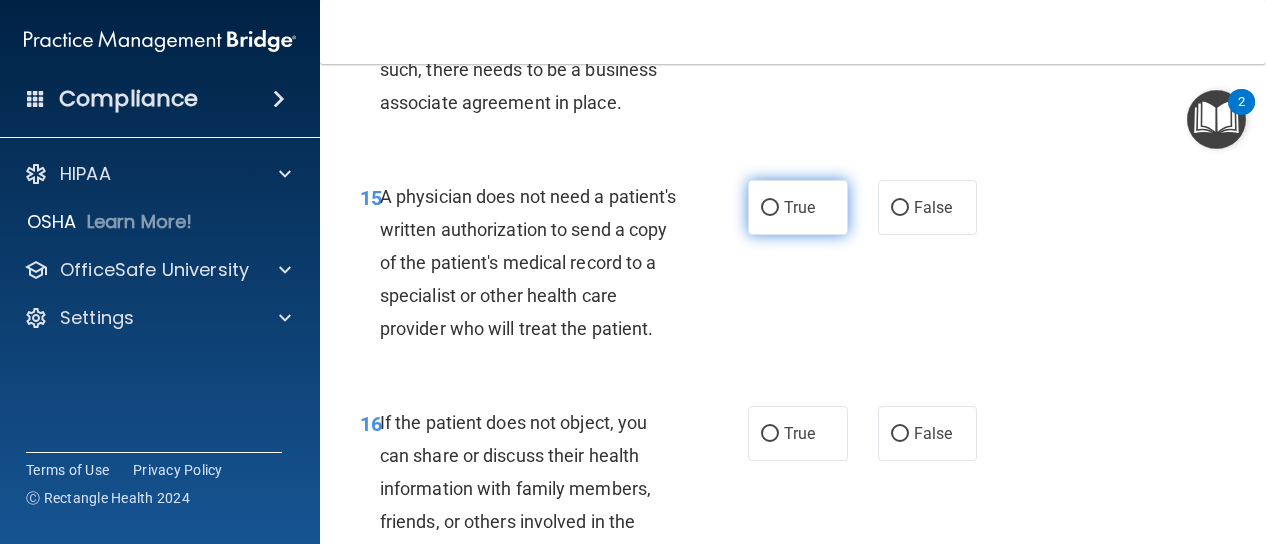 click on "True" at bounding box center (799, 207) 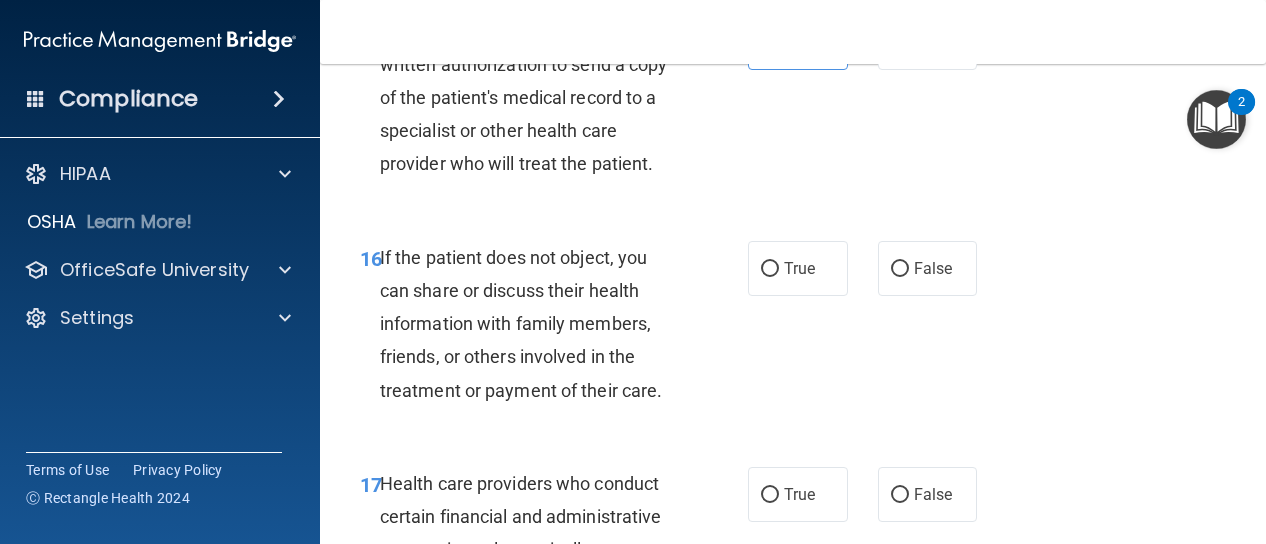 scroll, scrollTop: 3146, scrollLeft: 0, axis: vertical 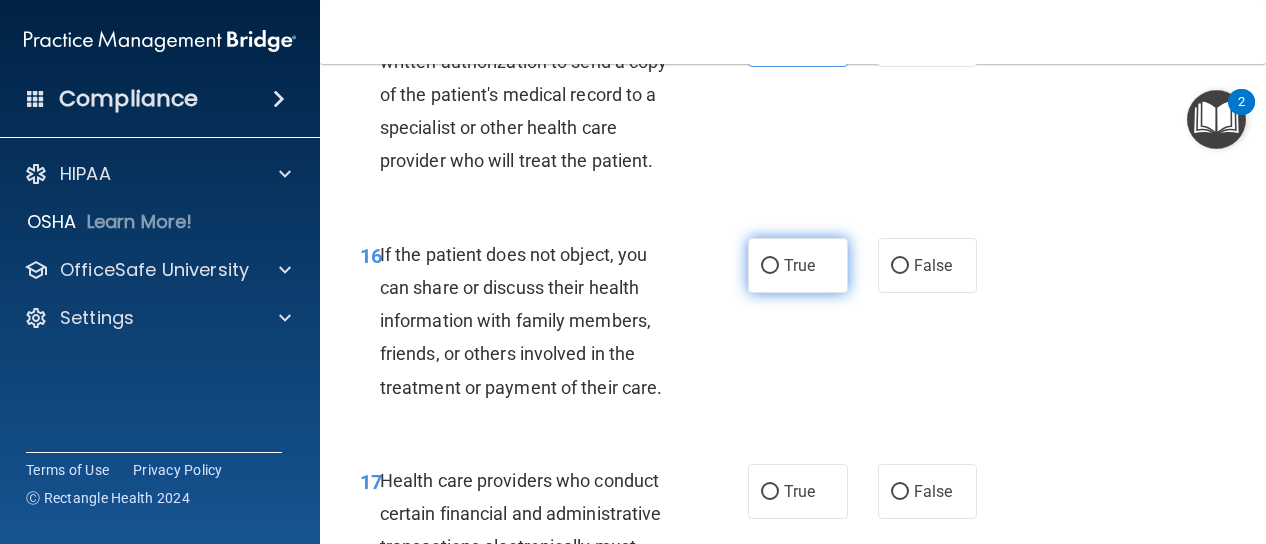 click on "True" at bounding box center [799, 265] 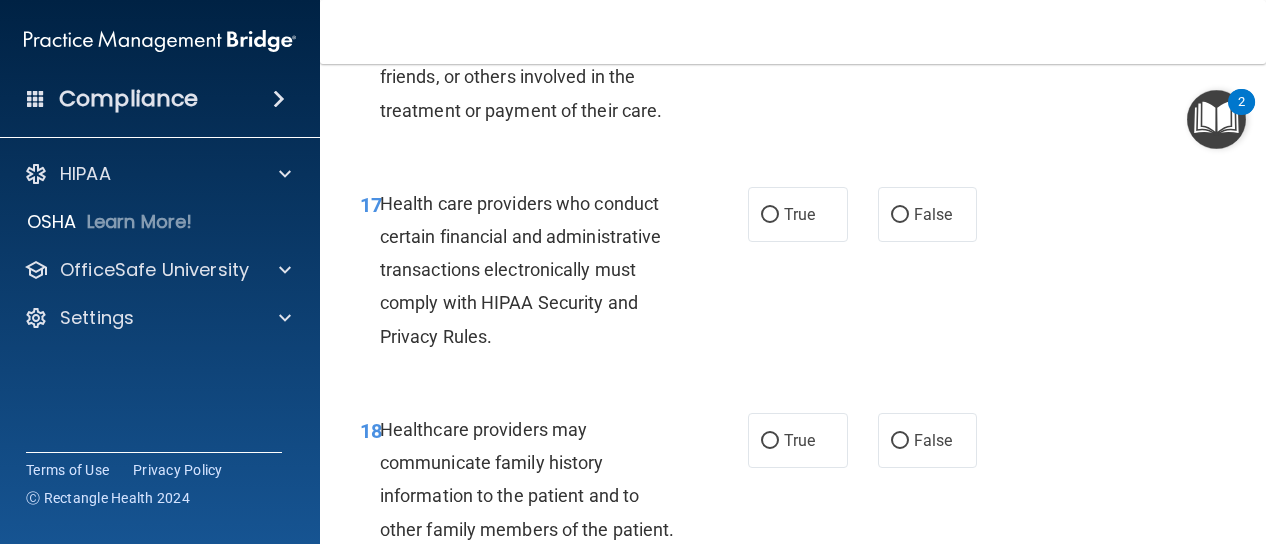 scroll, scrollTop: 3424, scrollLeft: 0, axis: vertical 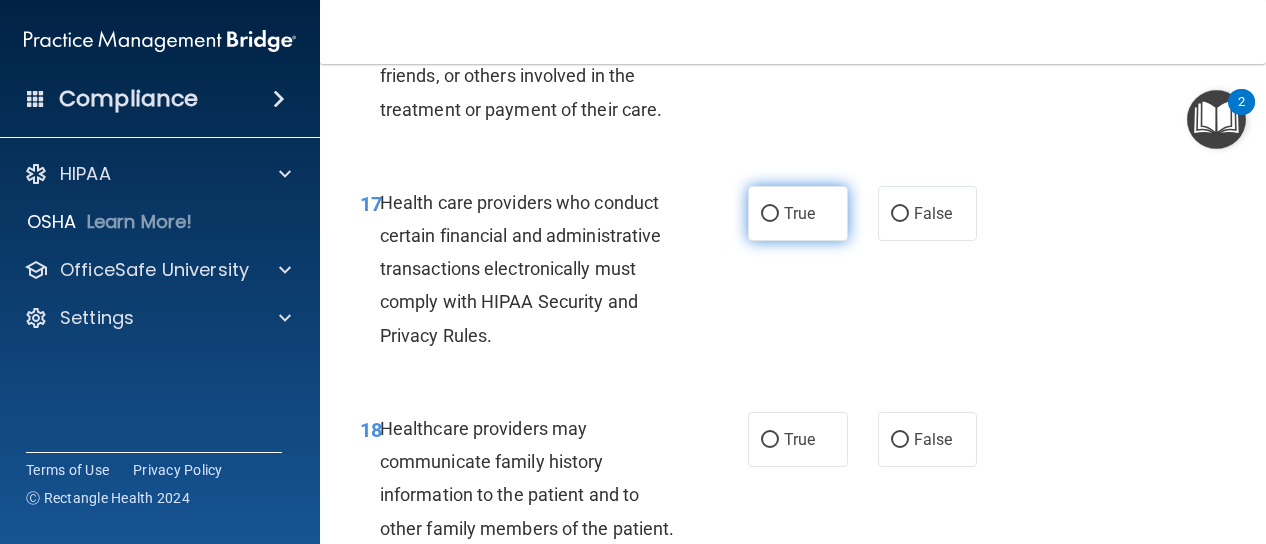 click on "True" at bounding box center [798, 213] 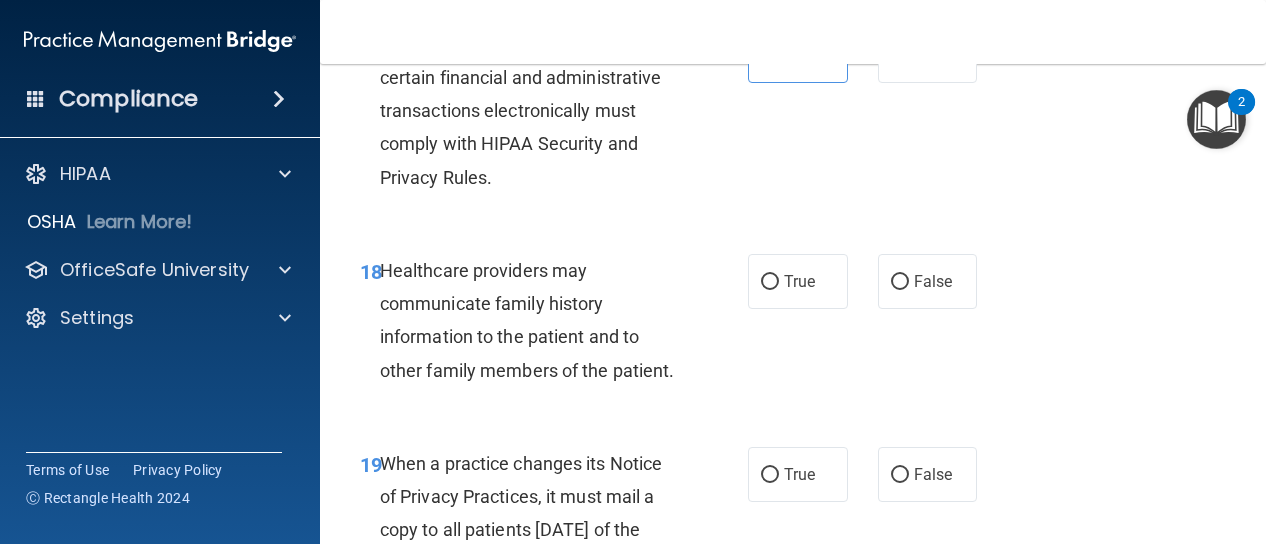 scroll, scrollTop: 3583, scrollLeft: 0, axis: vertical 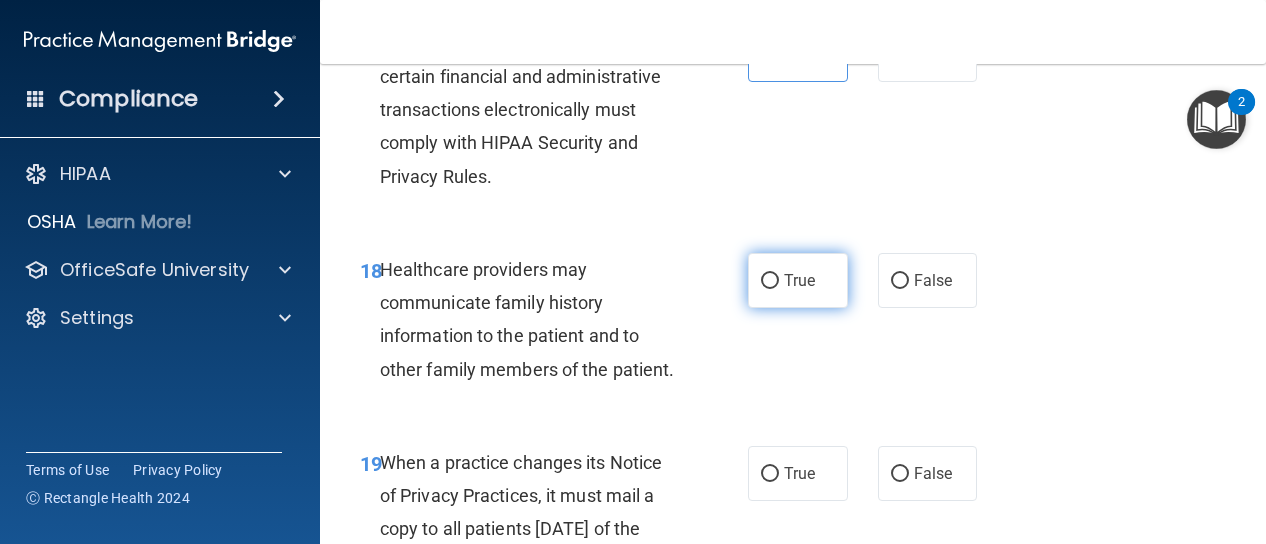 click on "True" at bounding box center (798, 280) 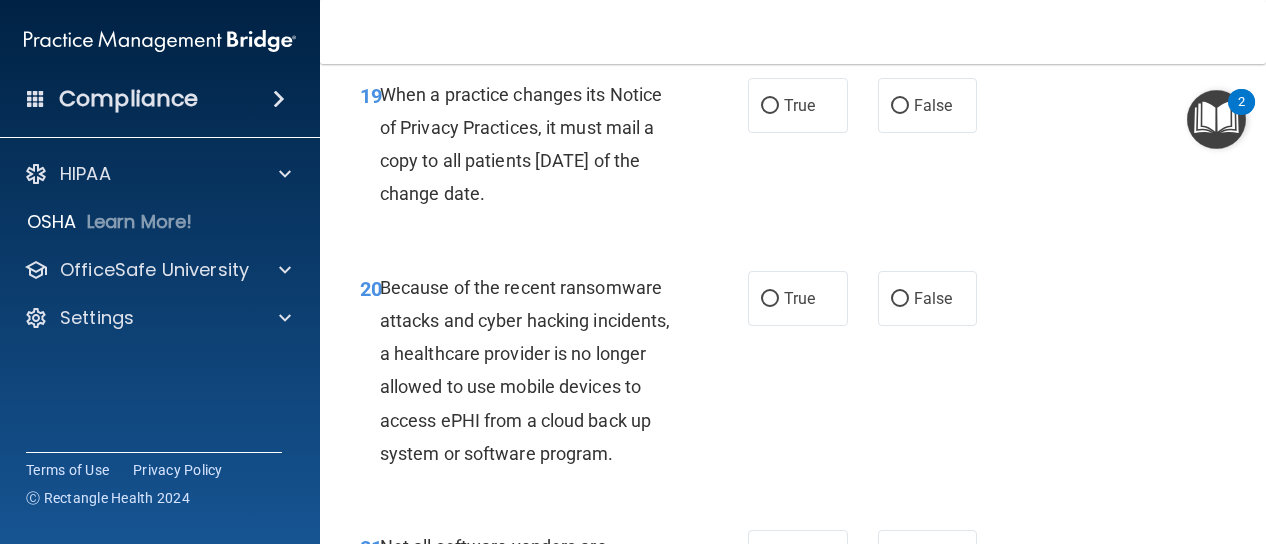 scroll, scrollTop: 3953, scrollLeft: 0, axis: vertical 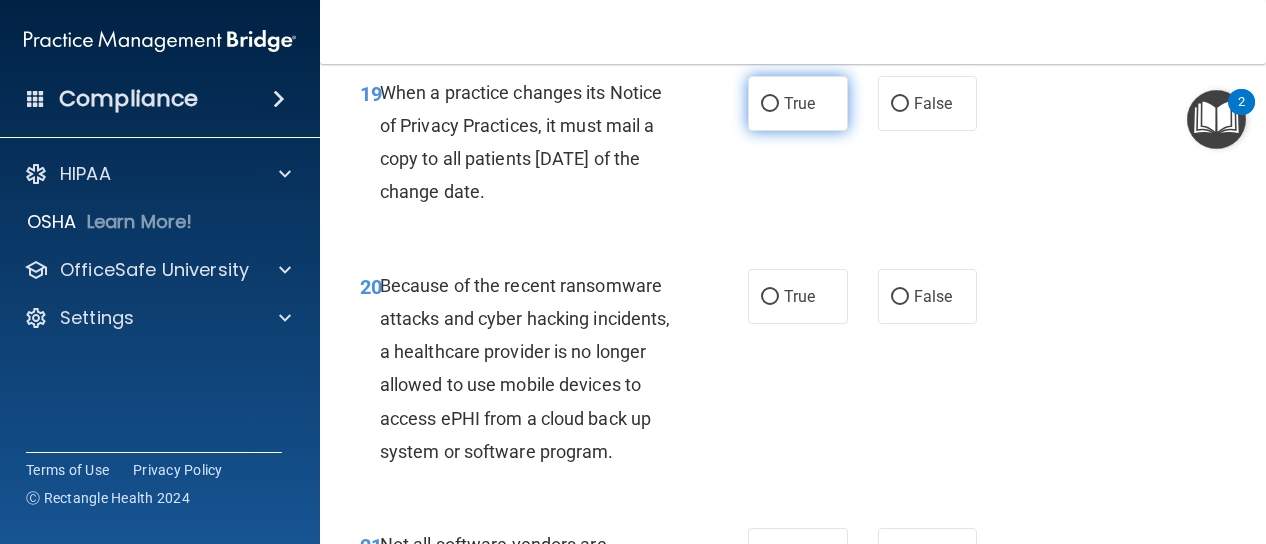 click on "True" at bounding box center [799, 103] 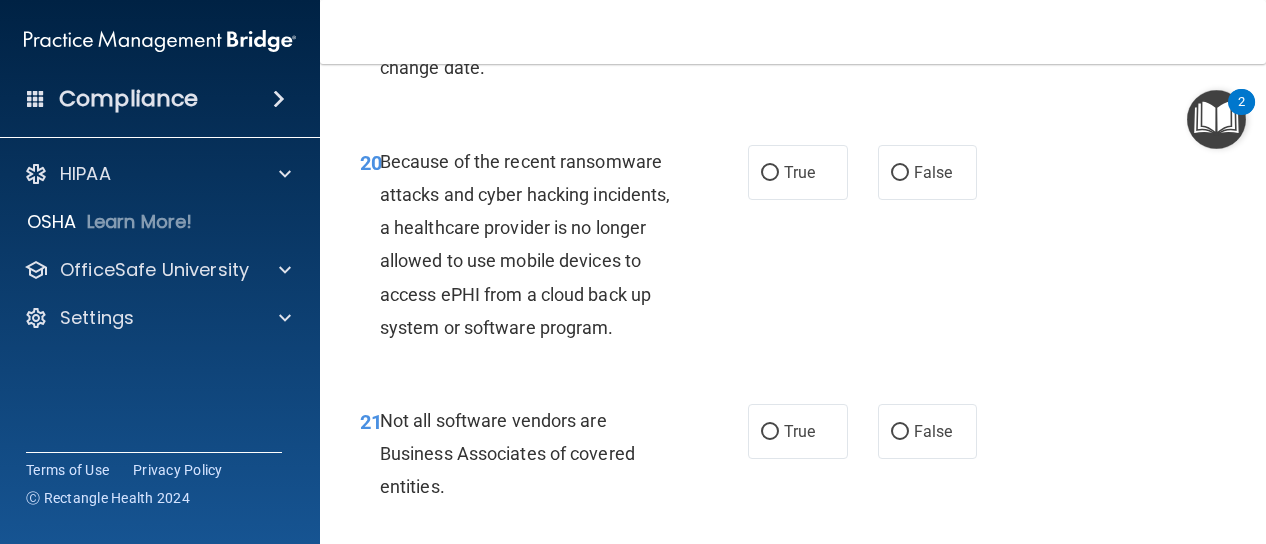 scroll, scrollTop: 4084, scrollLeft: 0, axis: vertical 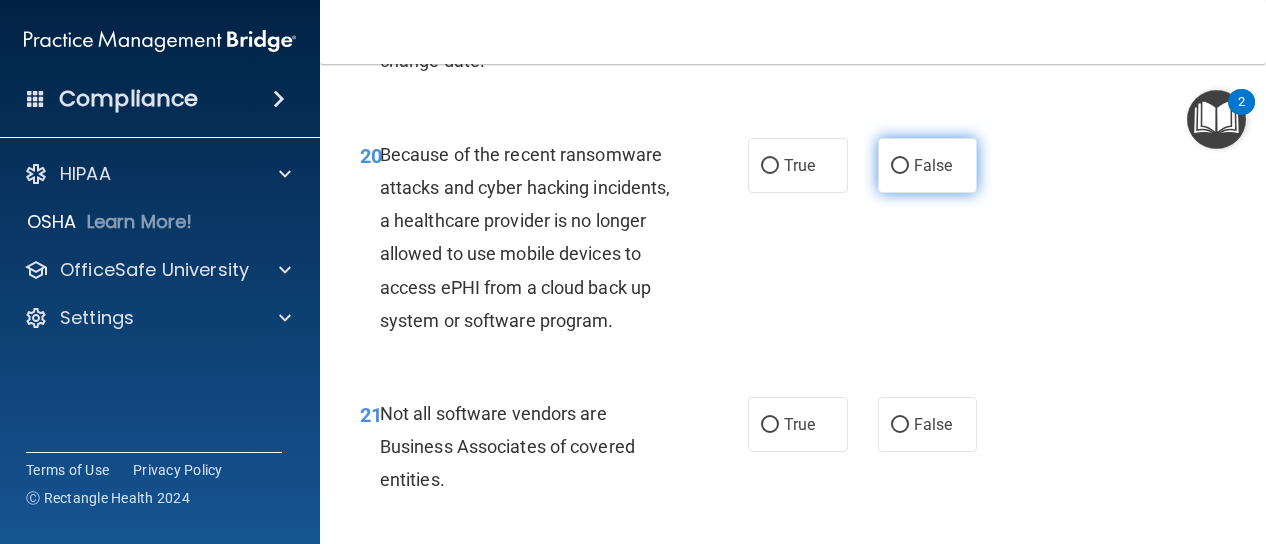 click on "False" at bounding box center (933, 165) 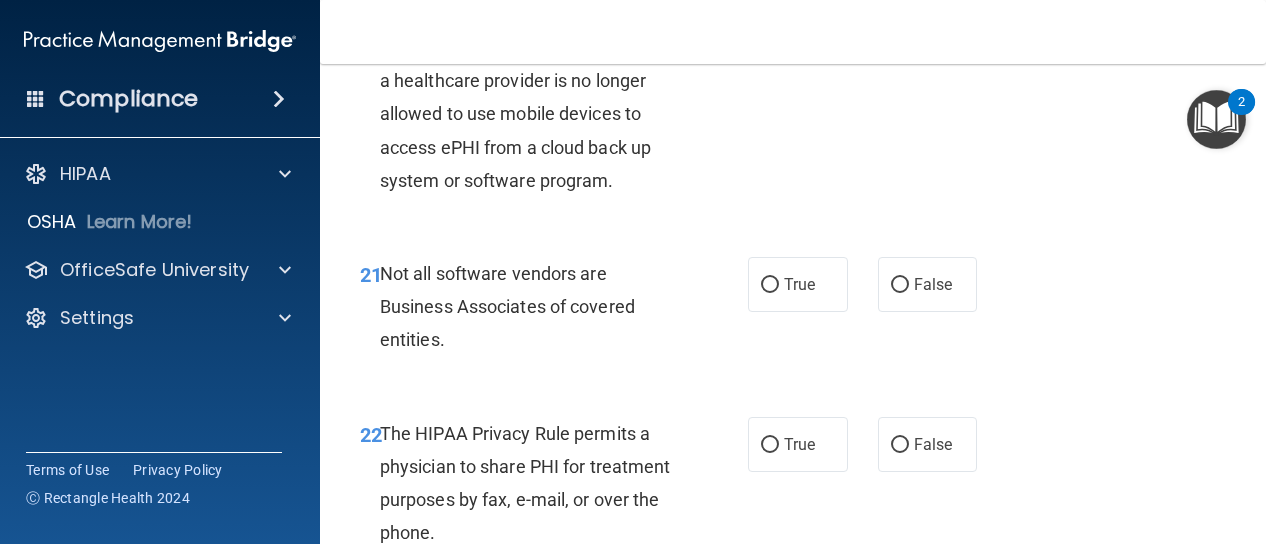 scroll, scrollTop: 4287, scrollLeft: 0, axis: vertical 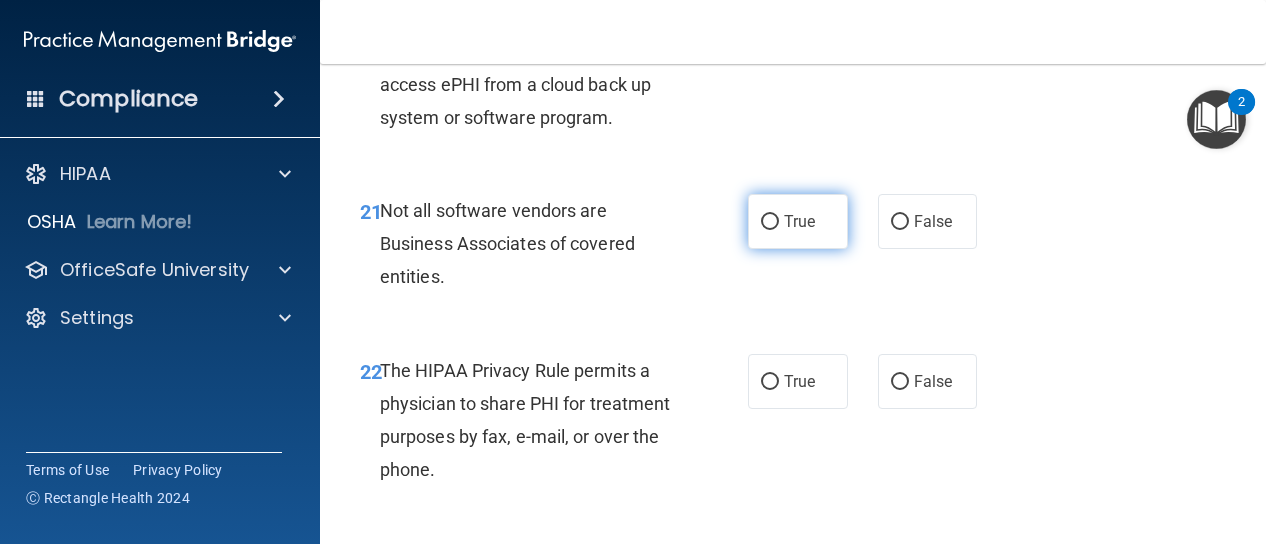 click on "True" at bounding box center [798, 221] 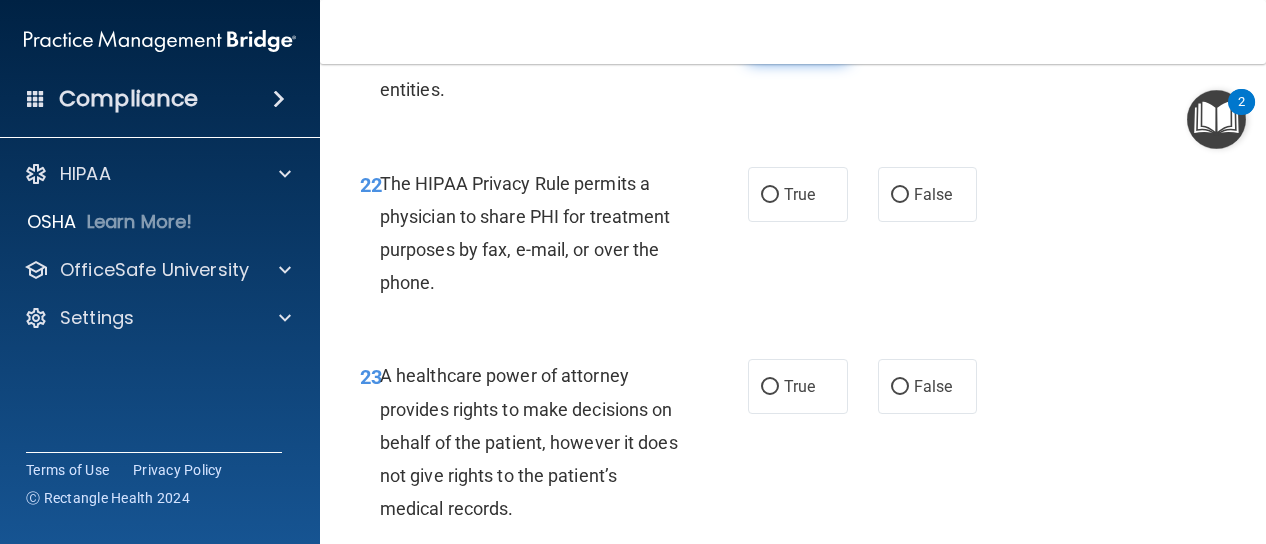 scroll, scrollTop: 4473, scrollLeft: 0, axis: vertical 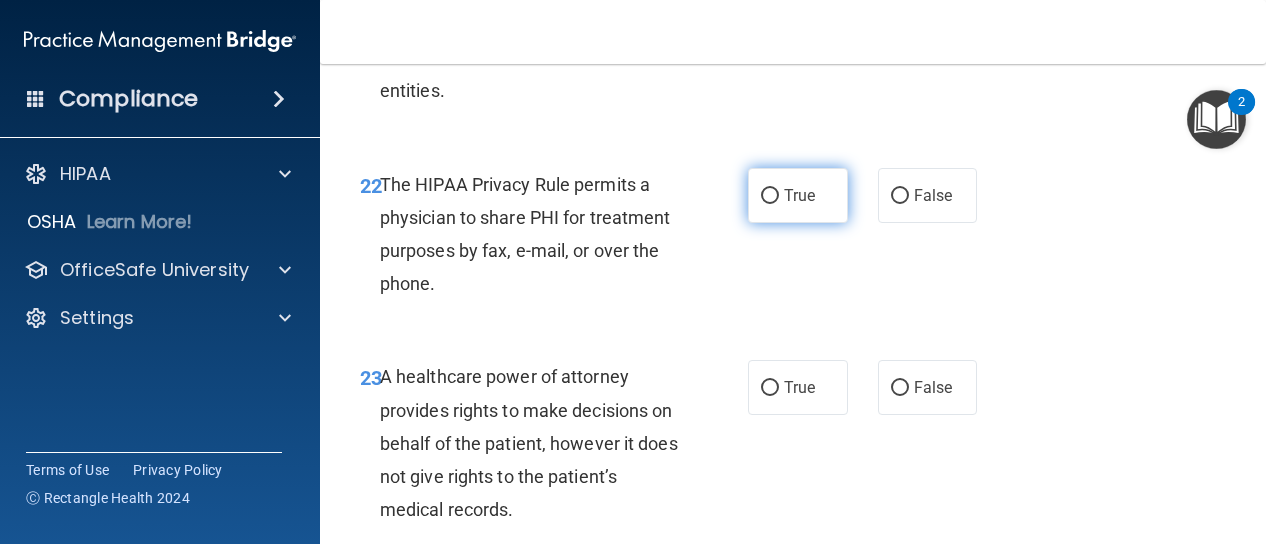 click on "True" at bounding box center (770, 196) 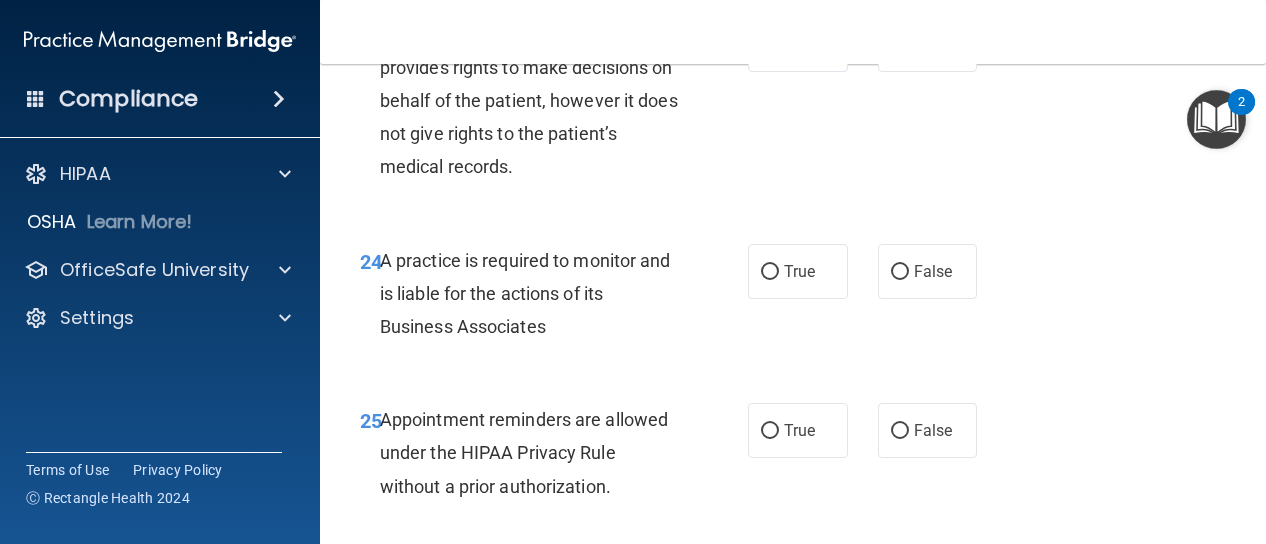 scroll, scrollTop: 4814, scrollLeft: 0, axis: vertical 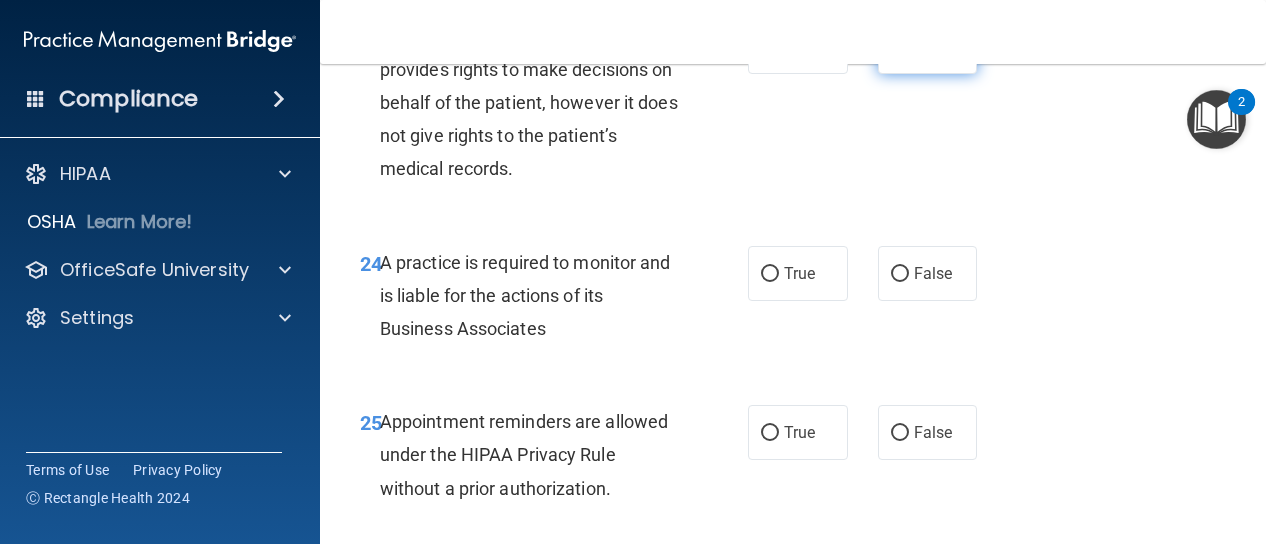 click on "False" at bounding box center [933, 46] 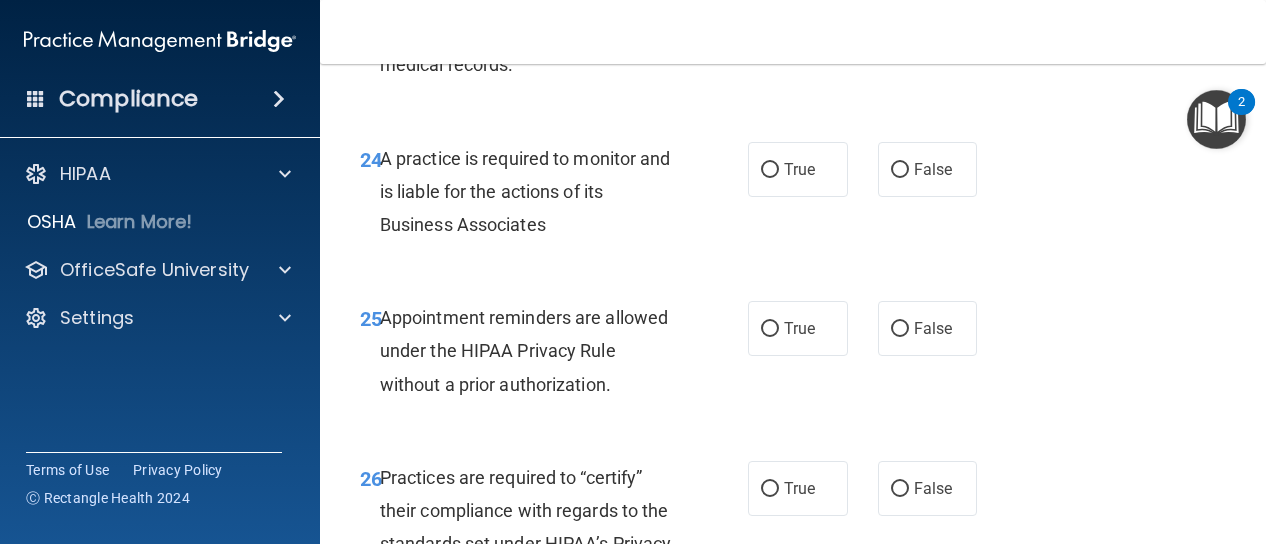 scroll, scrollTop: 4919, scrollLeft: 0, axis: vertical 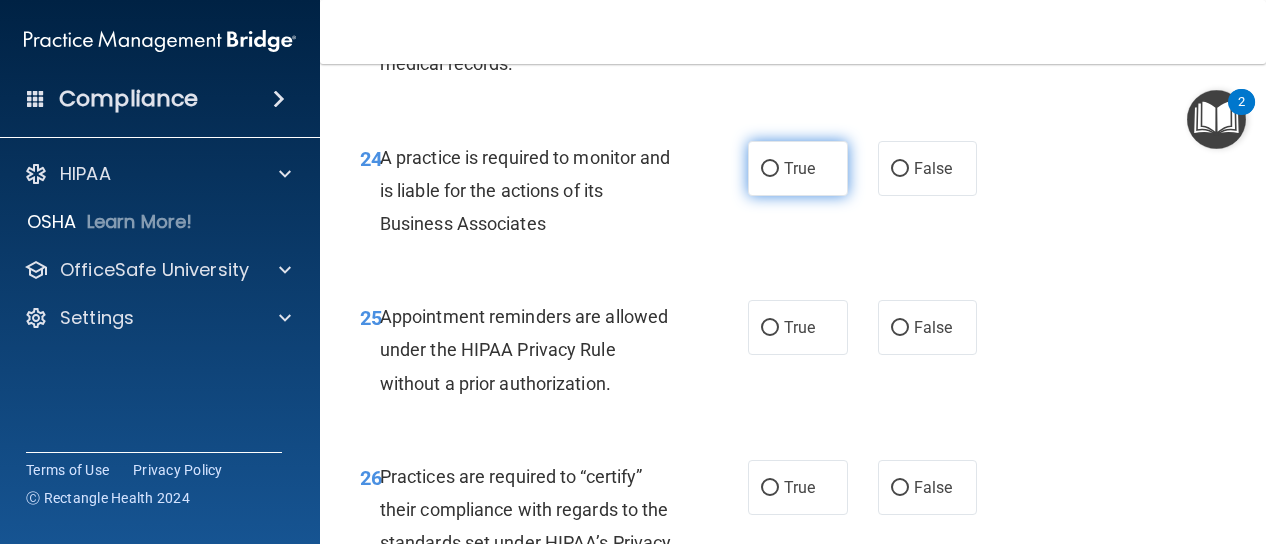 click on "True" at bounding box center [798, 168] 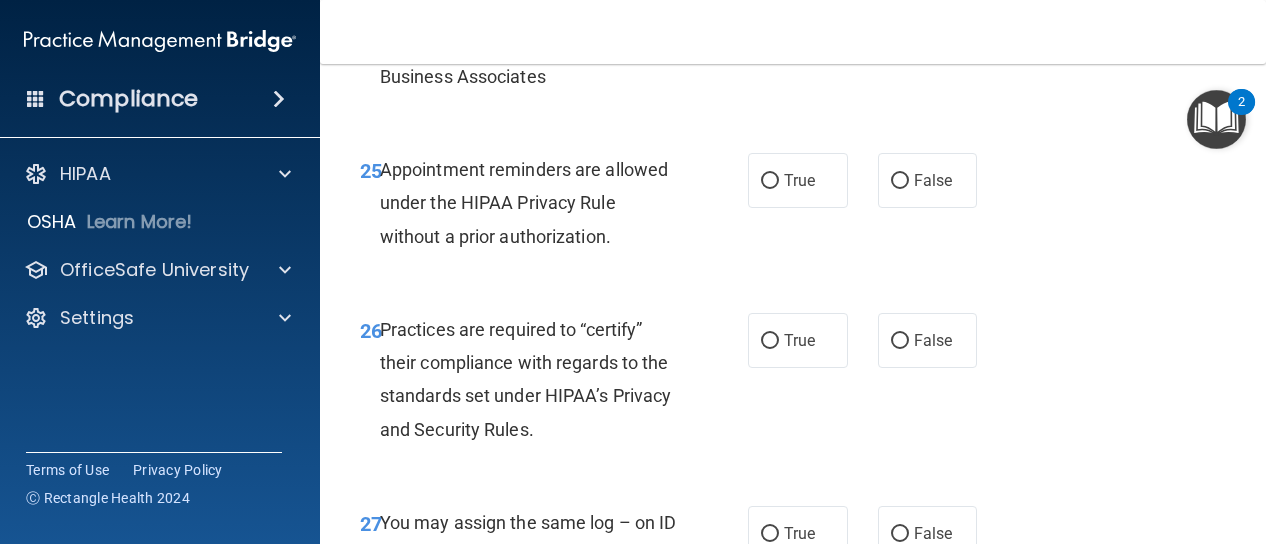 scroll, scrollTop: 5065, scrollLeft: 0, axis: vertical 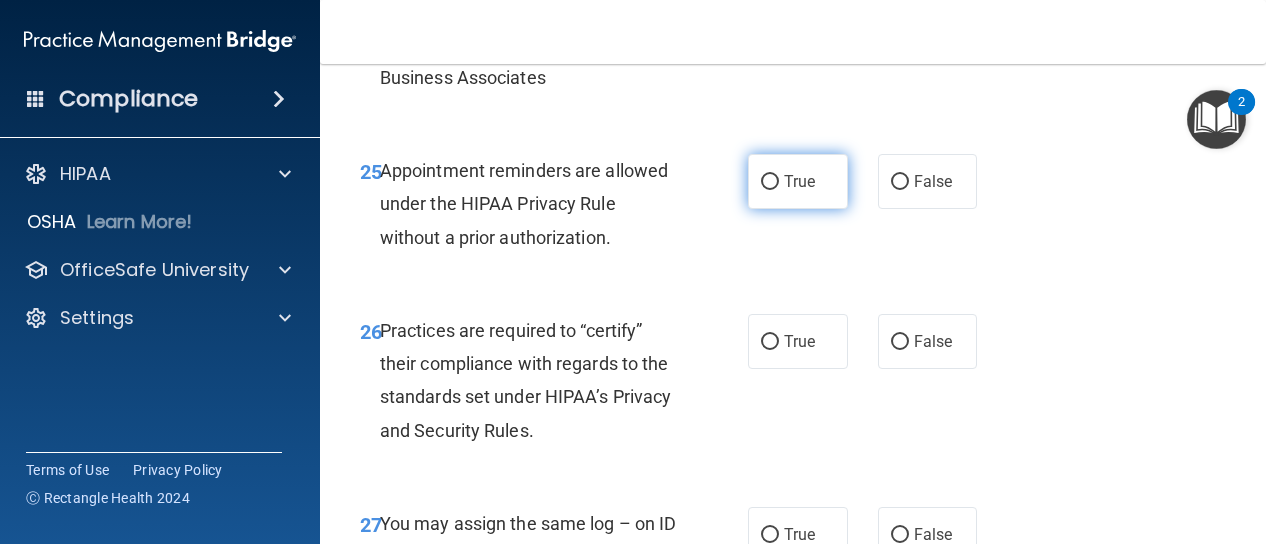 click on "True" at bounding box center (798, 181) 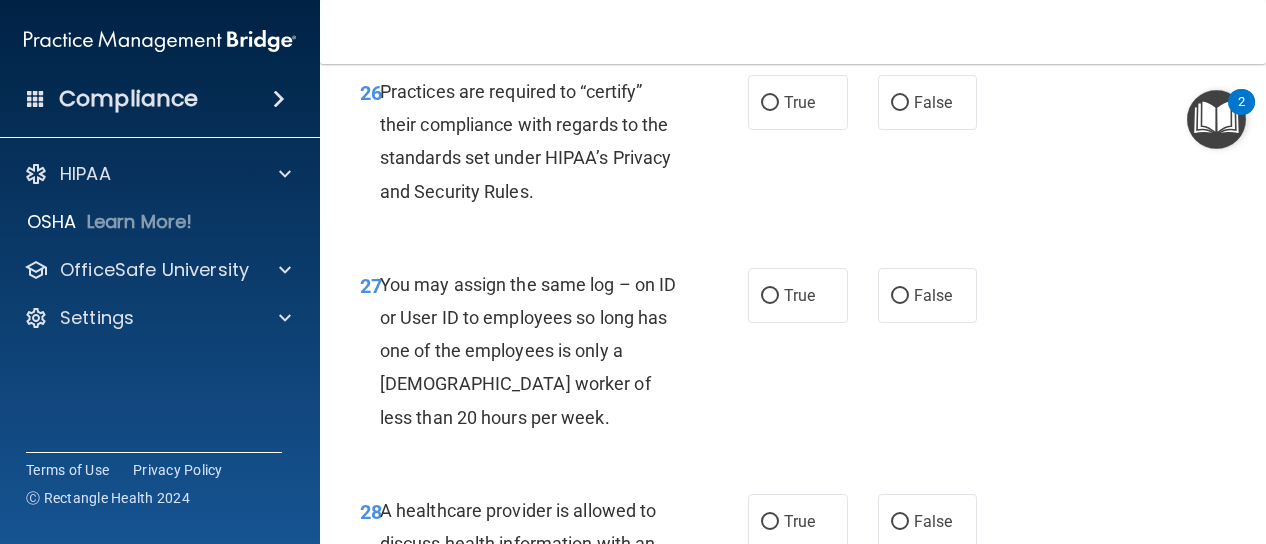 scroll, scrollTop: 5303, scrollLeft: 0, axis: vertical 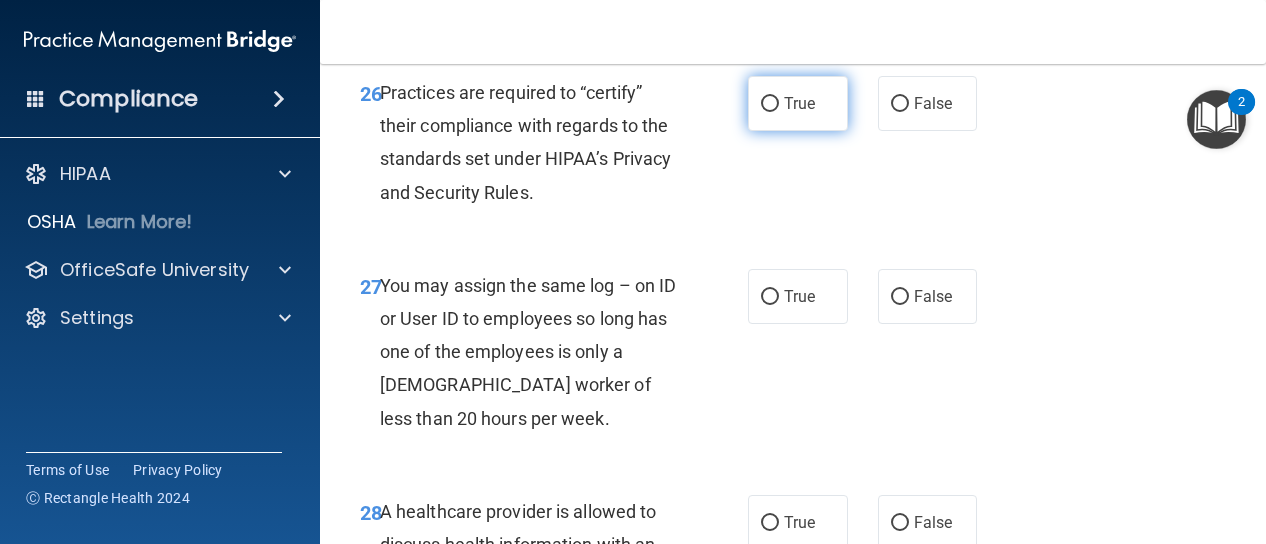 click on "True" at bounding box center (798, 103) 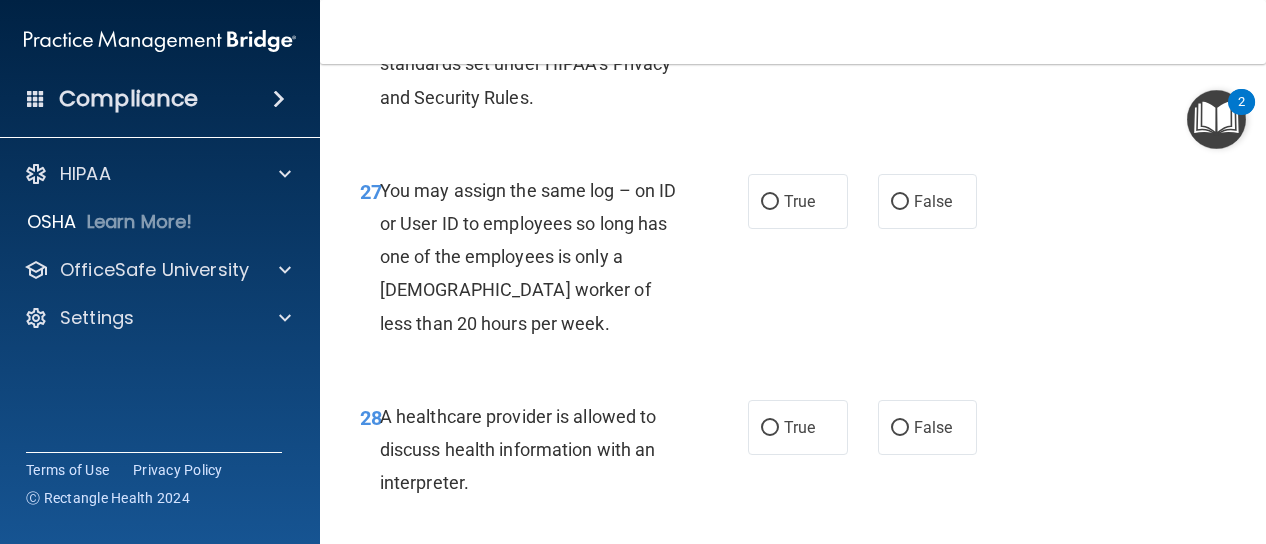 scroll, scrollTop: 5402, scrollLeft: 0, axis: vertical 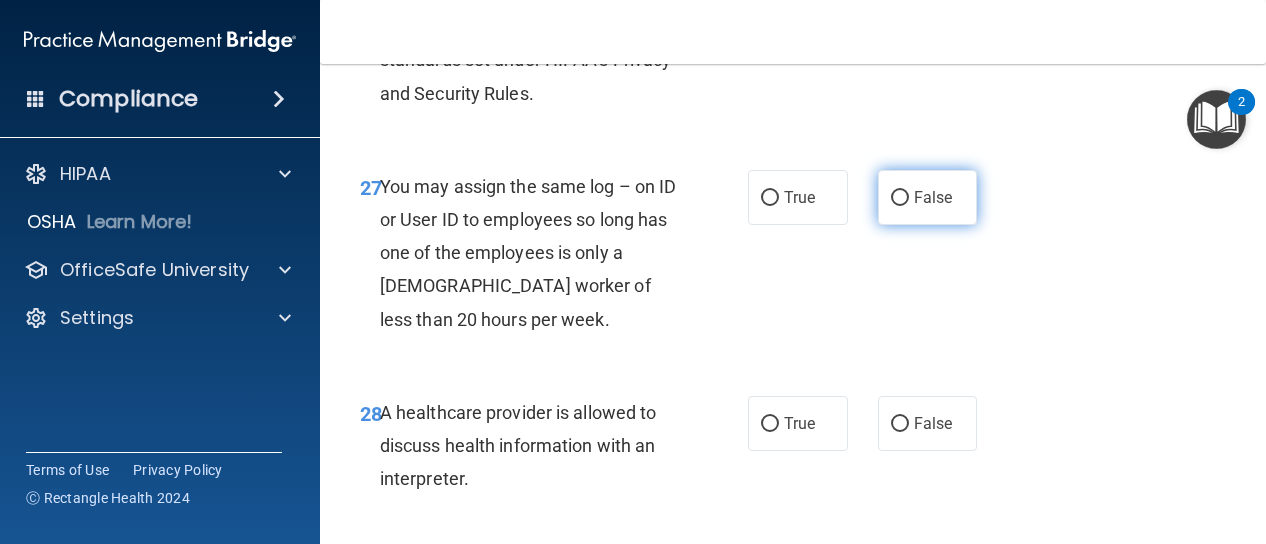 click on "False" at bounding box center [928, 197] 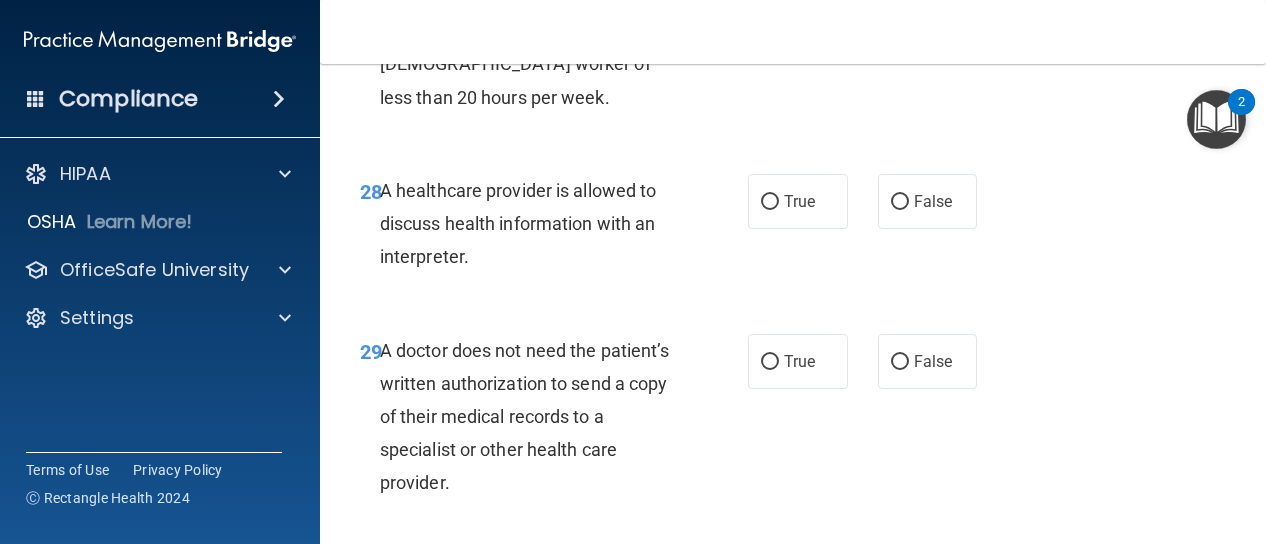 scroll, scrollTop: 5624, scrollLeft: 0, axis: vertical 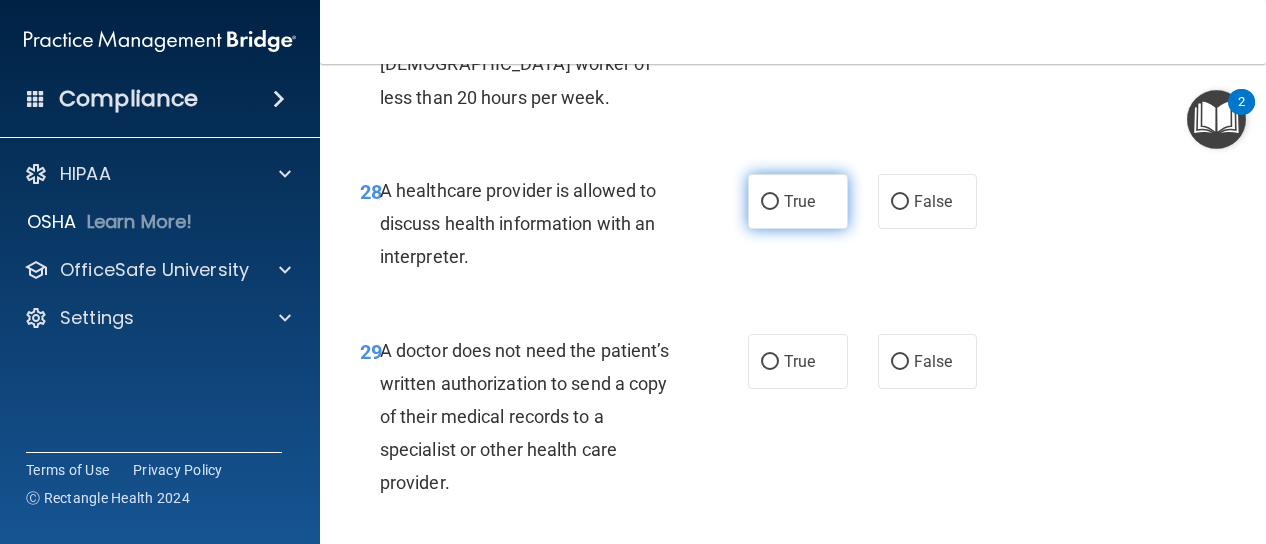 click on "True" at bounding box center [799, 201] 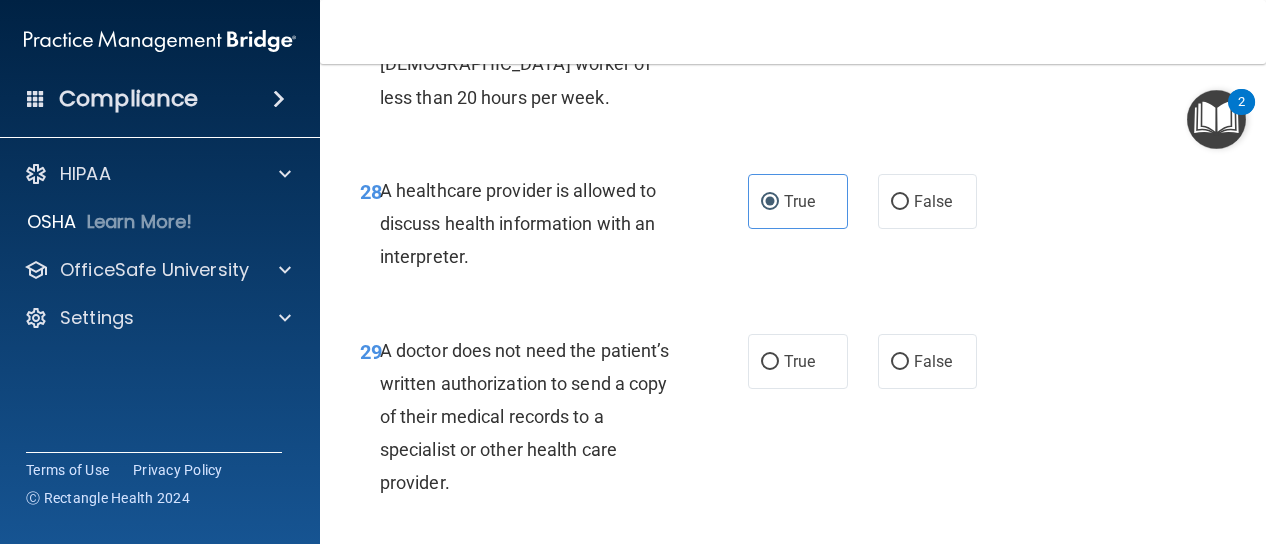 scroll, scrollTop: 5795, scrollLeft: 0, axis: vertical 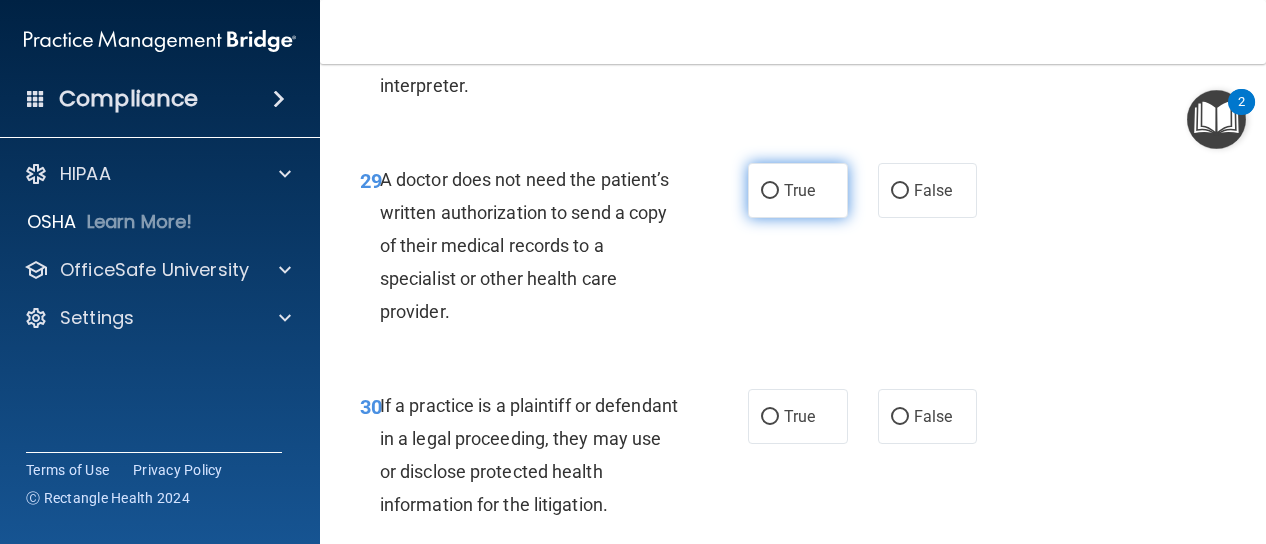 click on "True" at bounding box center [799, 190] 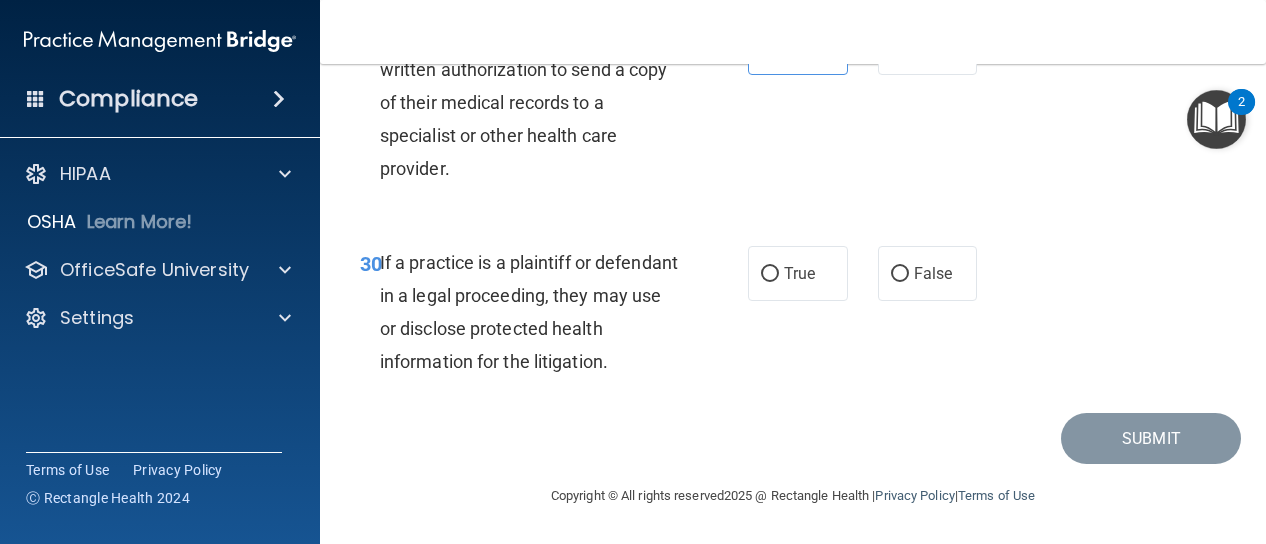 scroll, scrollTop: 6050, scrollLeft: 0, axis: vertical 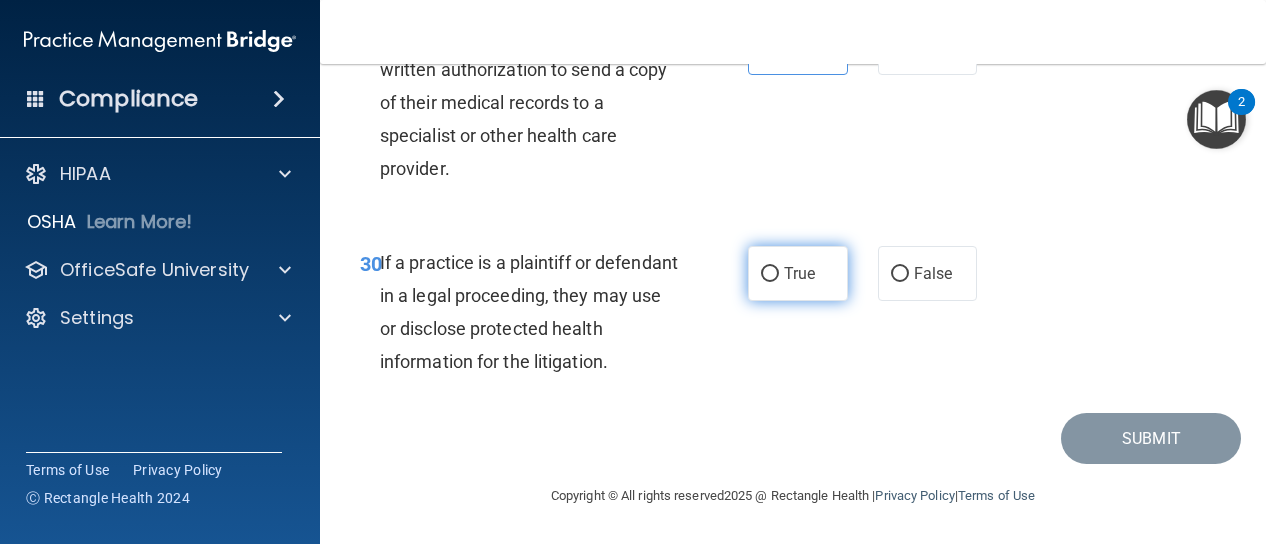 click on "True" at bounding box center (798, 273) 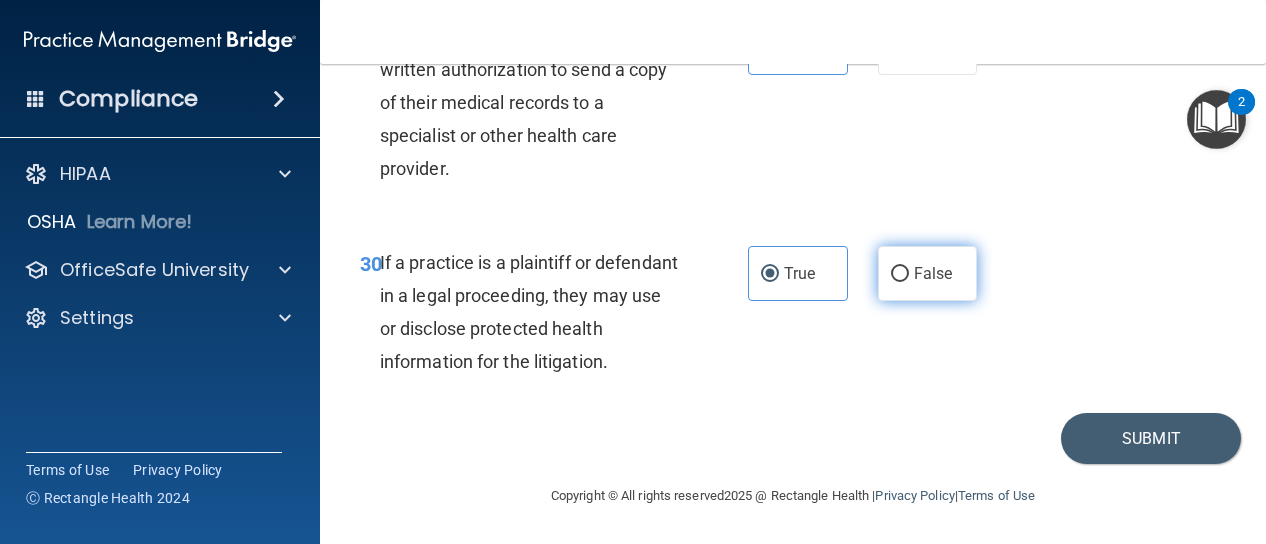 click on "False" at bounding box center (933, 273) 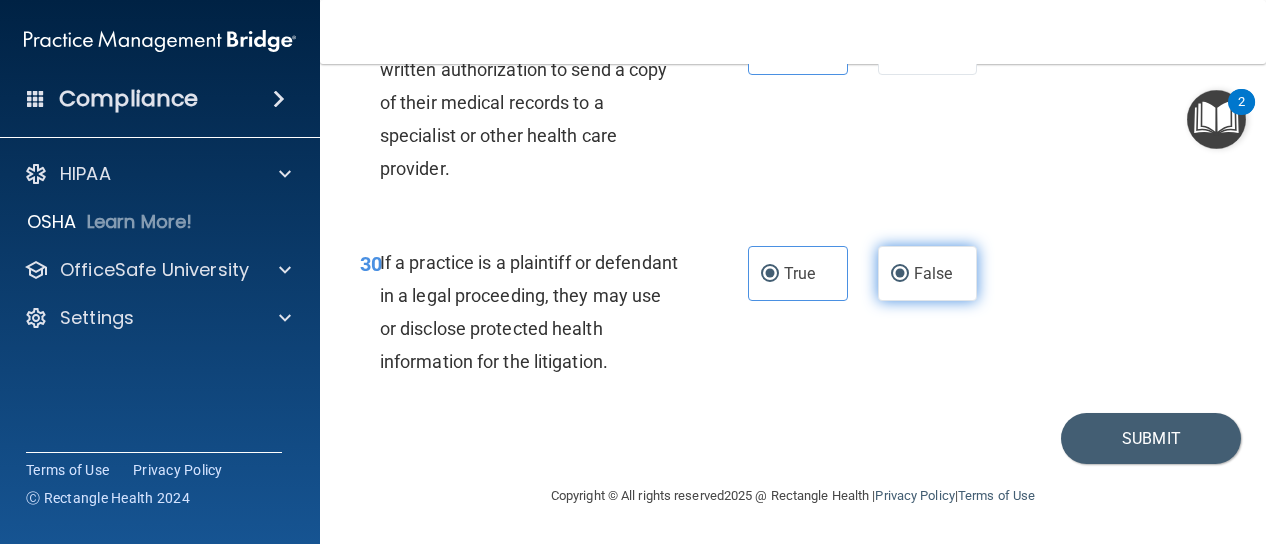radio on "false" 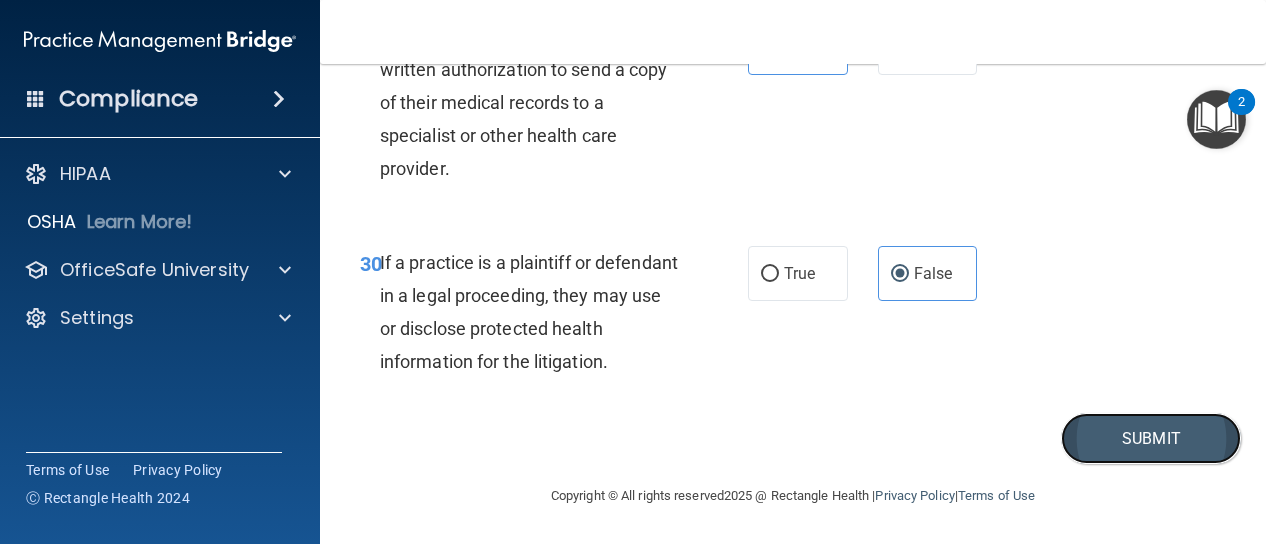 click on "Submit" at bounding box center (1151, 438) 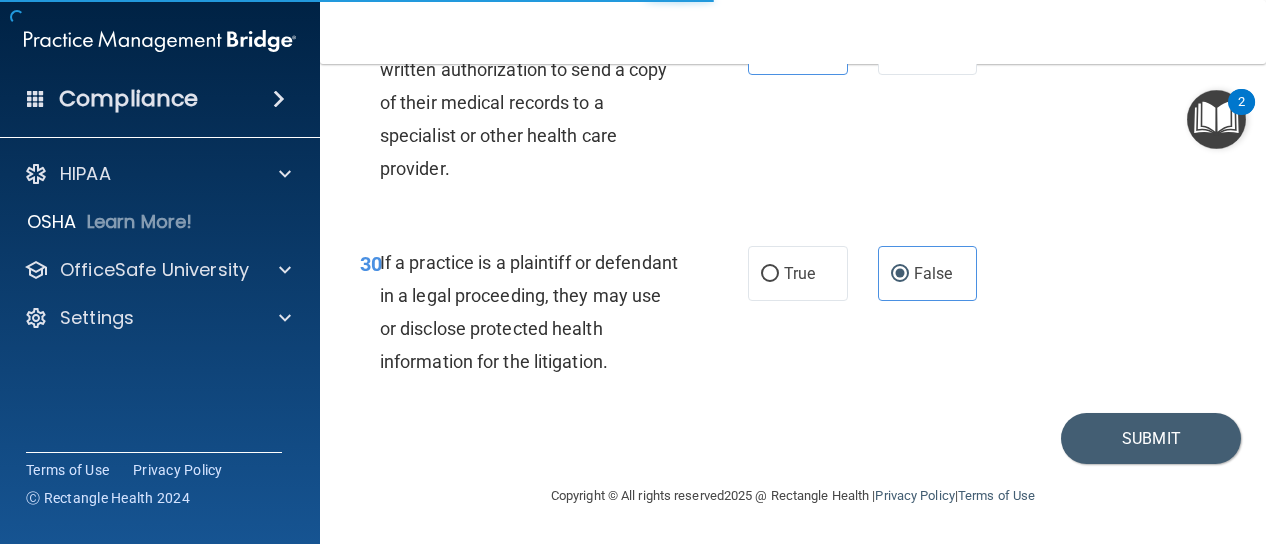 scroll, scrollTop: 0, scrollLeft: 0, axis: both 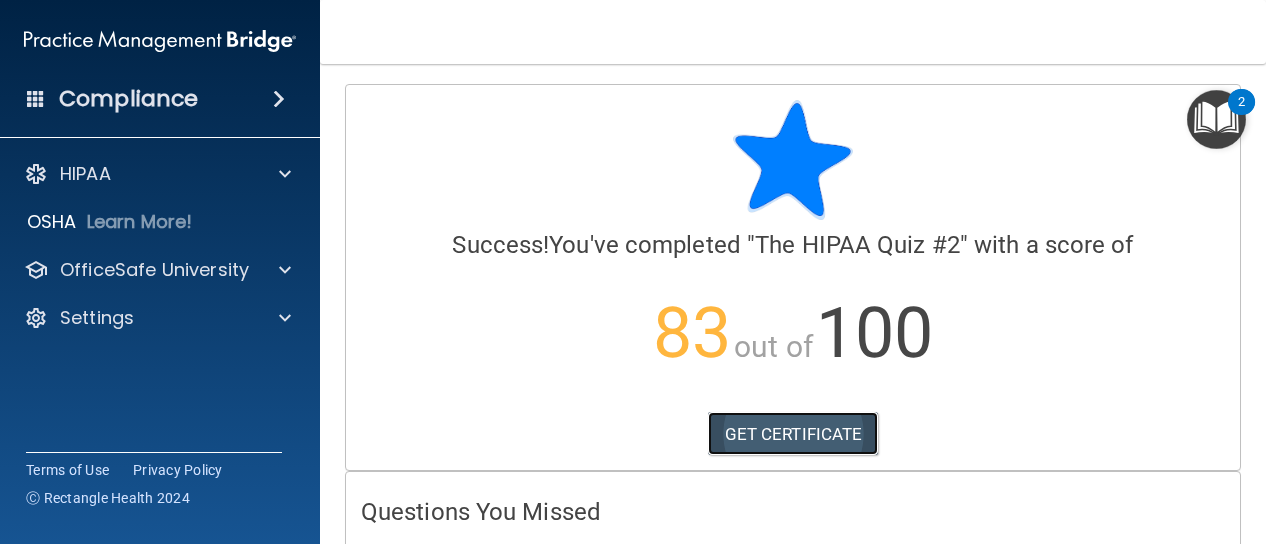click on "GET CERTIFICATE" at bounding box center (793, 434) 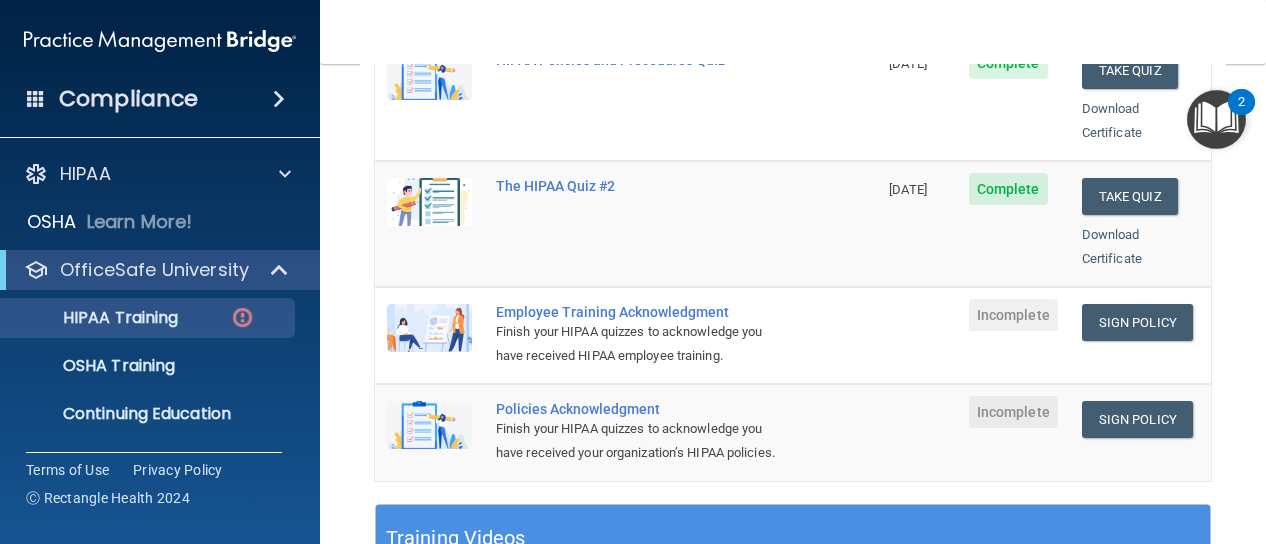 scroll, scrollTop: 468, scrollLeft: 0, axis: vertical 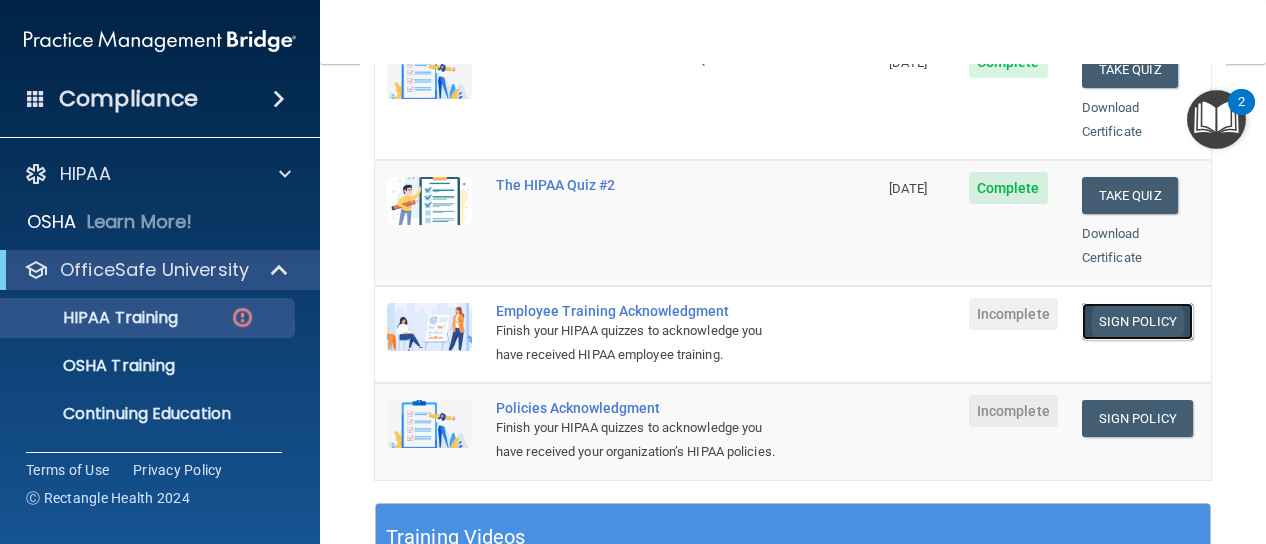 click on "Sign Policy" at bounding box center (1137, 321) 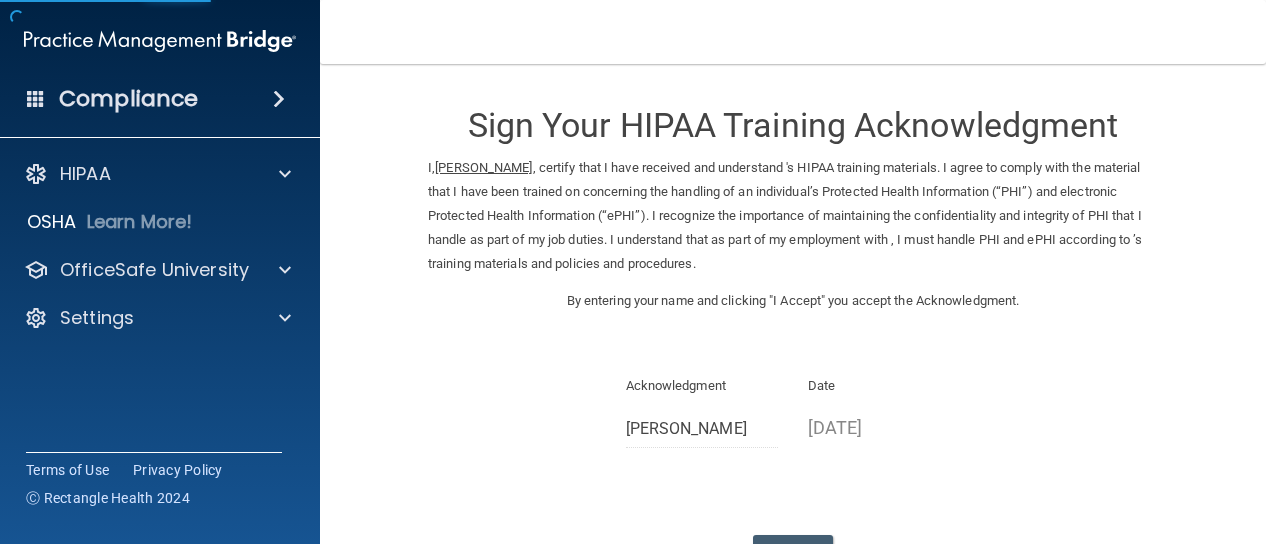 scroll, scrollTop: 0, scrollLeft: 0, axis: both 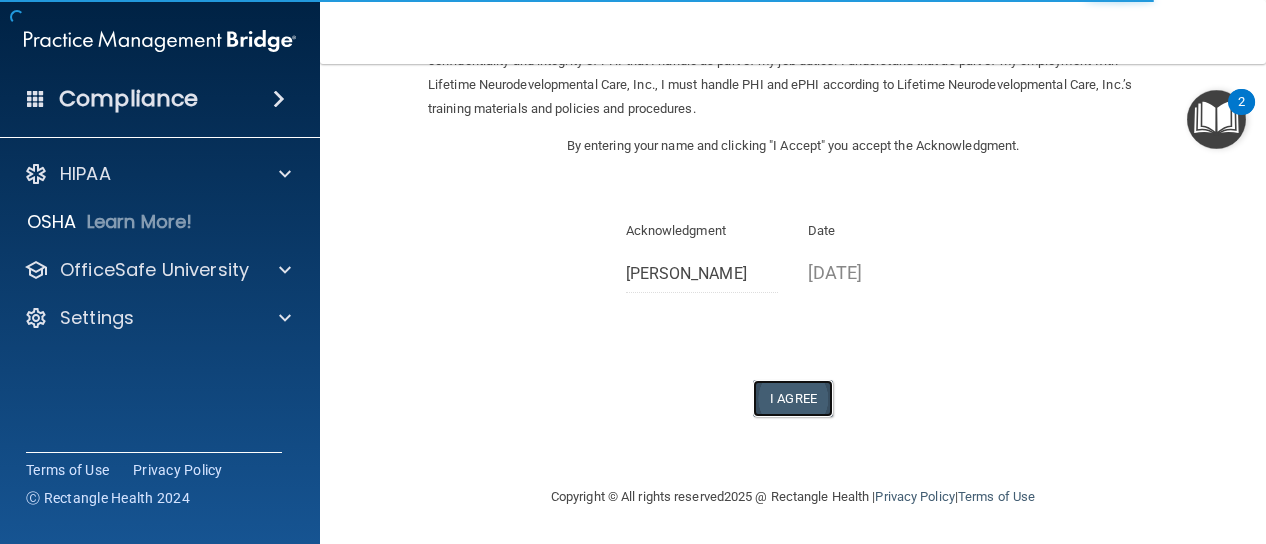 click on "I Agree" at bounding box center (793, 398) 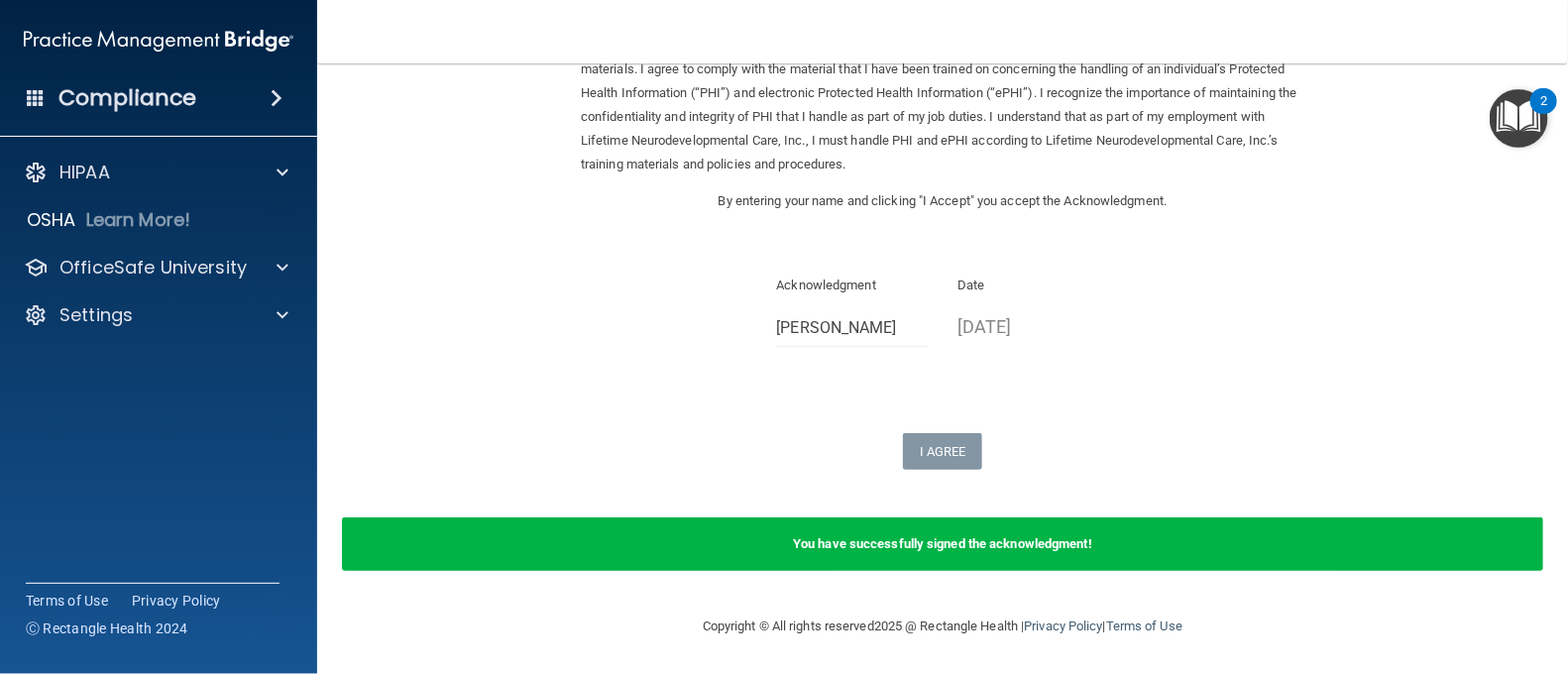 scroll, scrollTop: 120, scrollLeft: 0, axis: vertical 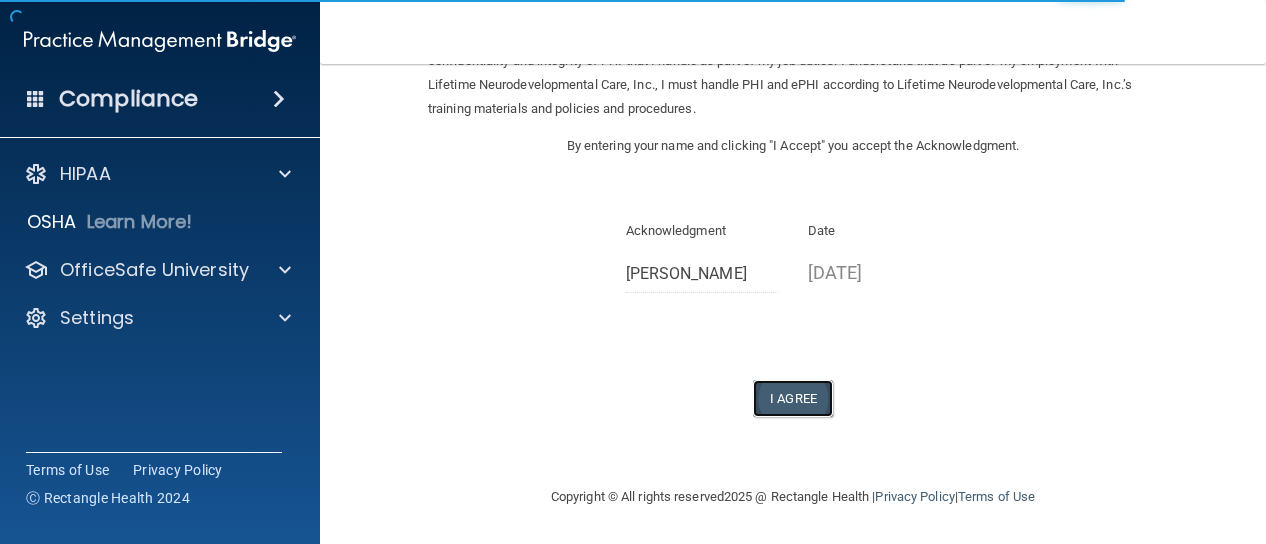 click on "I Agree" at bounding box center [793, 398] 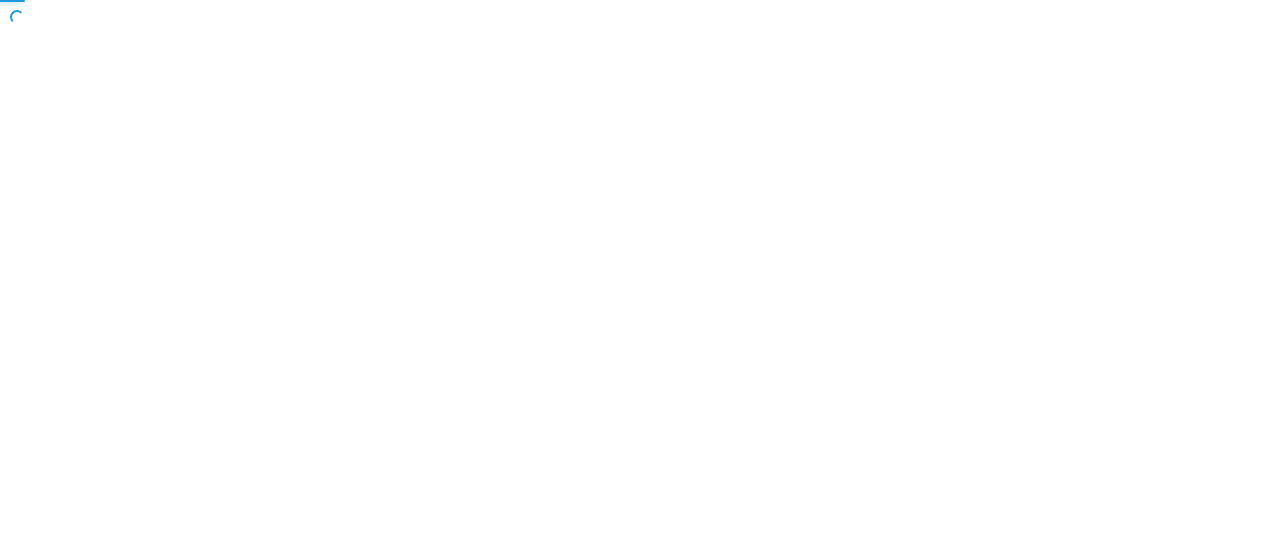 scroll, scrollTop: 0, scrollLeft: 0, axis: both 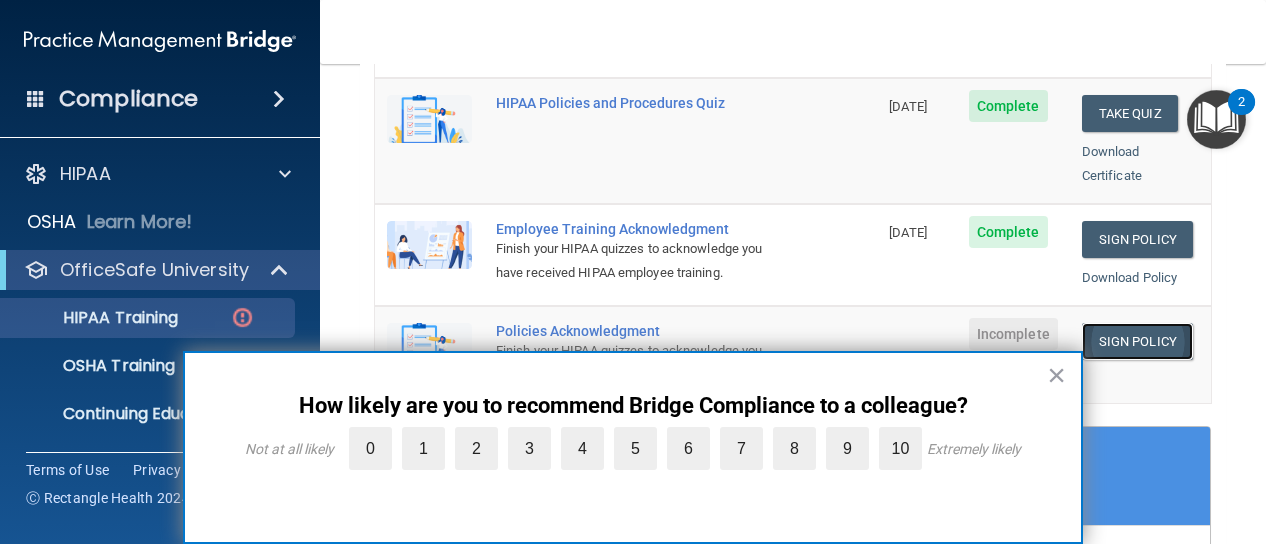click on "Sign Policy" at bounding box center (1137, 341) 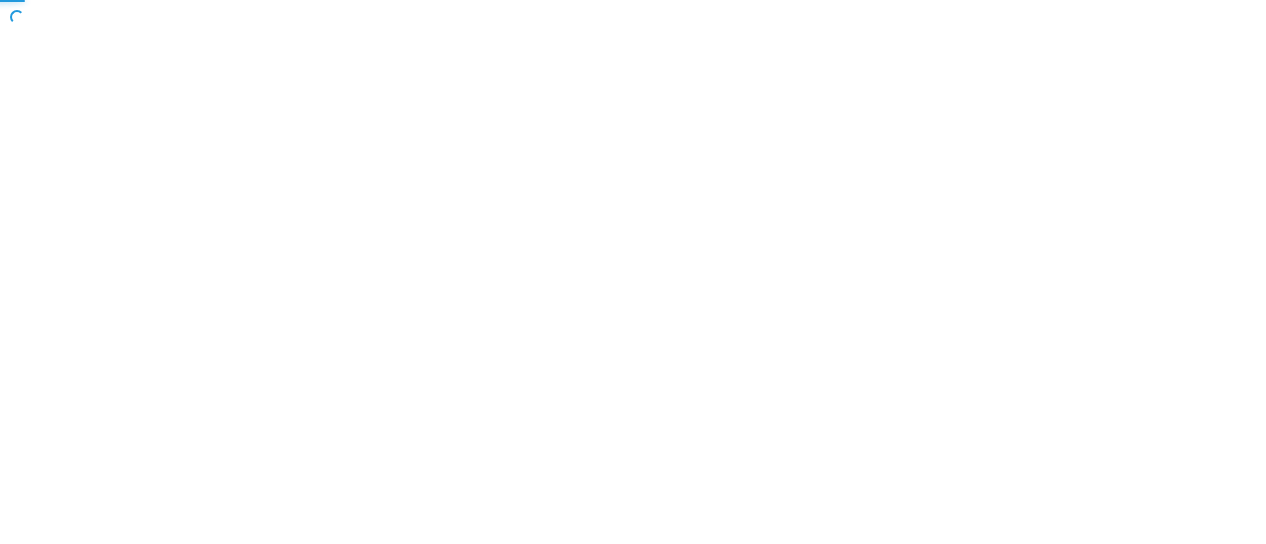 scroll, scrollTop: 0, scrollLeft: 0, axis: both 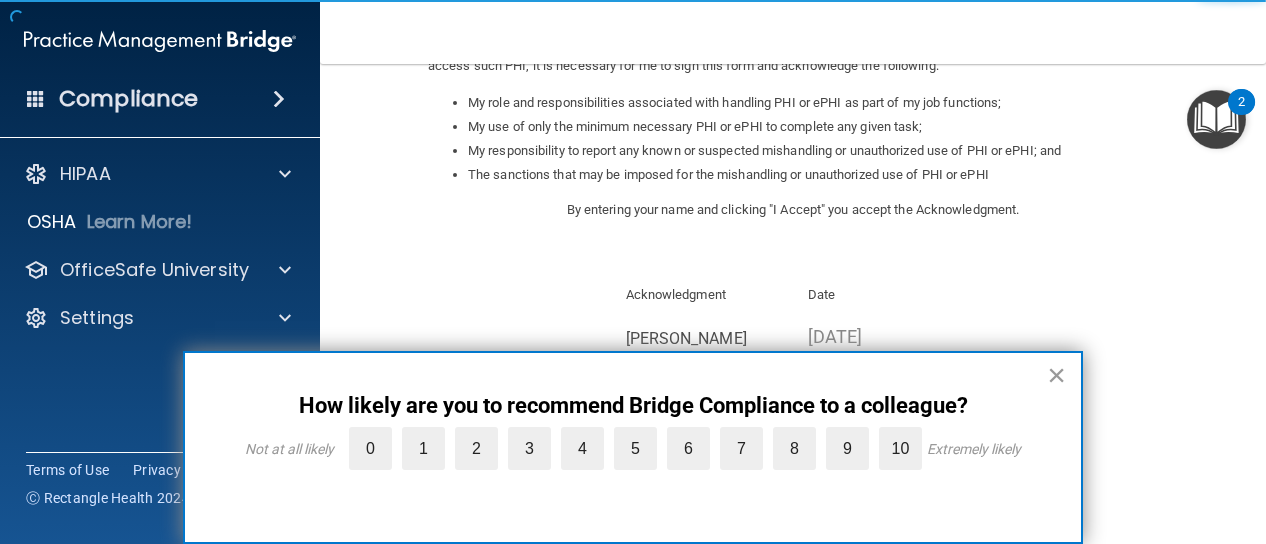 click on "×" at bounding box center (1056, 375) 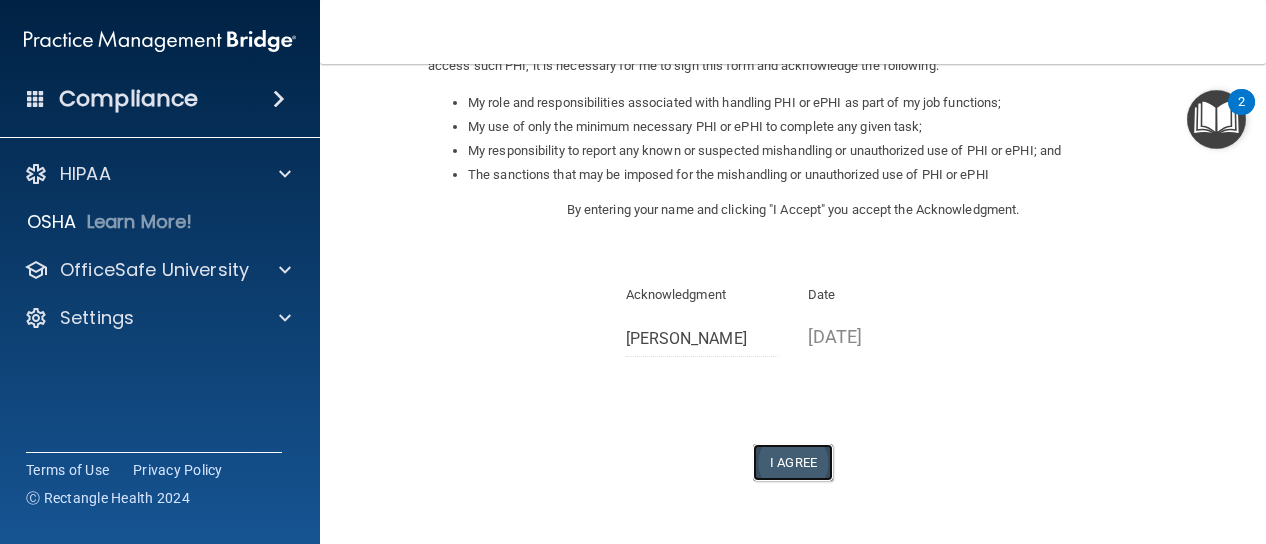 click on "I Agree" at bounding box center (793, 462) 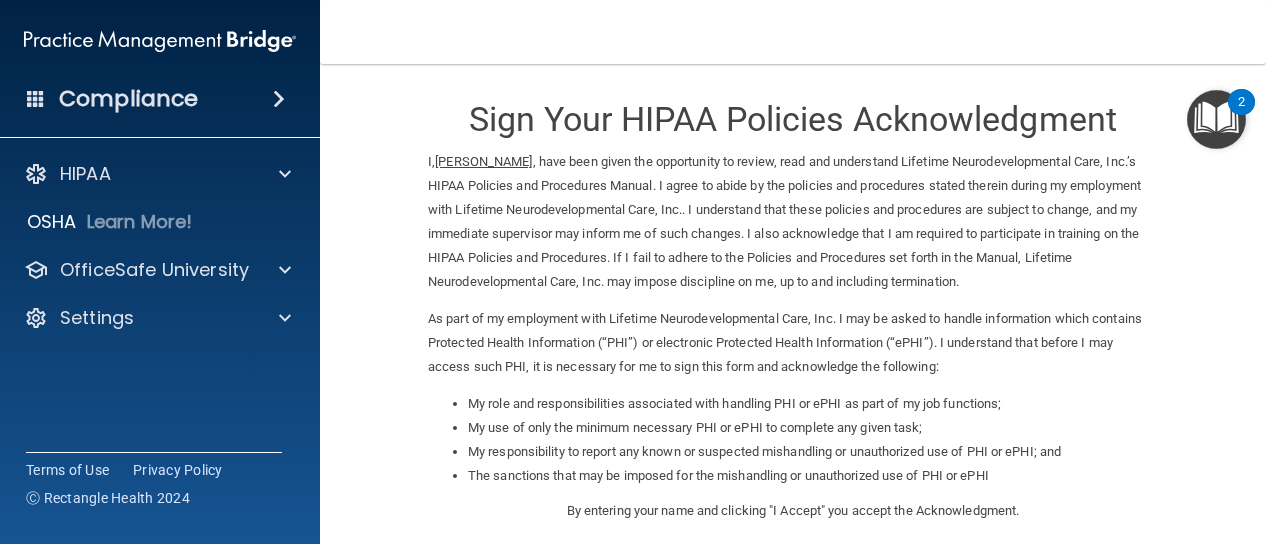 scroll, scrollTop: 0, scrollLeft: 0, axis: both 